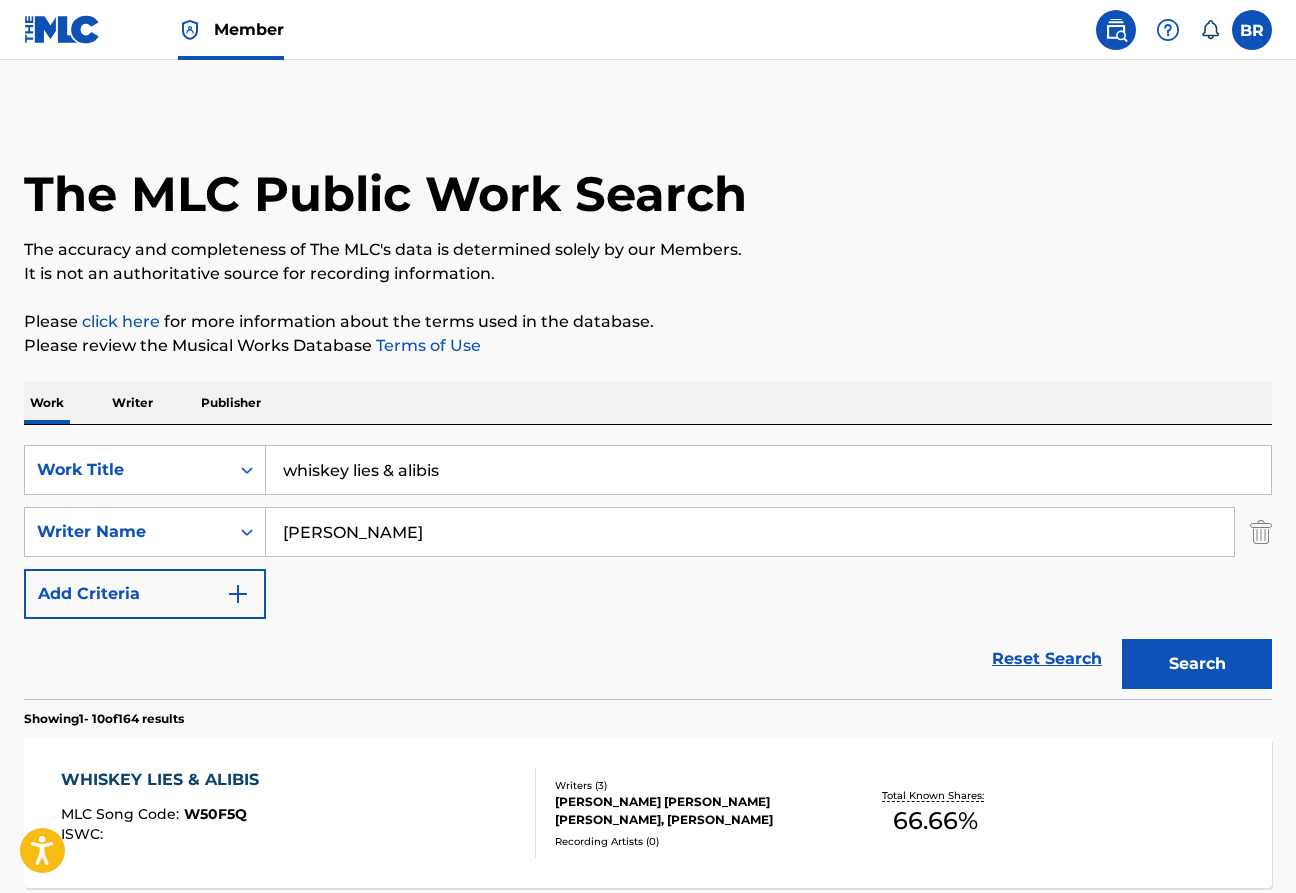 scroll, scrollTop: 348, scrollLeft: 0, axis: vertical 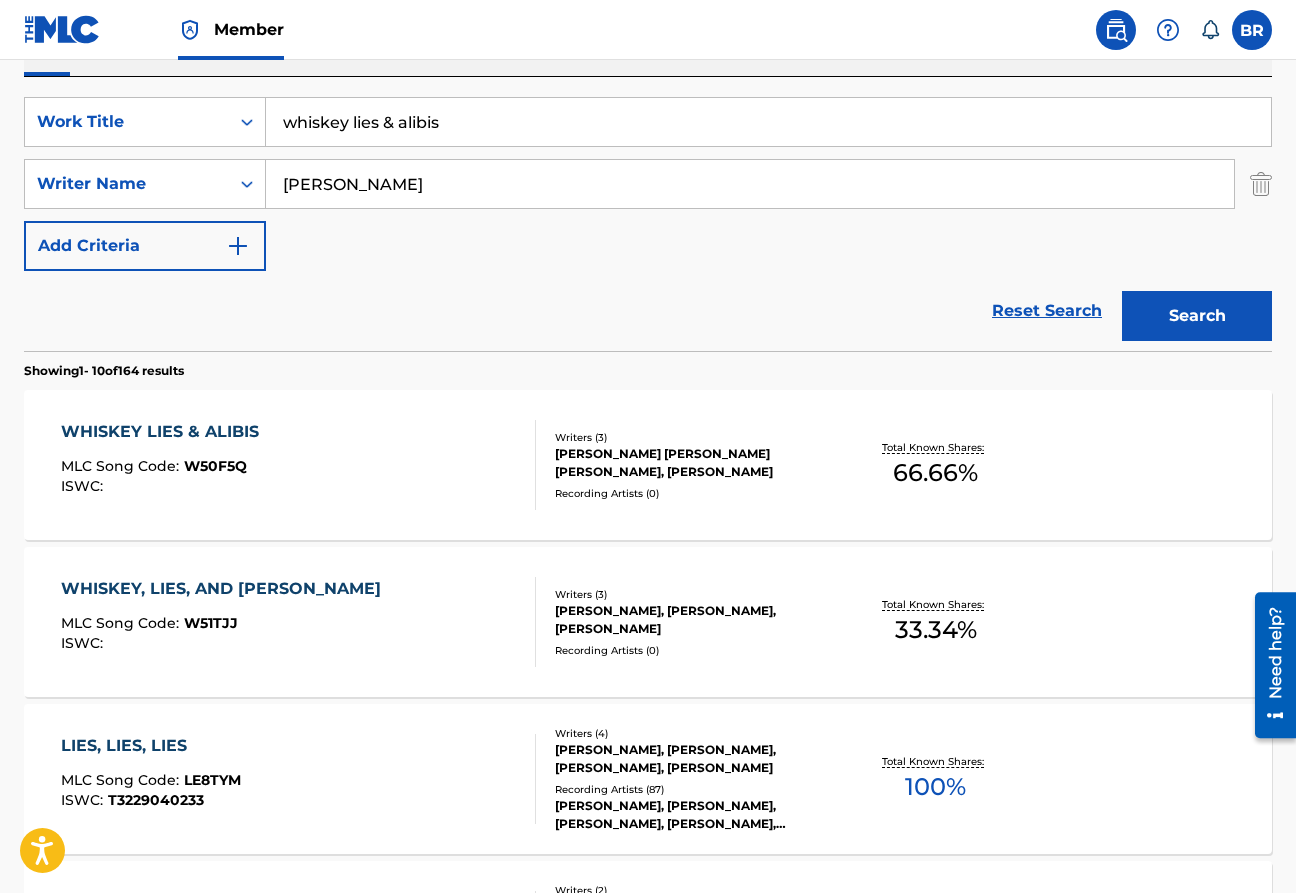 drag, startPoint x: 446, startPoint y: 129, endPoint x: 155, endPoint y: 95, distance: 292.97952 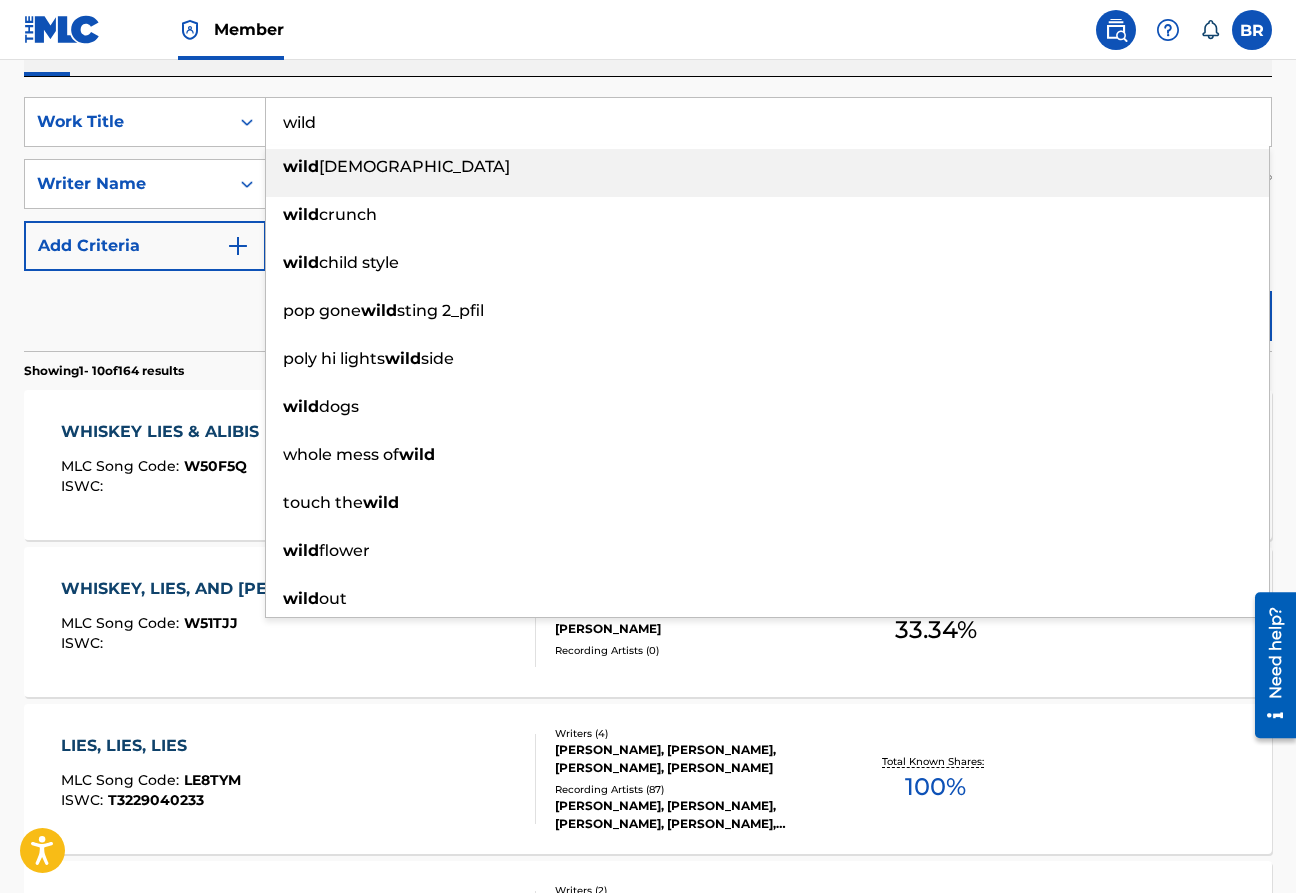 type on "wild" 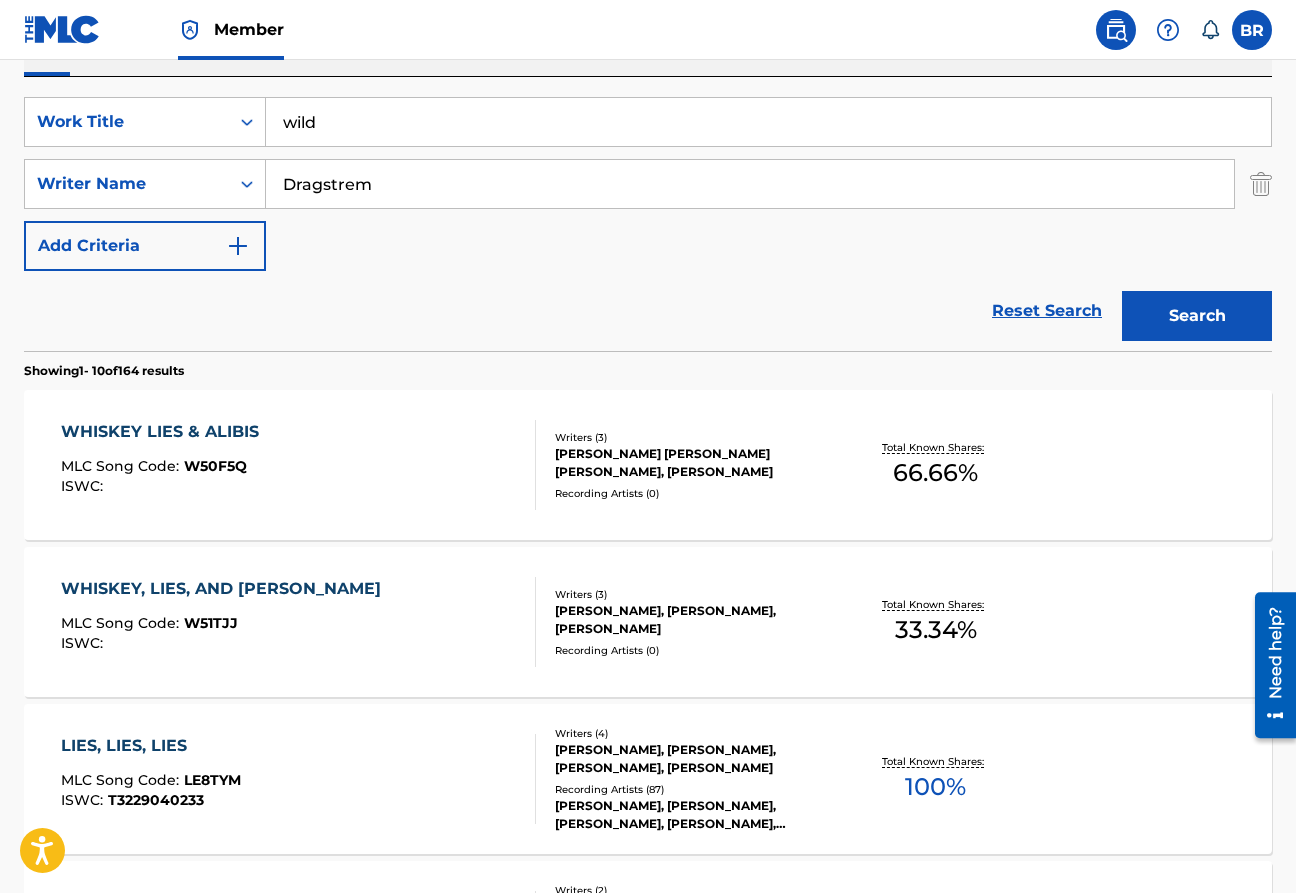 type on "Dragstrem" 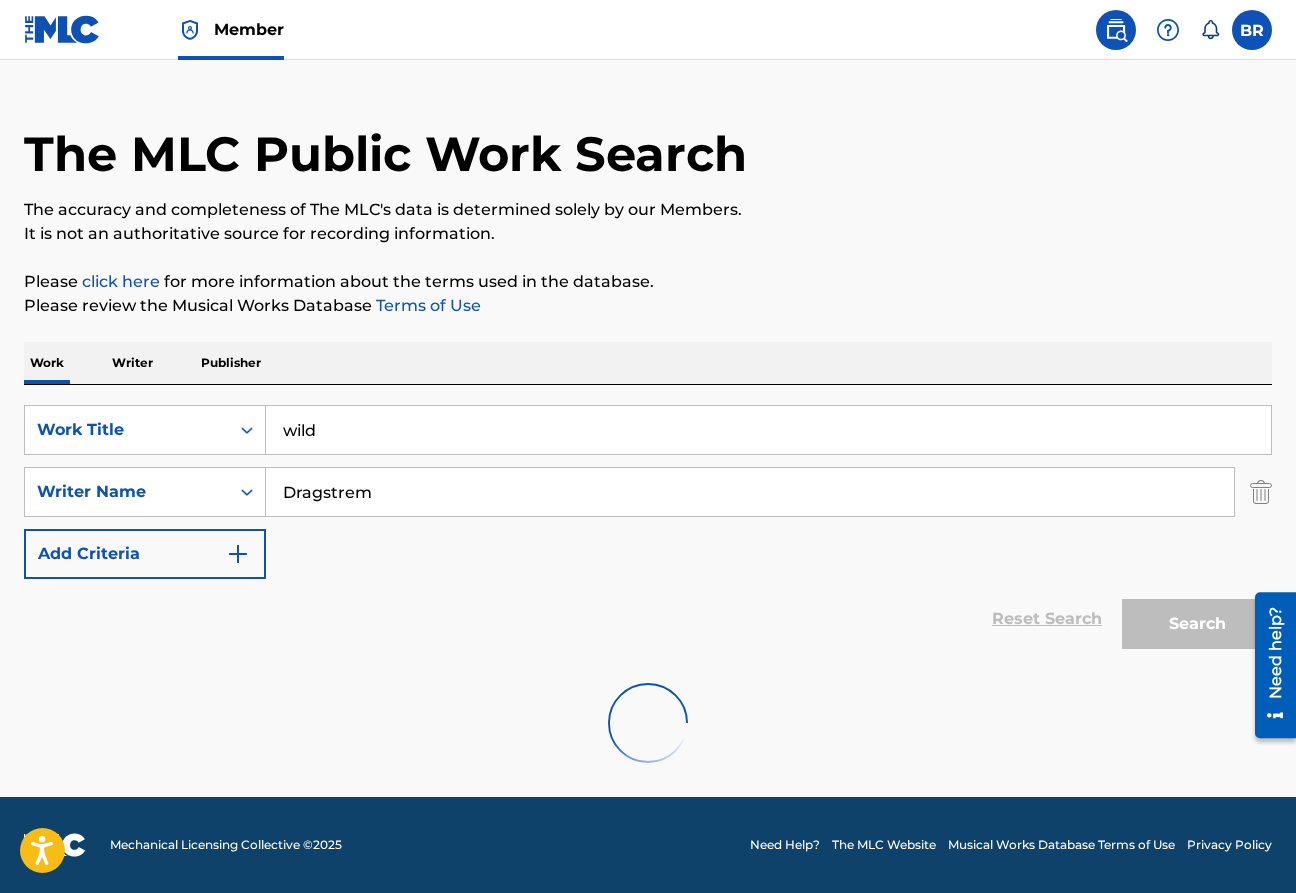 scroll, scrollTop: 348, scrollLeft: 0, axis: vertical 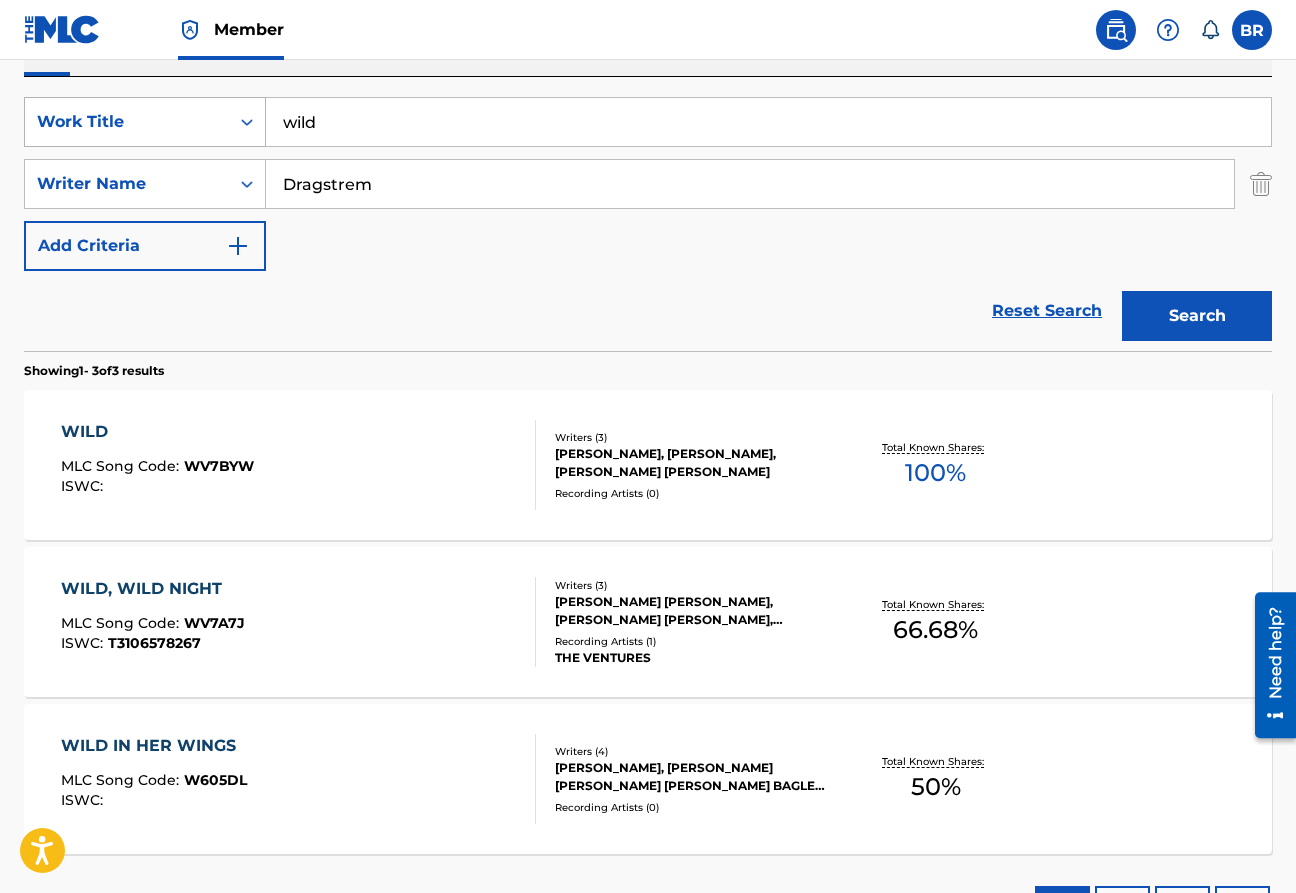 drag, startPoint x: 370, startPoint y: 121, endPoint x: 210, endPoint y: 117, distance: 160.04999 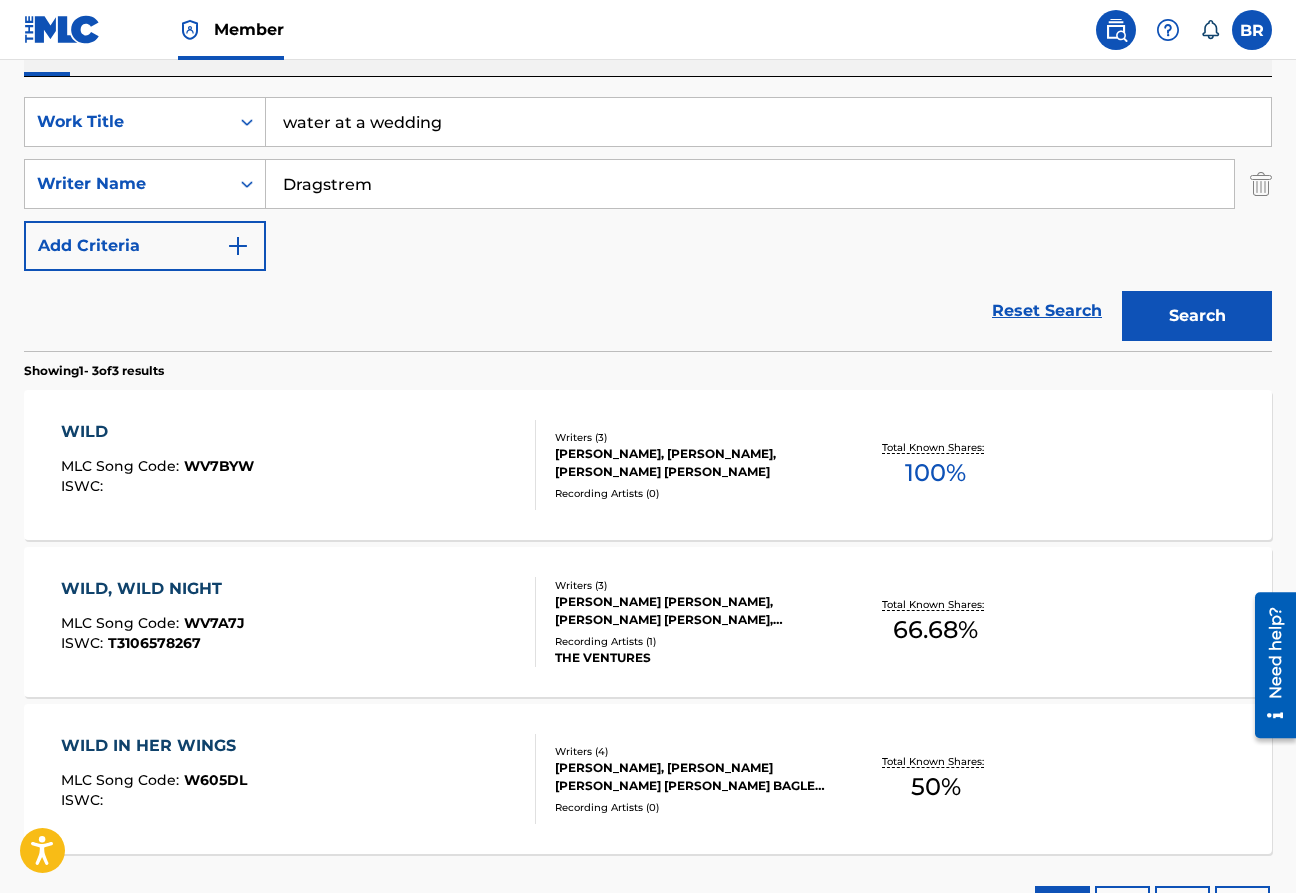 type on "water at a wedding" 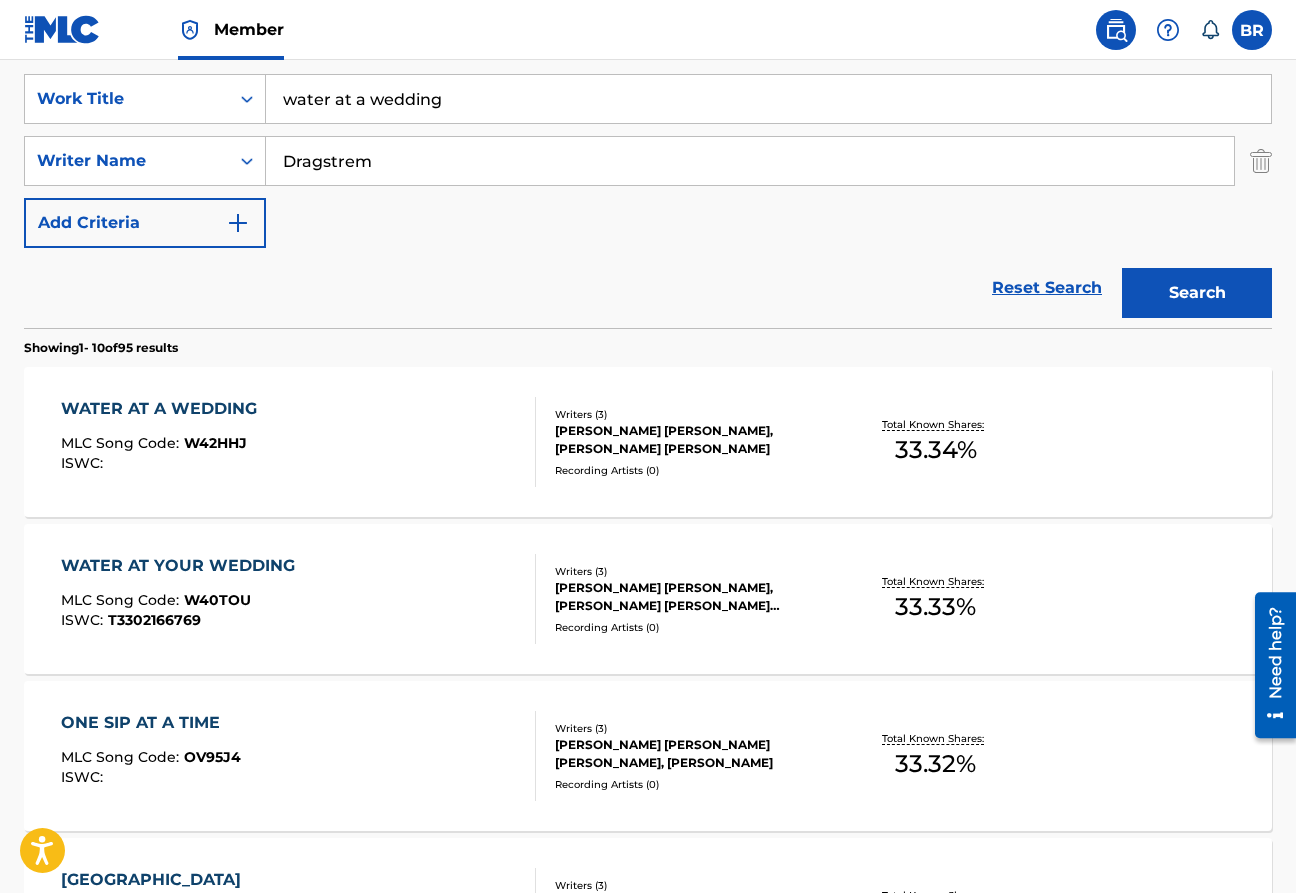 scroll, scrollTop: 361, scrollLeft: 0, axis: vertical 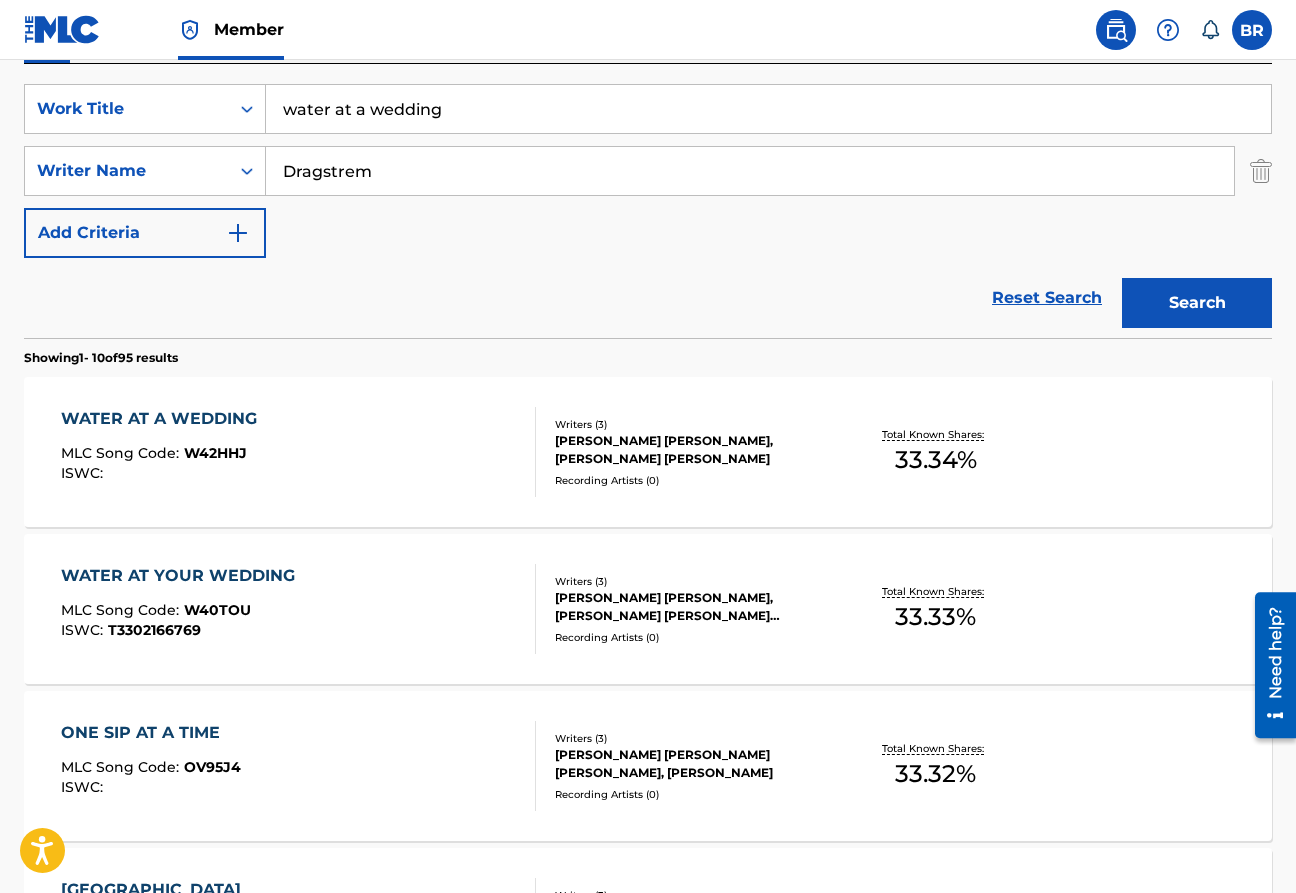 click on "WATER AT A WEDDING" at bounding box center (164, 419) 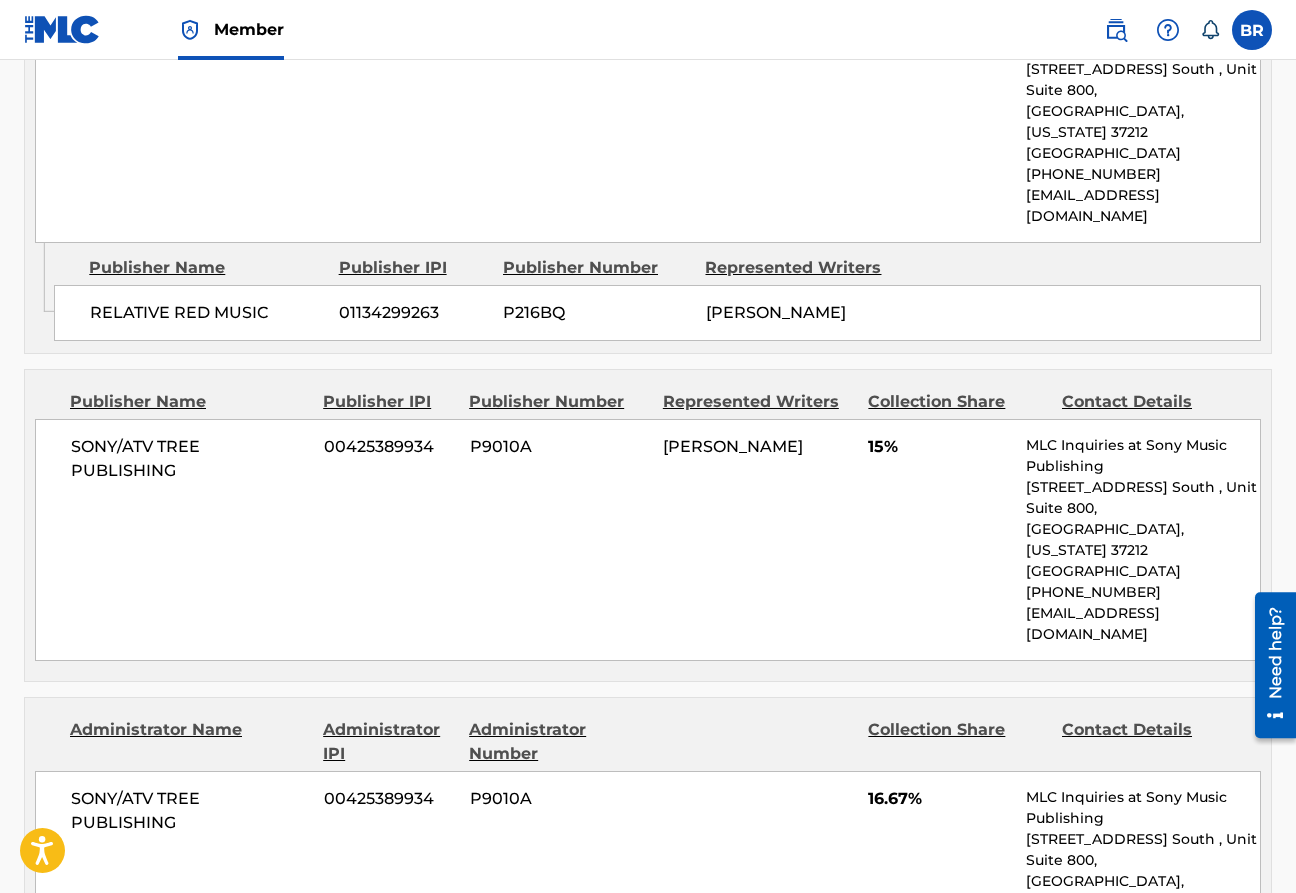 scroll, scrollTop: 361, scrollLeft: 0, axis: vertical 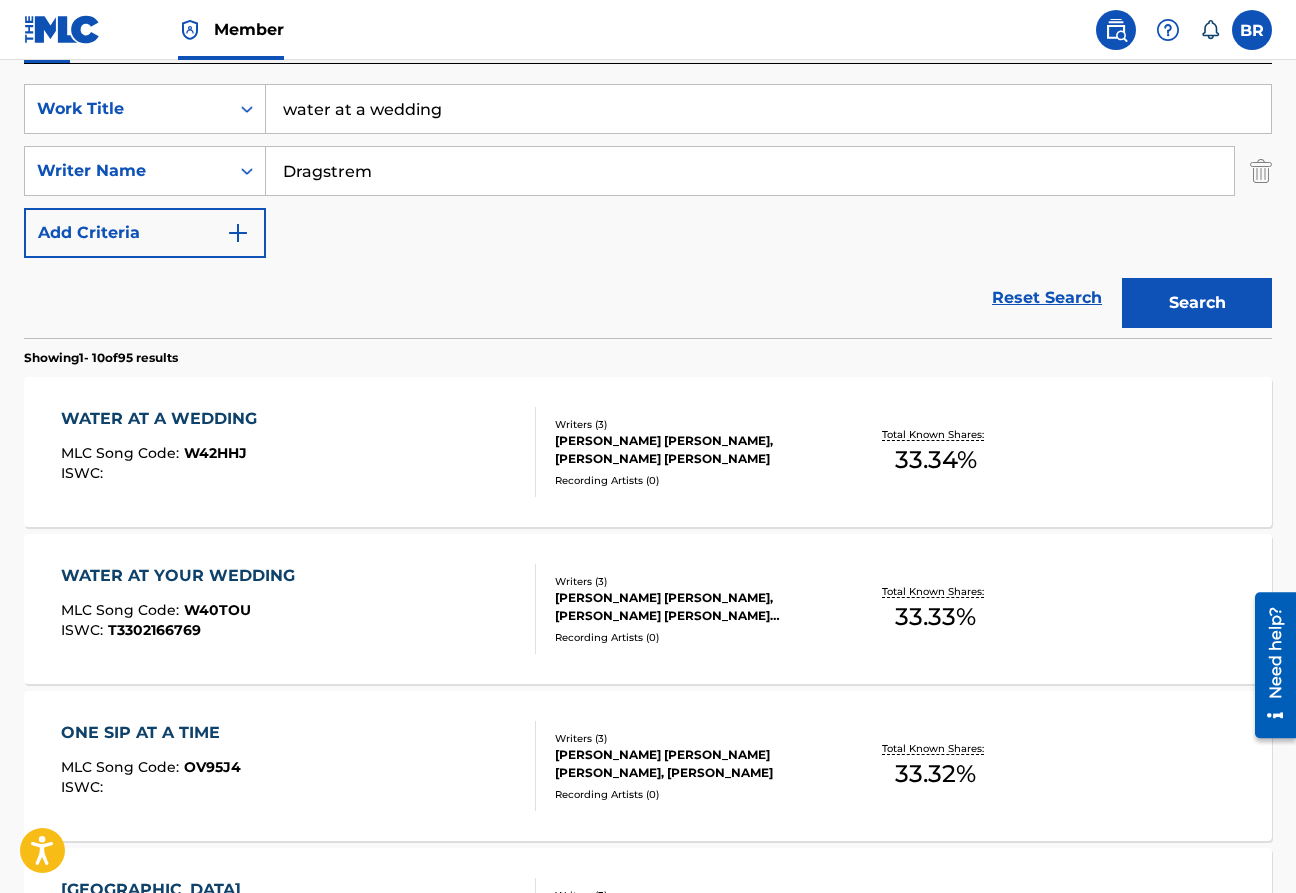 click on "WATER AT YOUR WEDDING" at bounding box center [183, 576] 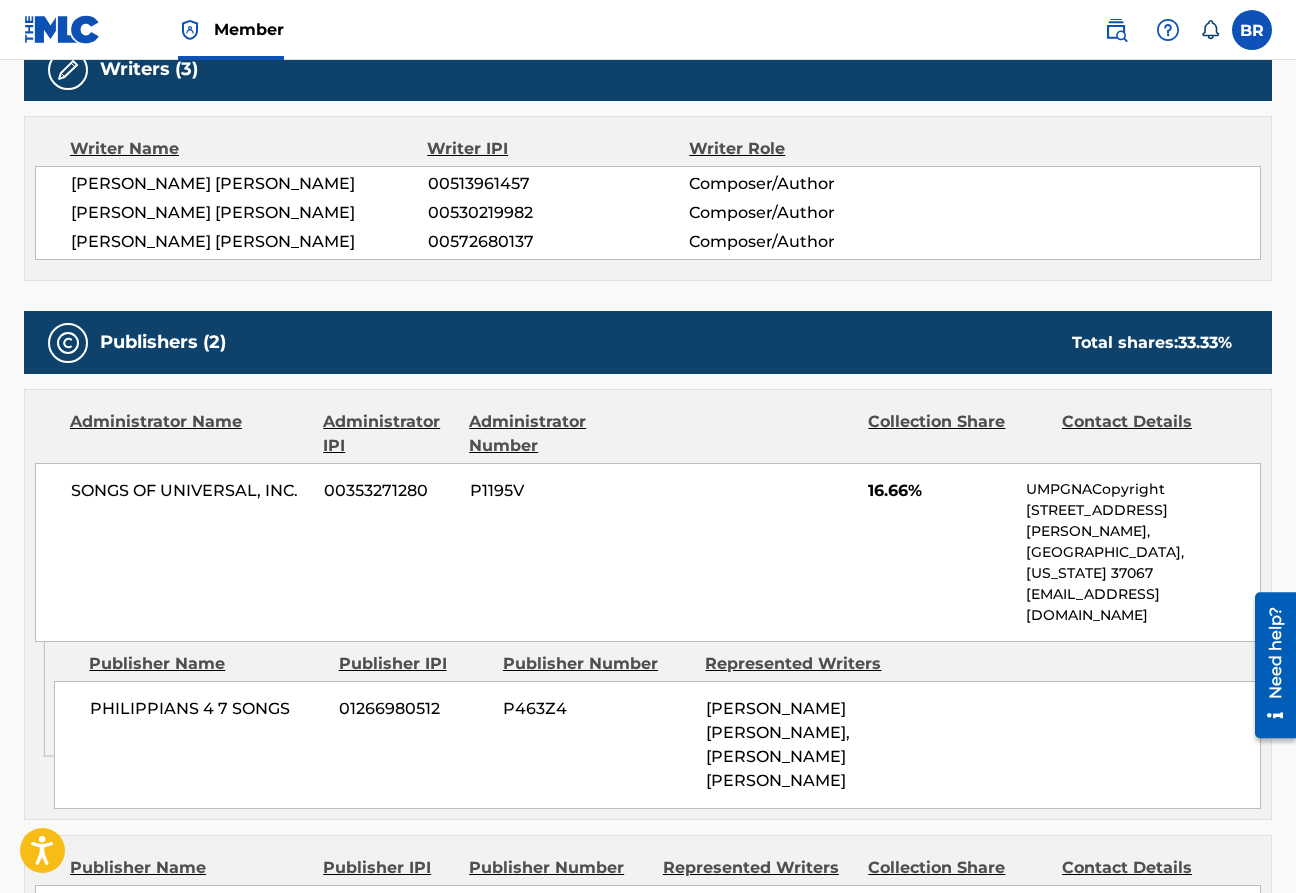 scroll, scrollTop: 1081, scrollLeft: 0, axis: vertical 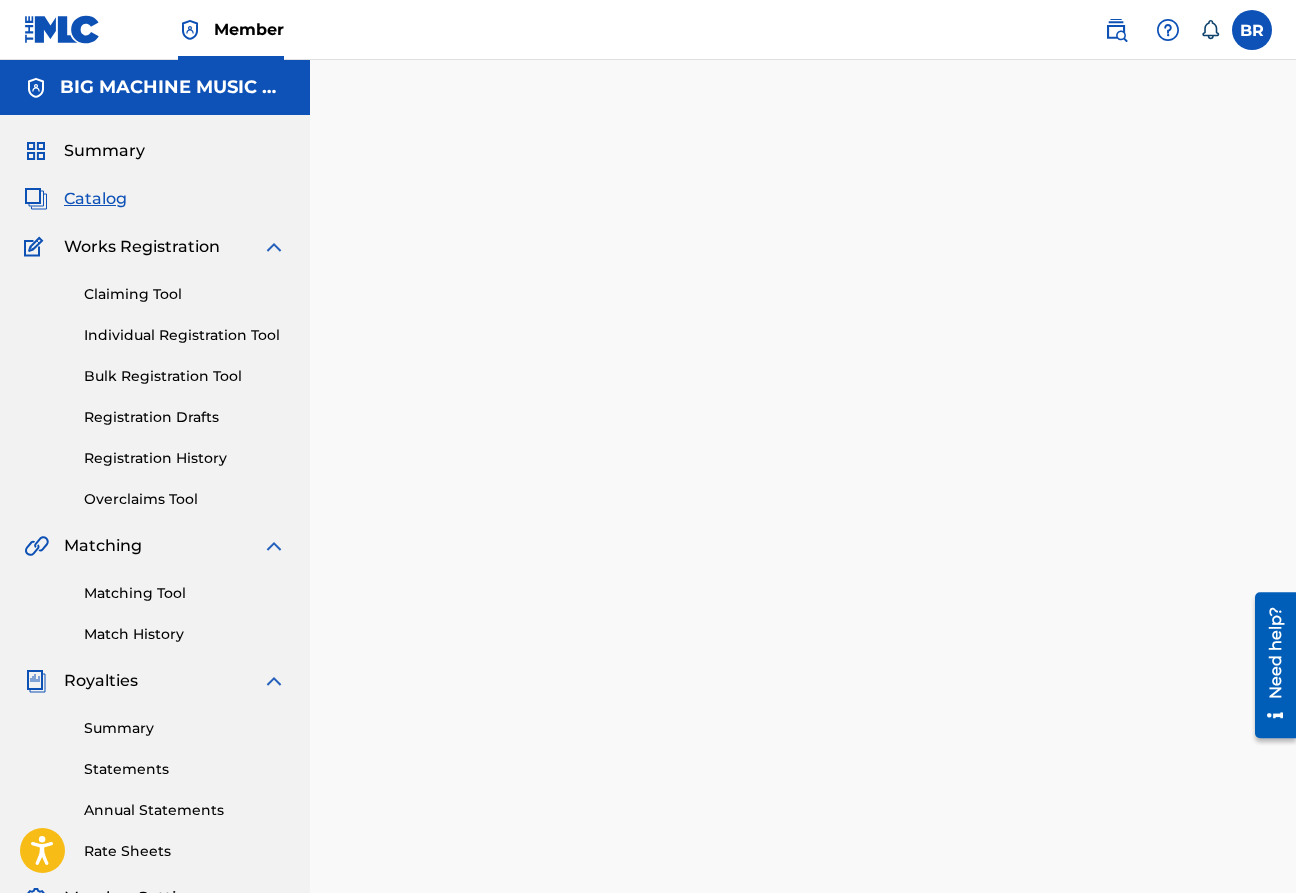click on "Catalog" at bounding box center (95, 199) 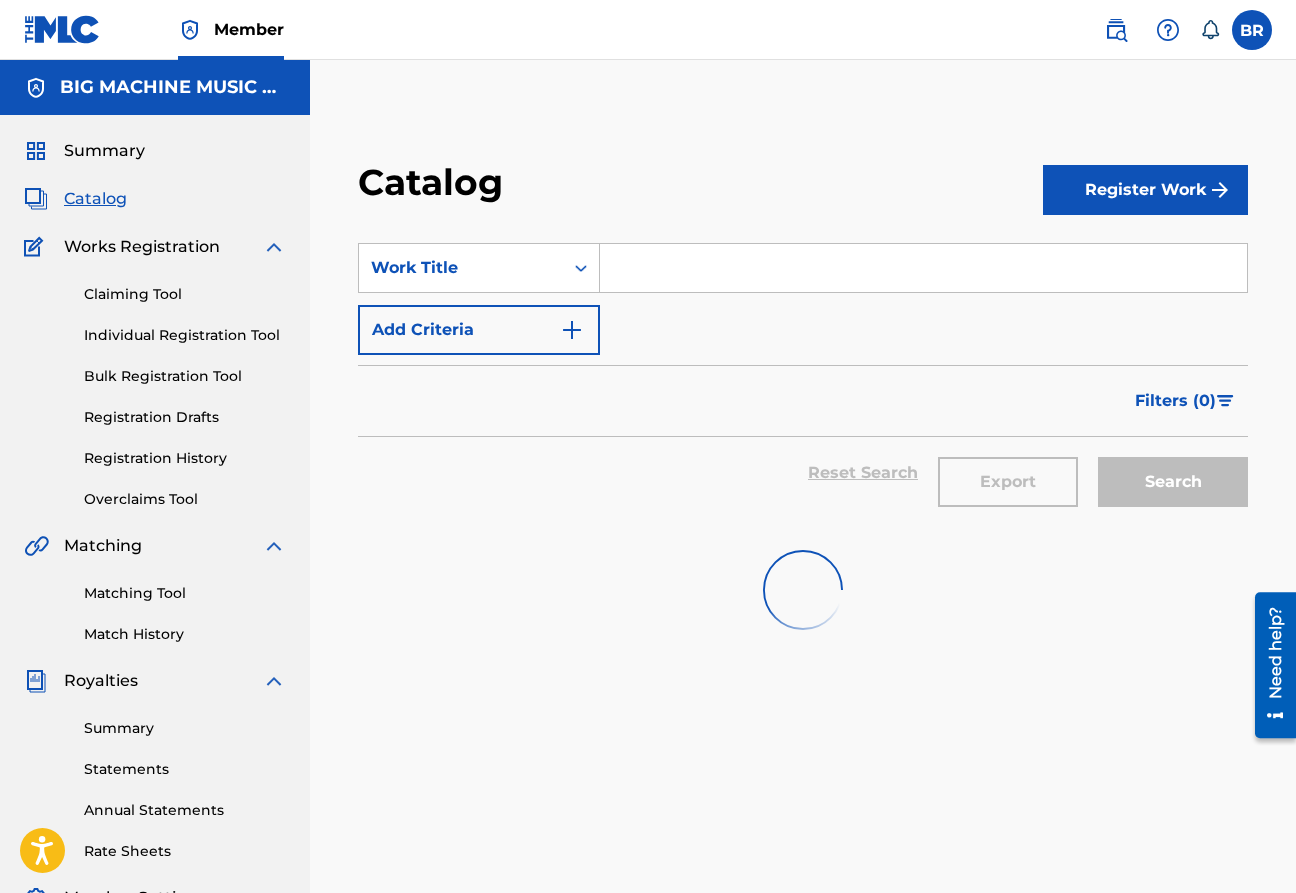 click at bounding box center (923, 268) 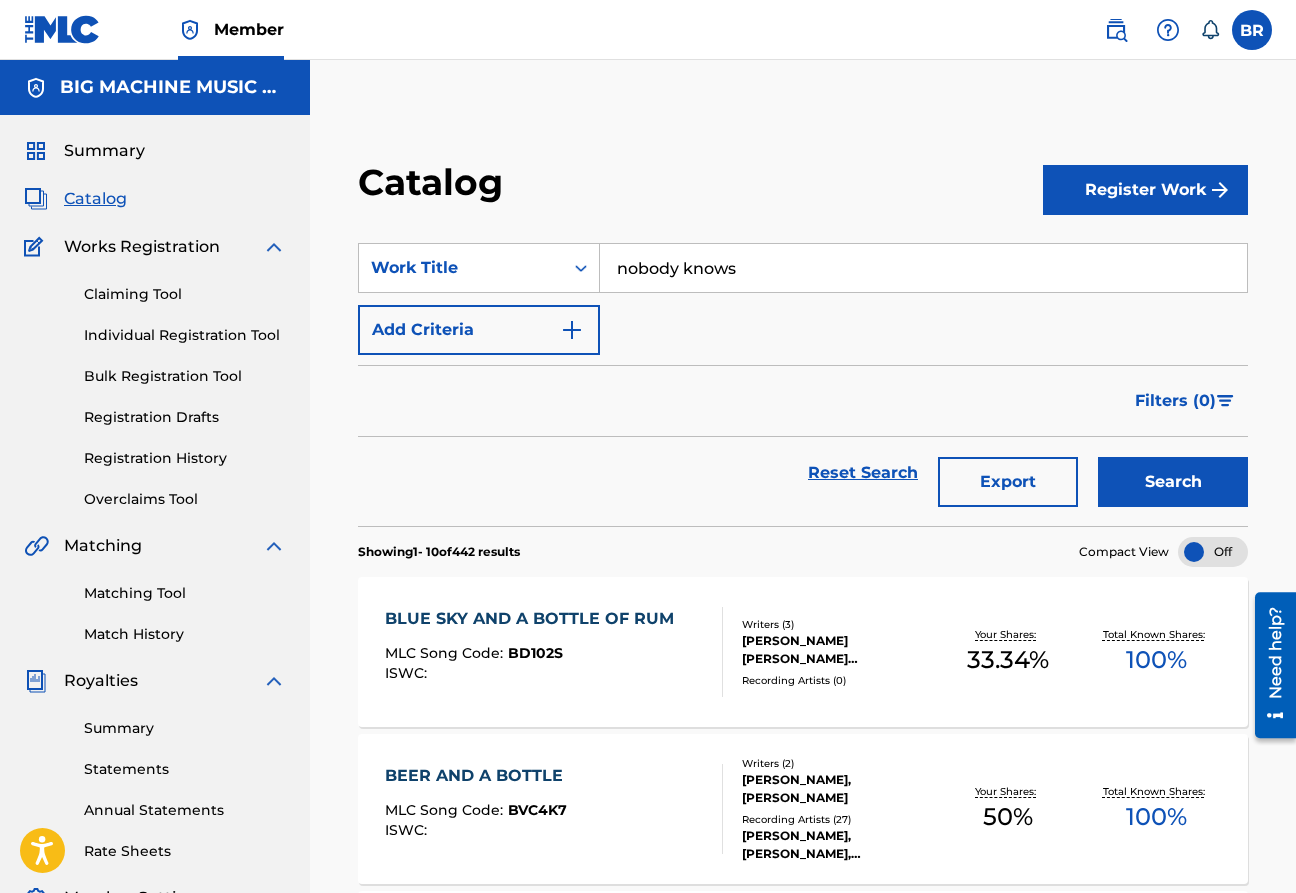 type on "nobody knows" 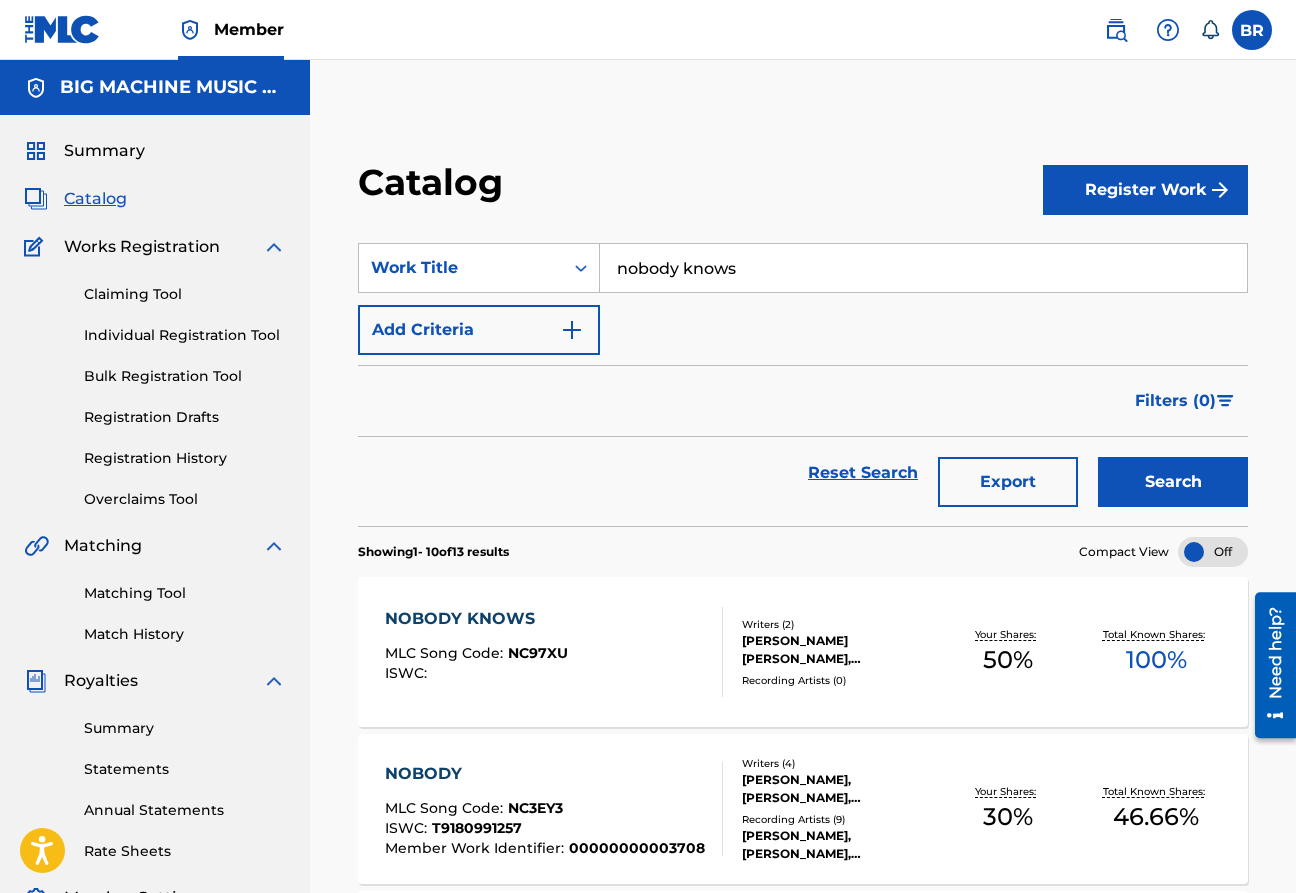click on "NOBODY KNOWS" at bounding box center (476, 619) 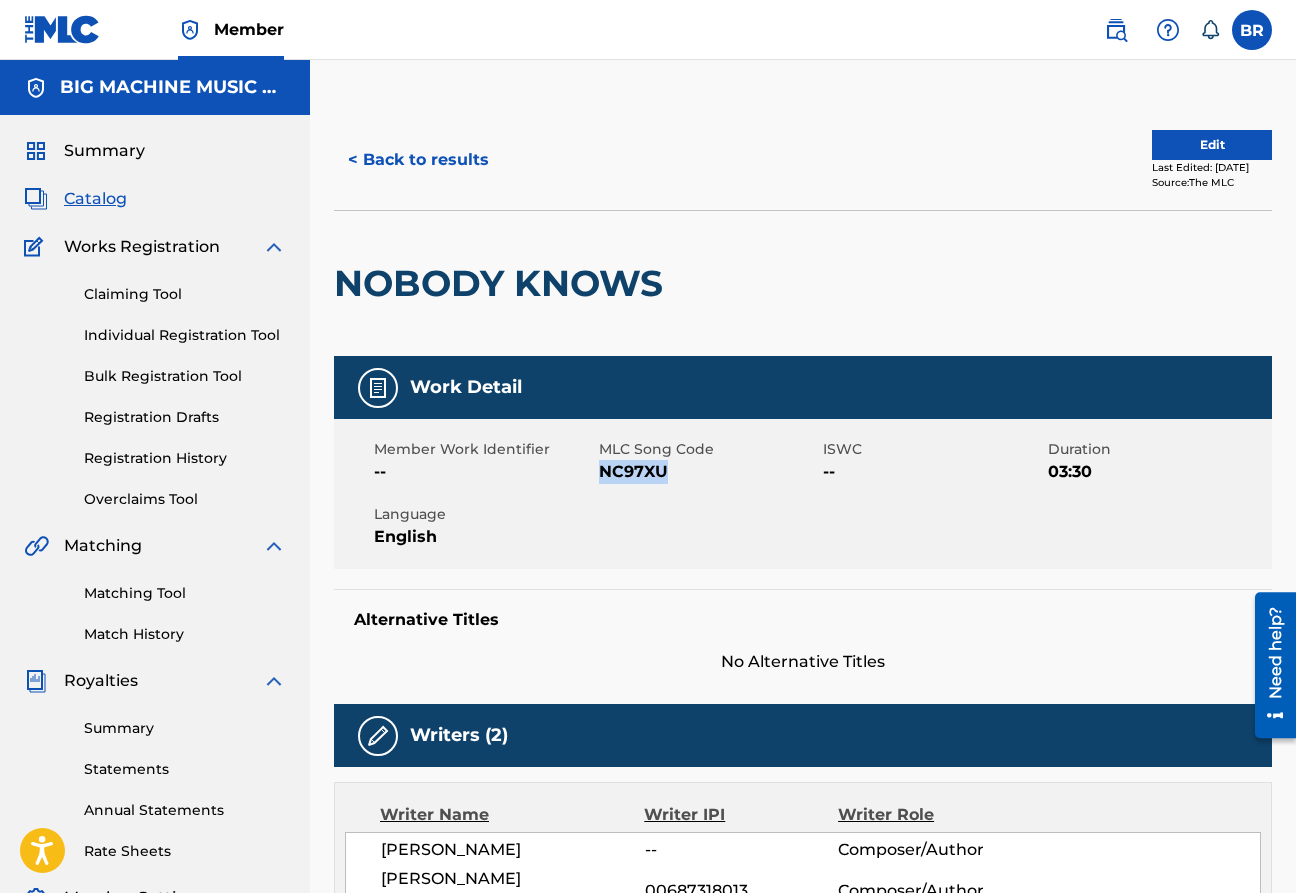 drag, startPoint x: 681, startPoint y: 471, endPoint x: 599, endPoint y: 471, distance: 82 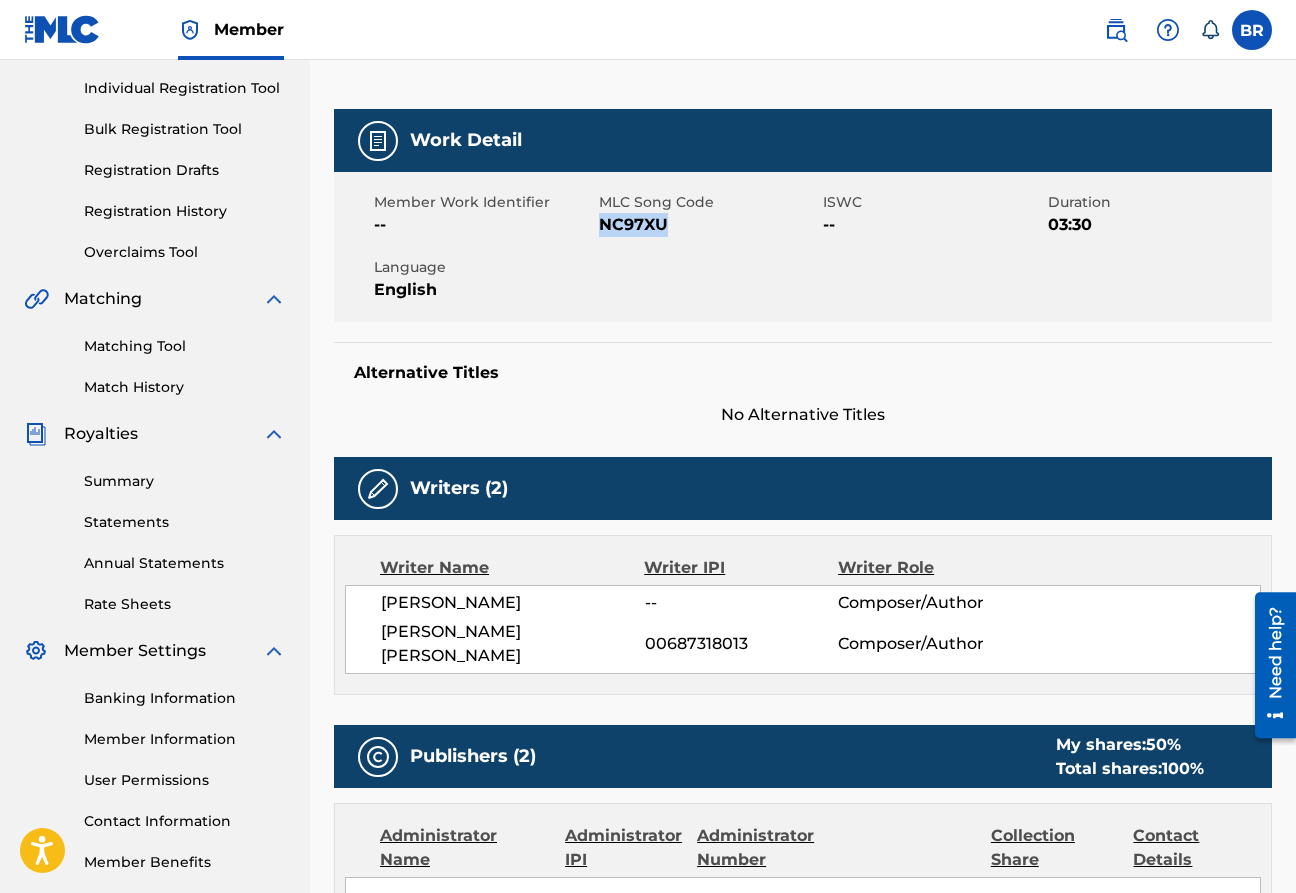 scroll, scrollTop: 0, scrollLeft: 0, axis: both 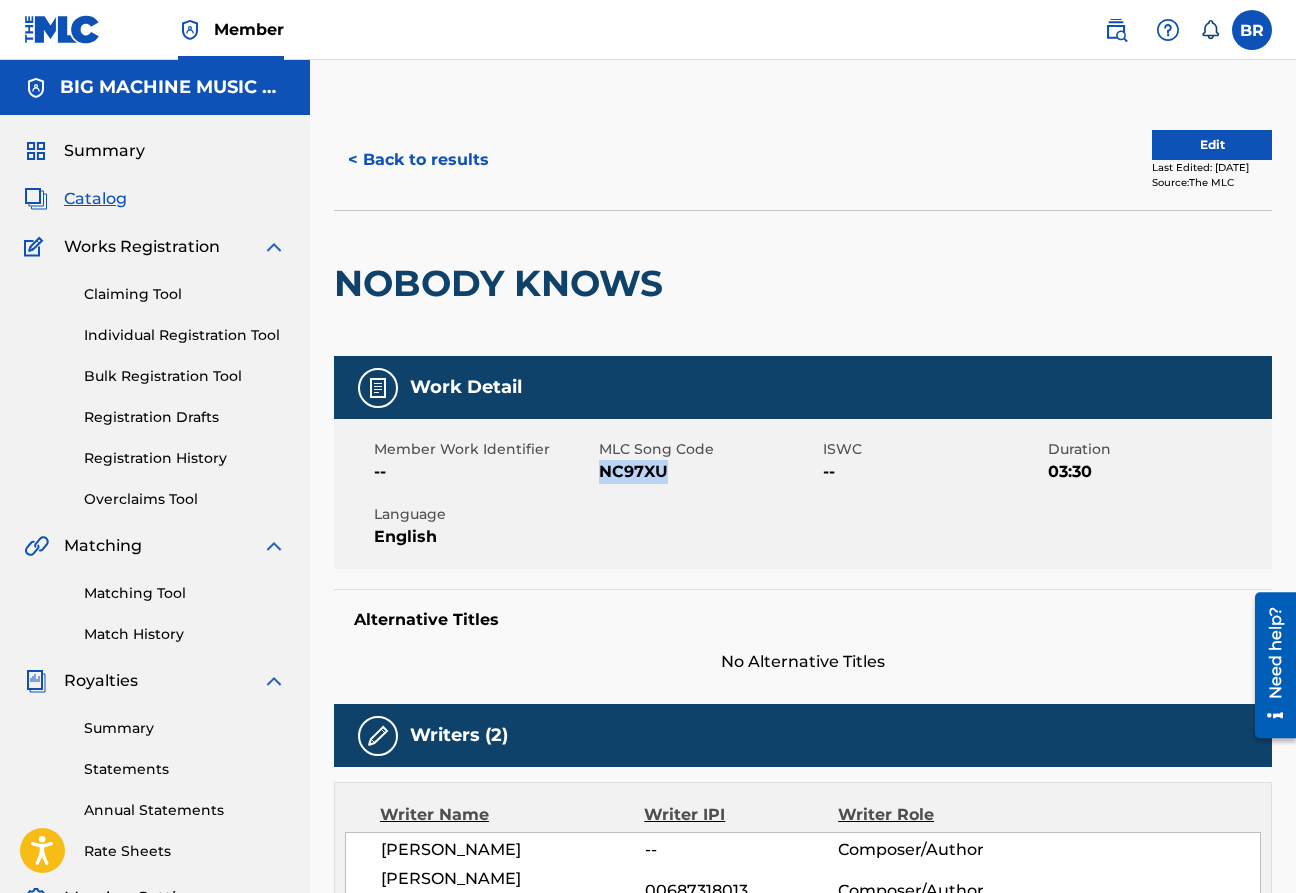 click on "Edit" at bounding box center (1212, 145) 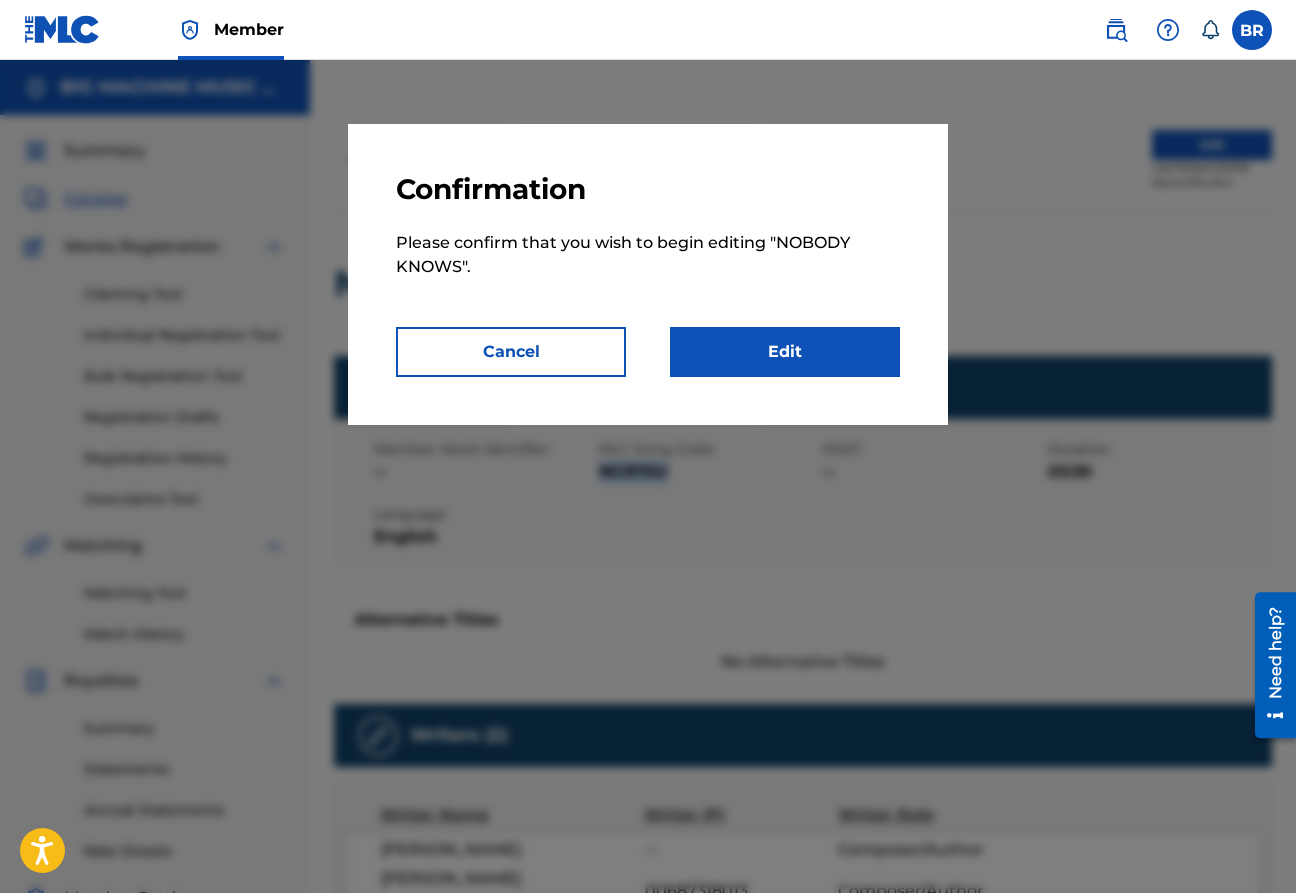 click on "Edit" at bounding box center [785, 352] 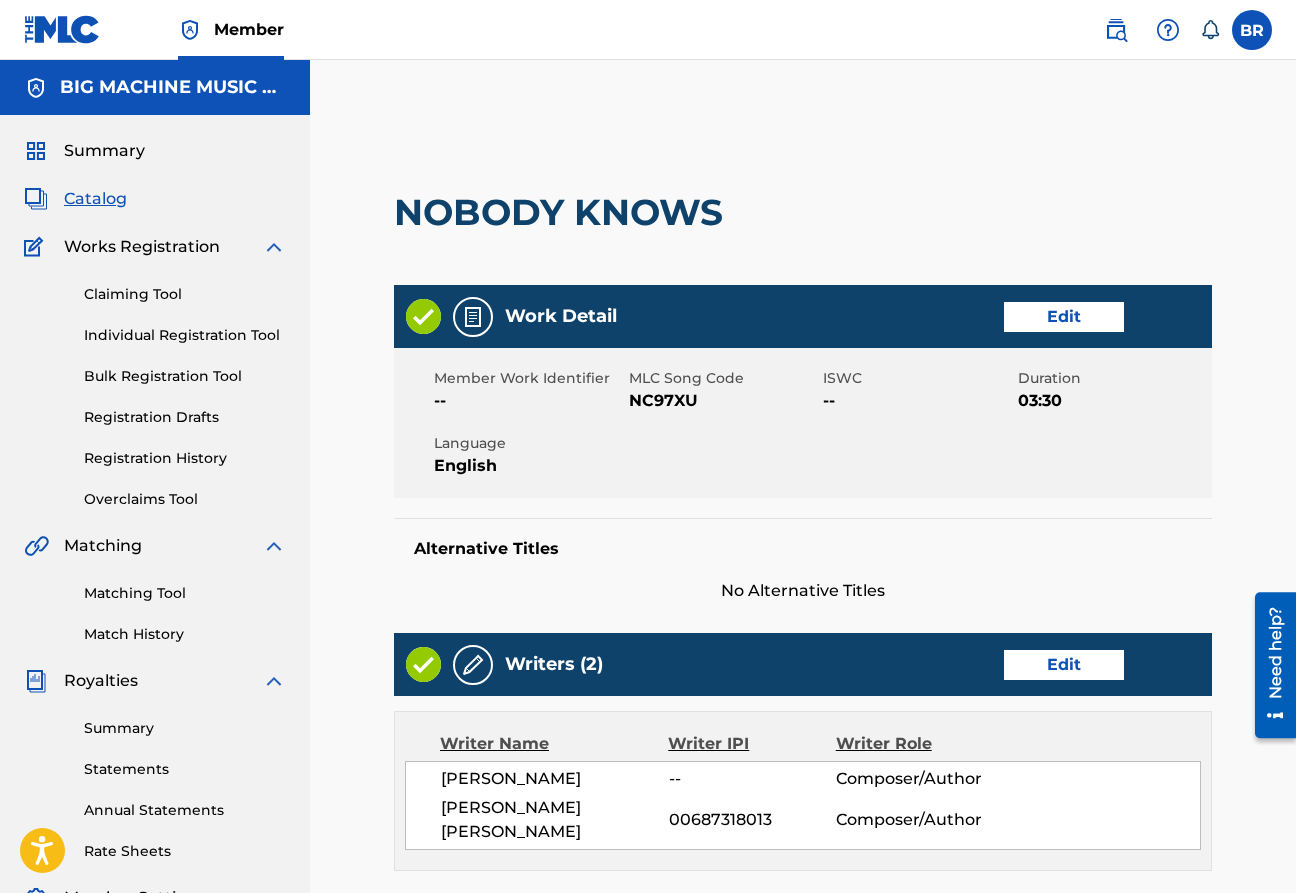 scroll, scrollTop: 1445, scrollLeft: 0, axis: vertical 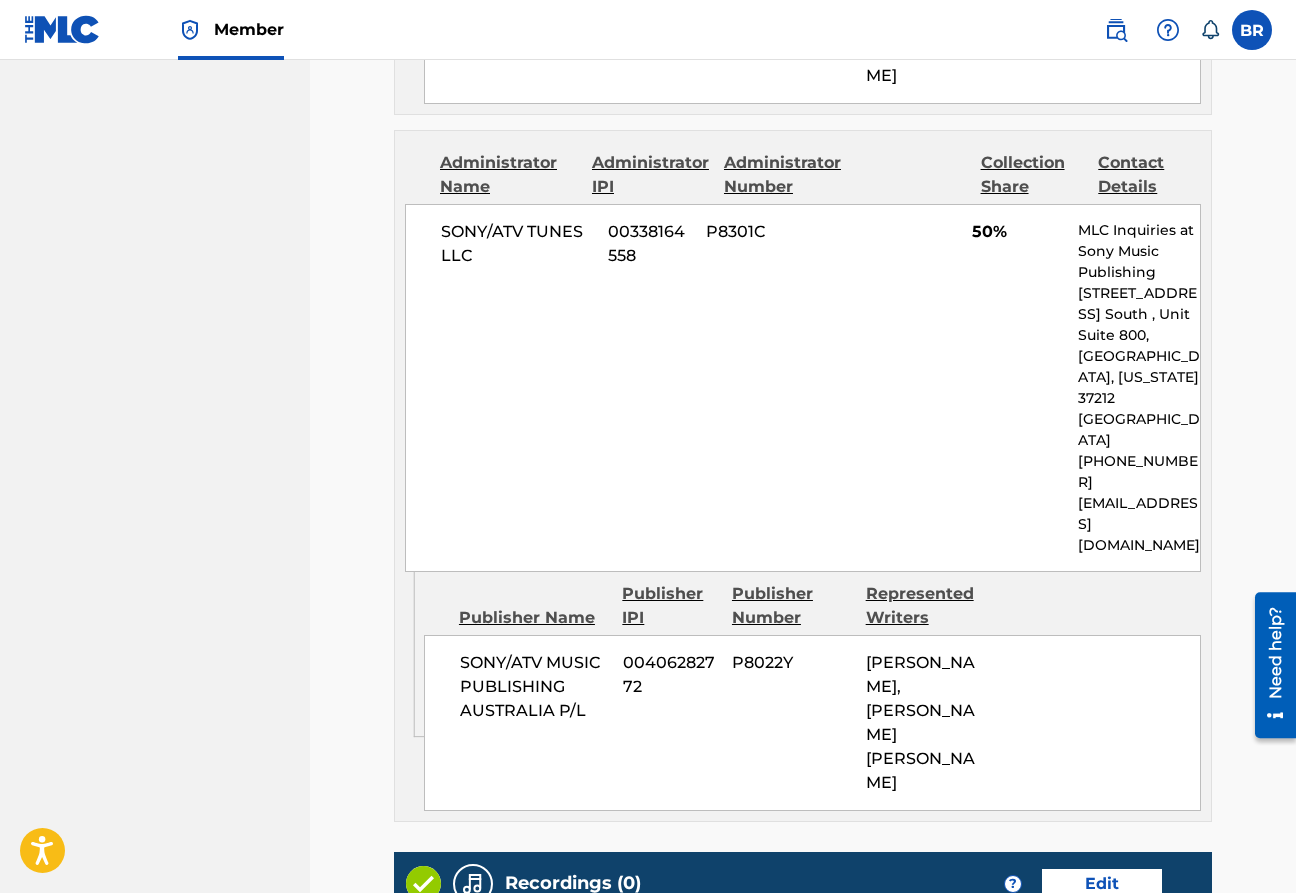 click on "Edit" at bounding box center (1102, 884) 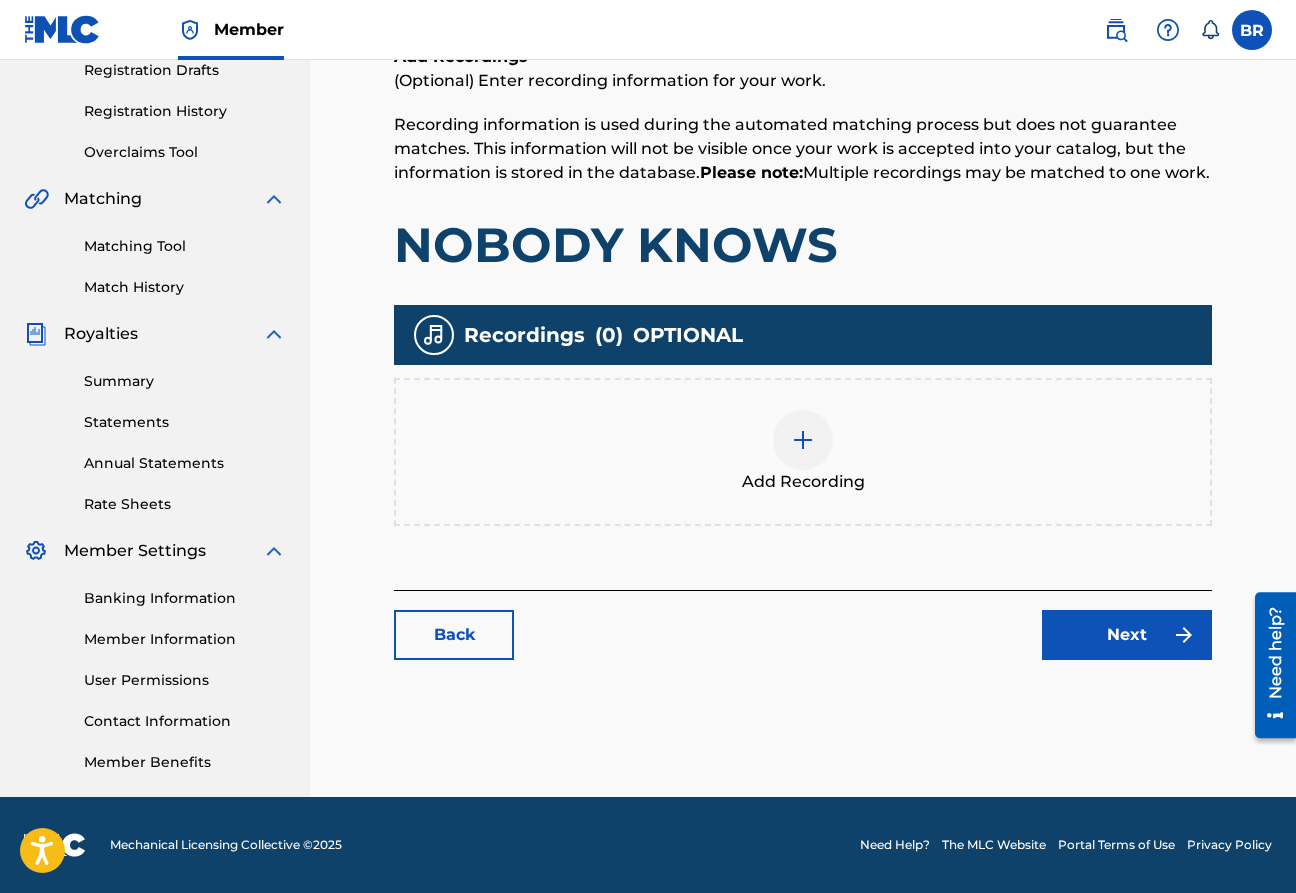 scroll, scrollTop: 0, scrollLeft: 0, axis: both 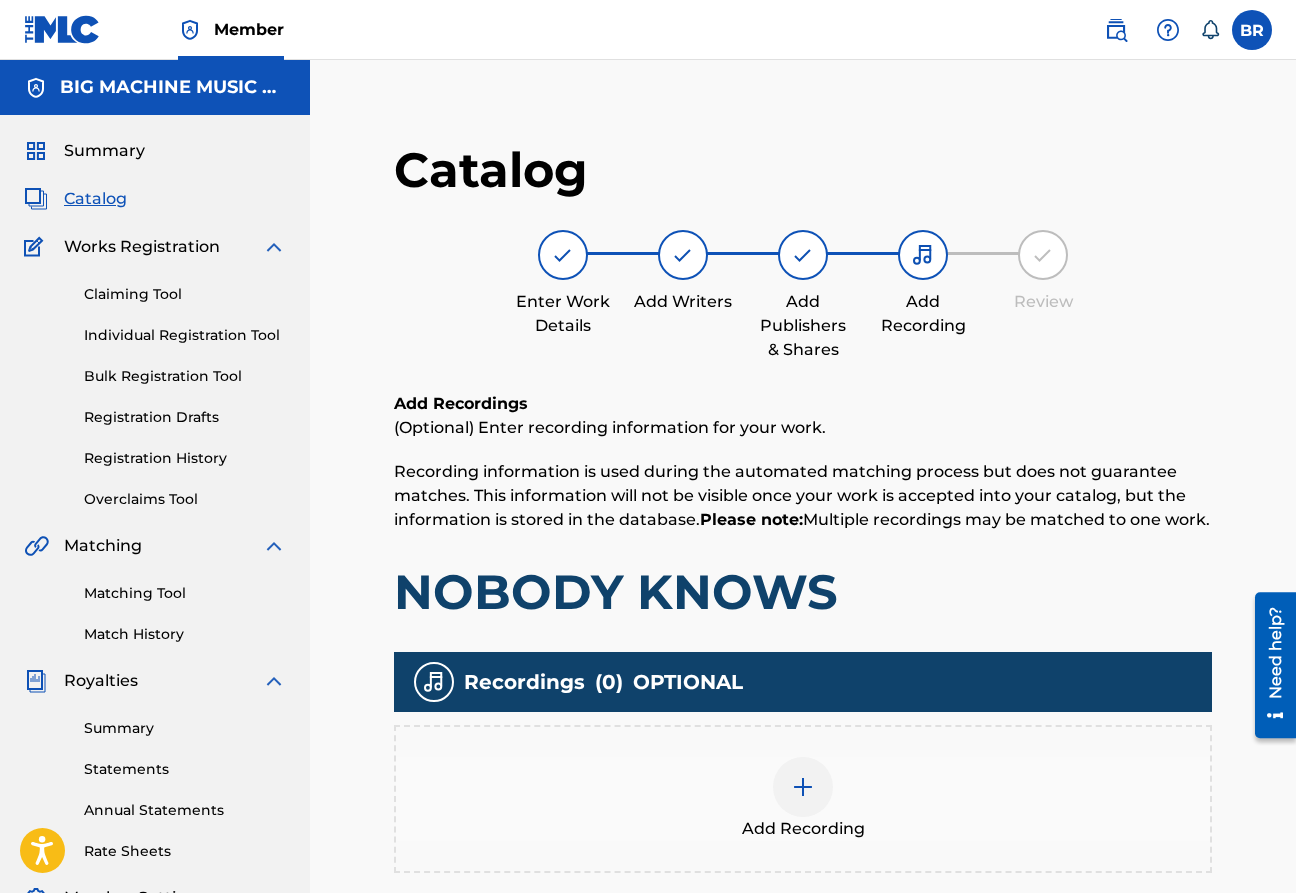 click at bounding box center (803, 787) 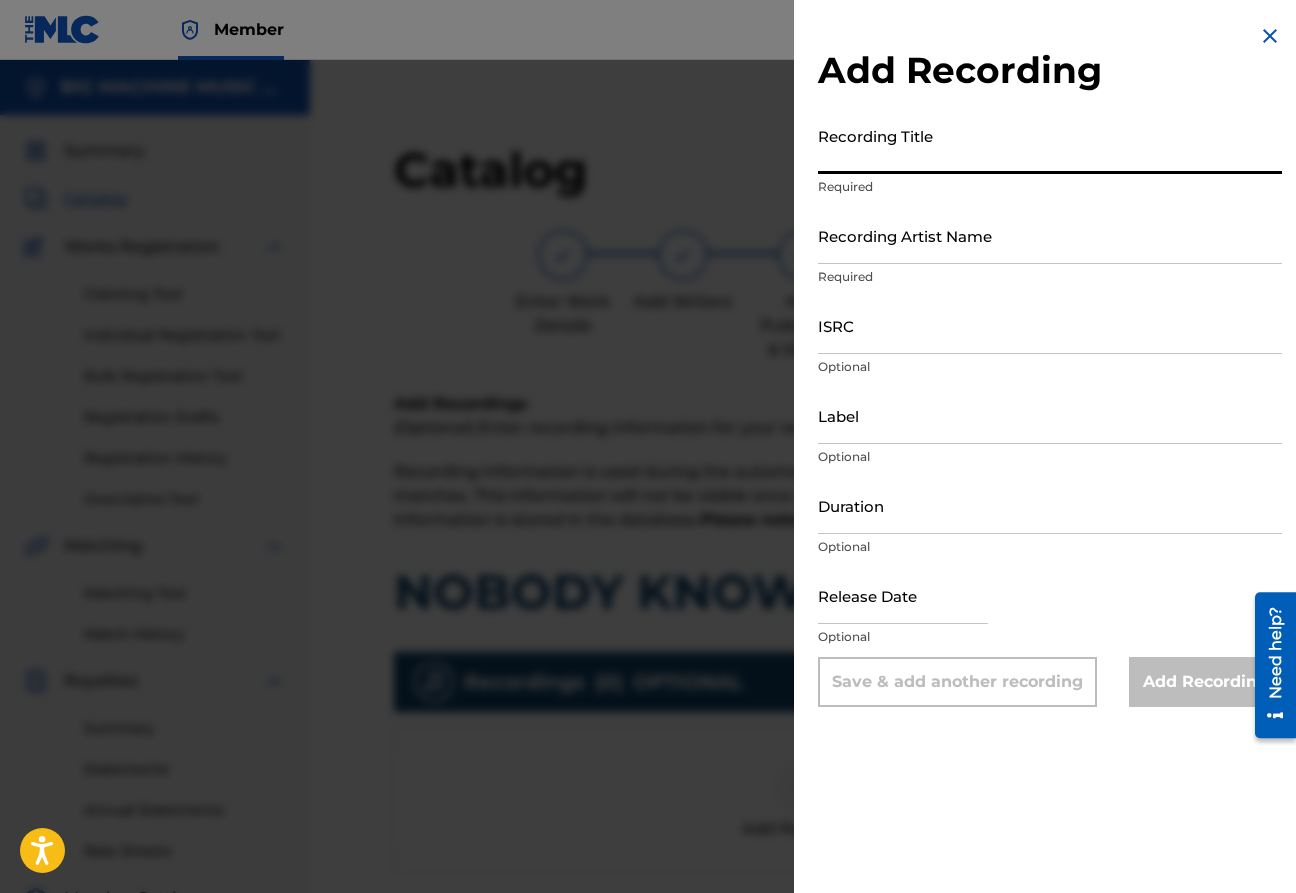 click on "Recording Title" at bounding box center (1050, 145) 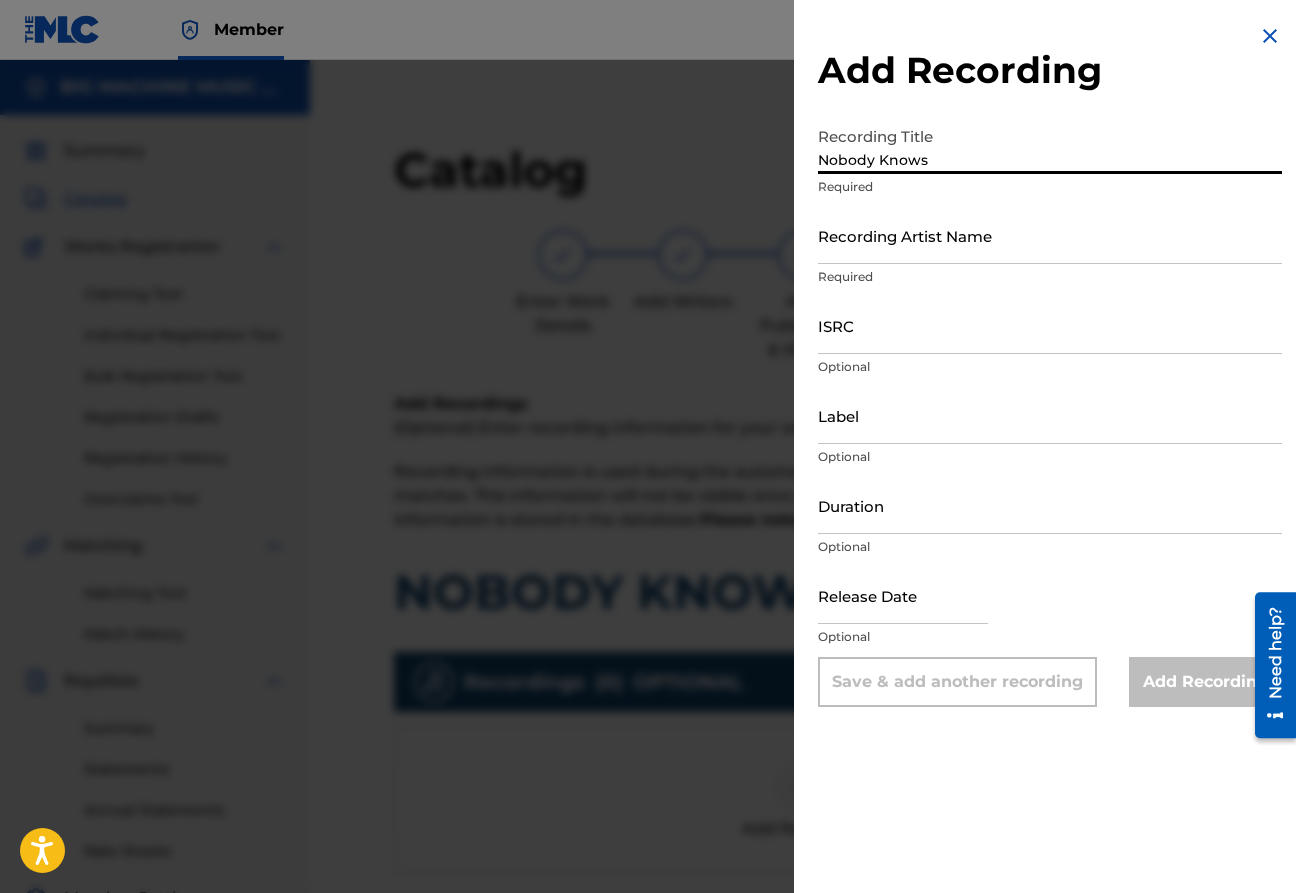 type on "Nobody Knows" 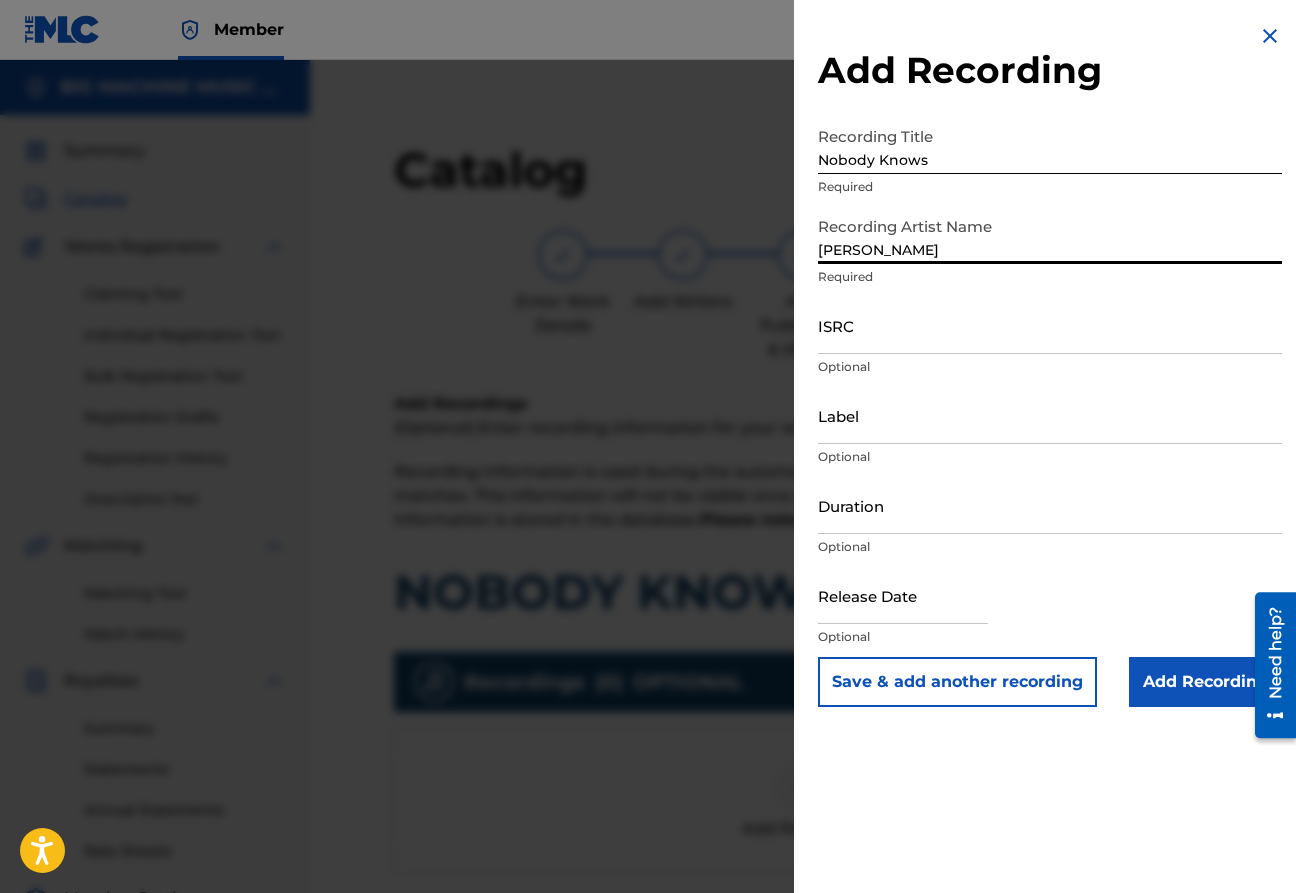 type on "Forrest Blakk" 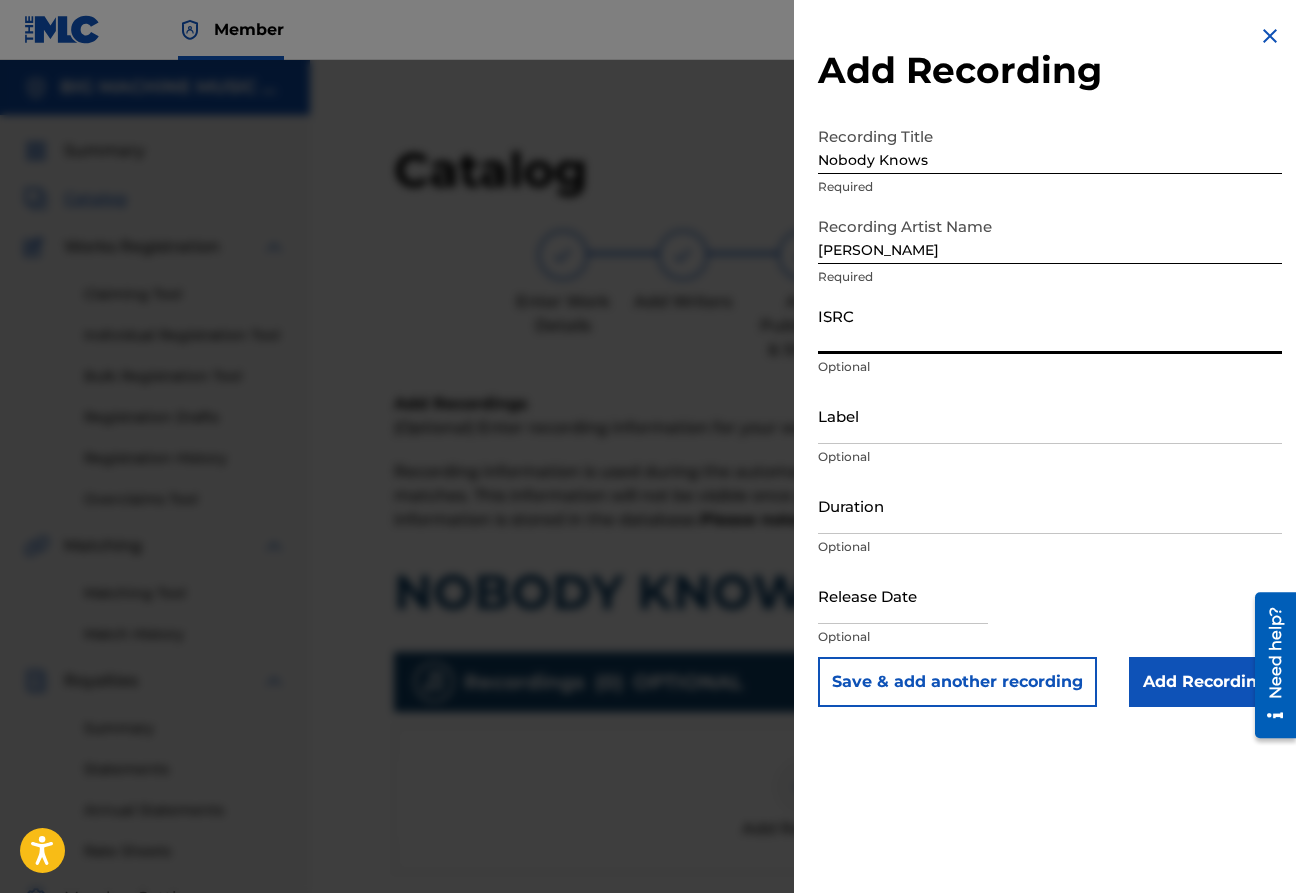 paste on "USAT22503719" 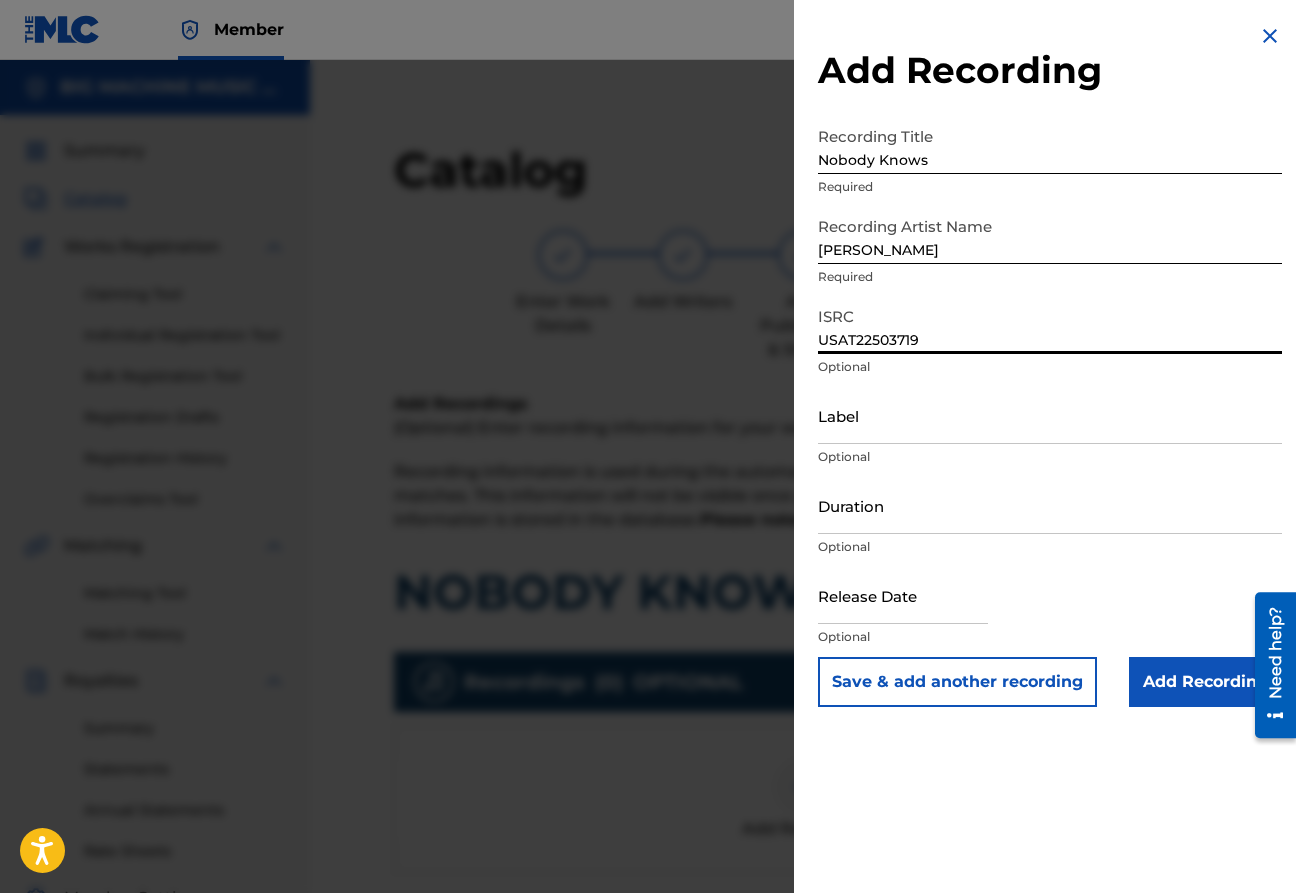 type on "USAT22503719" 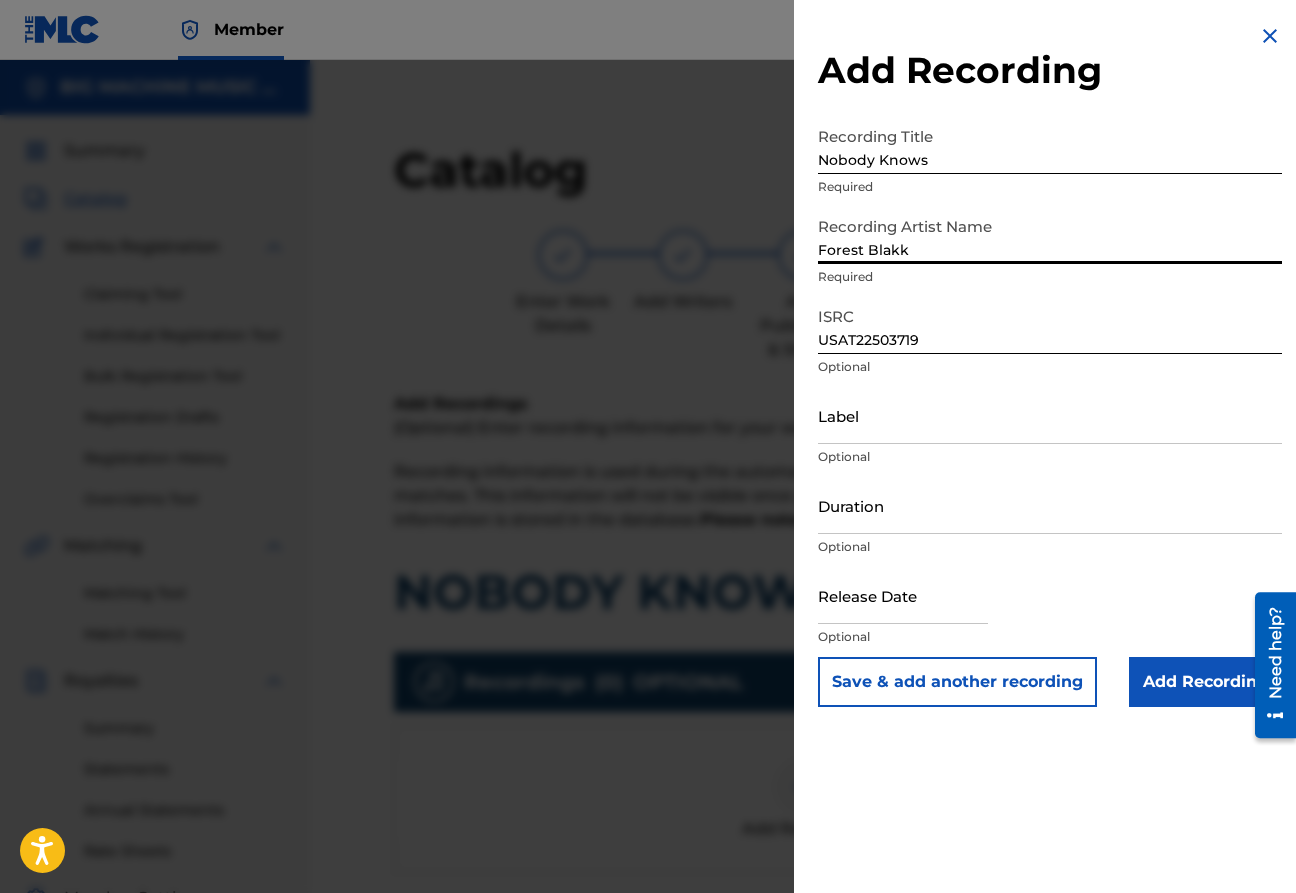 type on "Forest Blakk" 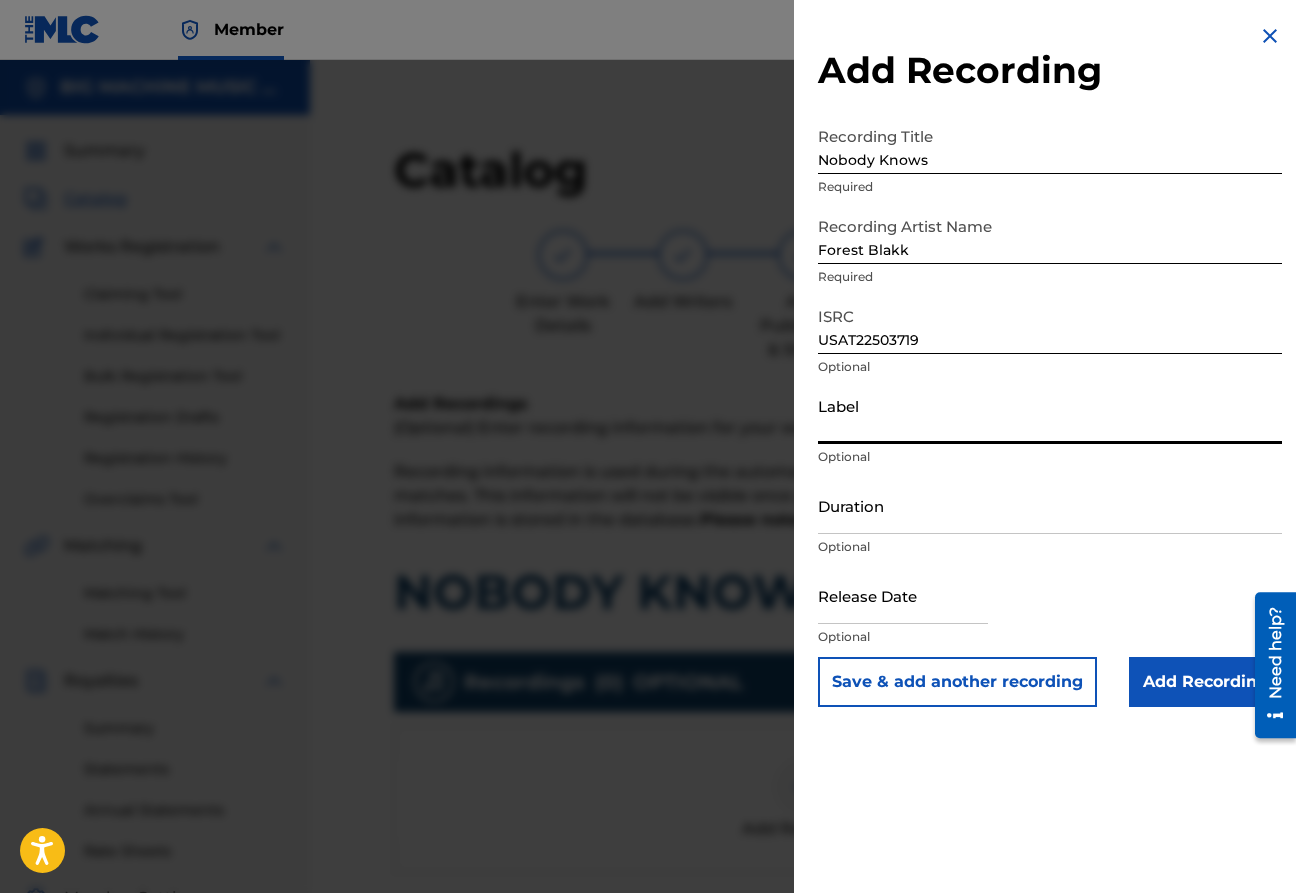 click on "Label" at bounding box center (1050, 415) 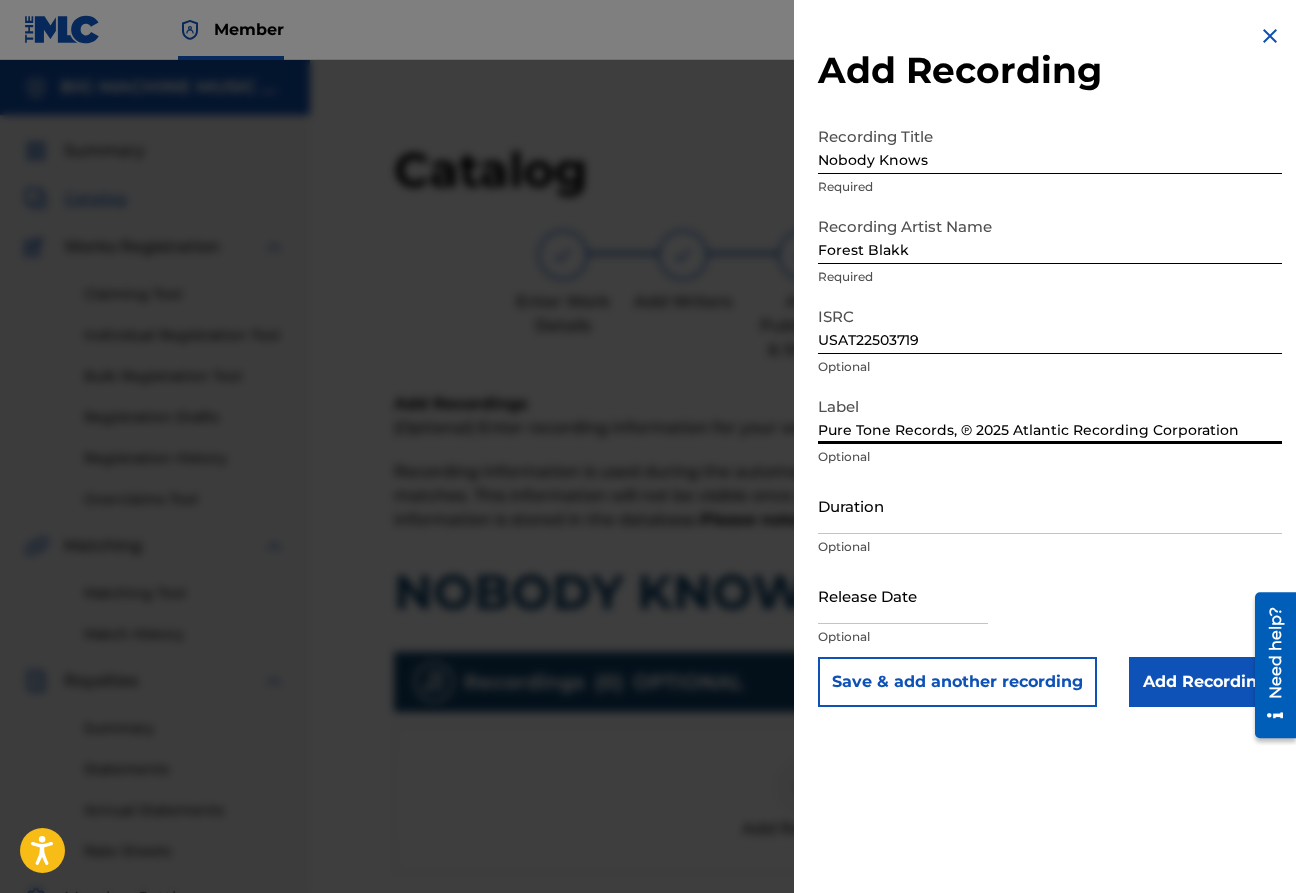 drag, startPoint x: 1006, startPoint y: 429, endPoint x: 961, endPoint y: 431, distance: 45.044422 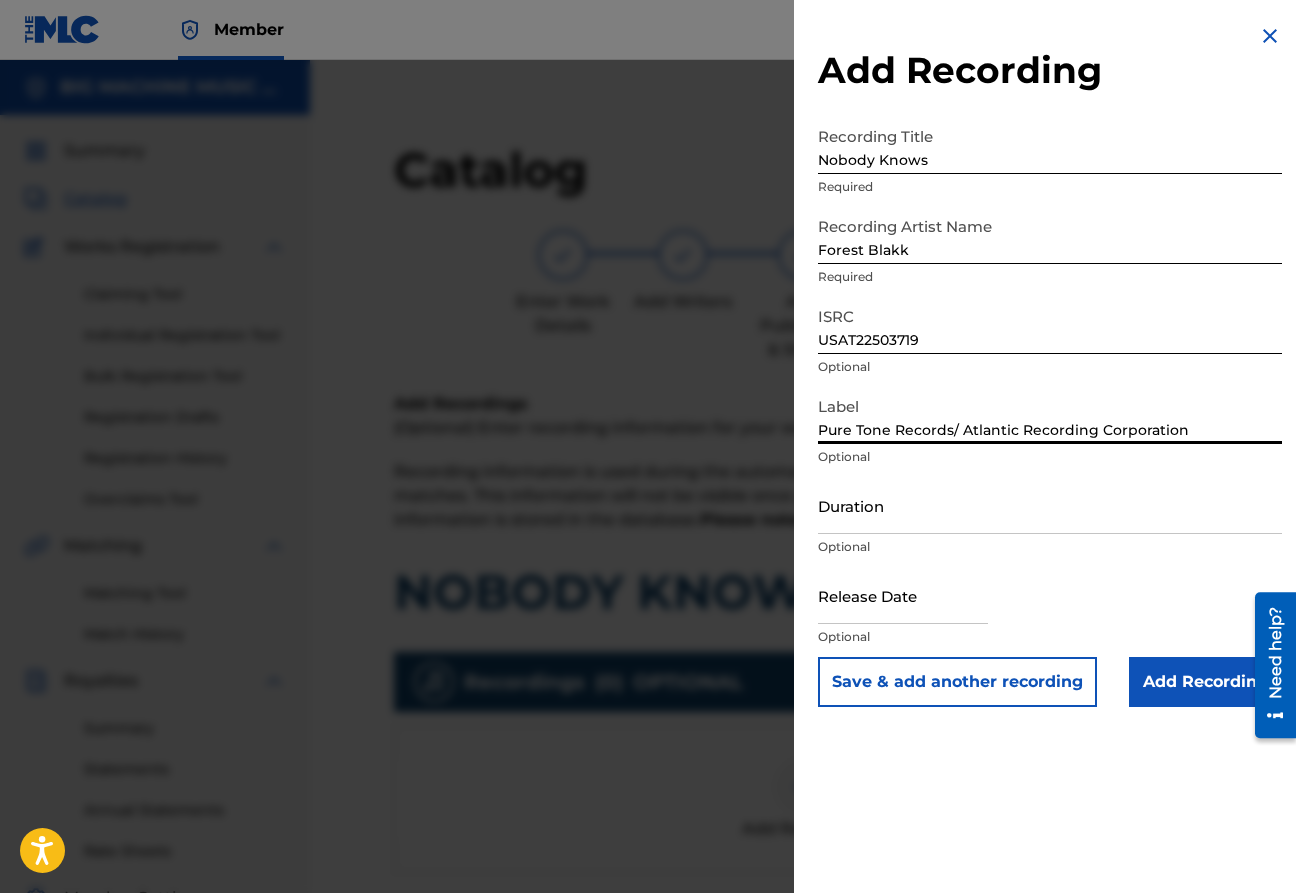 type on "Pure Tone Records/ Atlantic Recording Corporation" 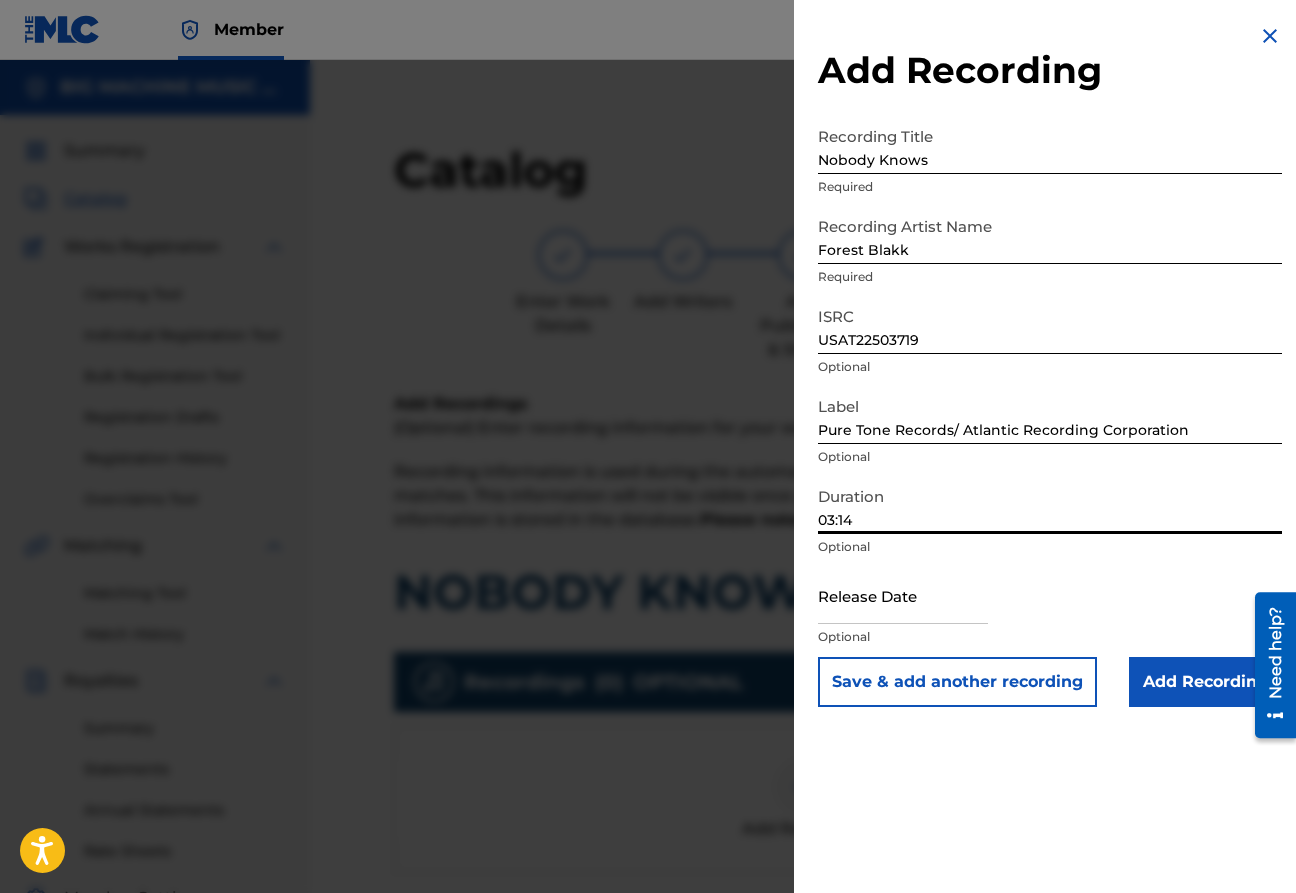 type on "03:14" 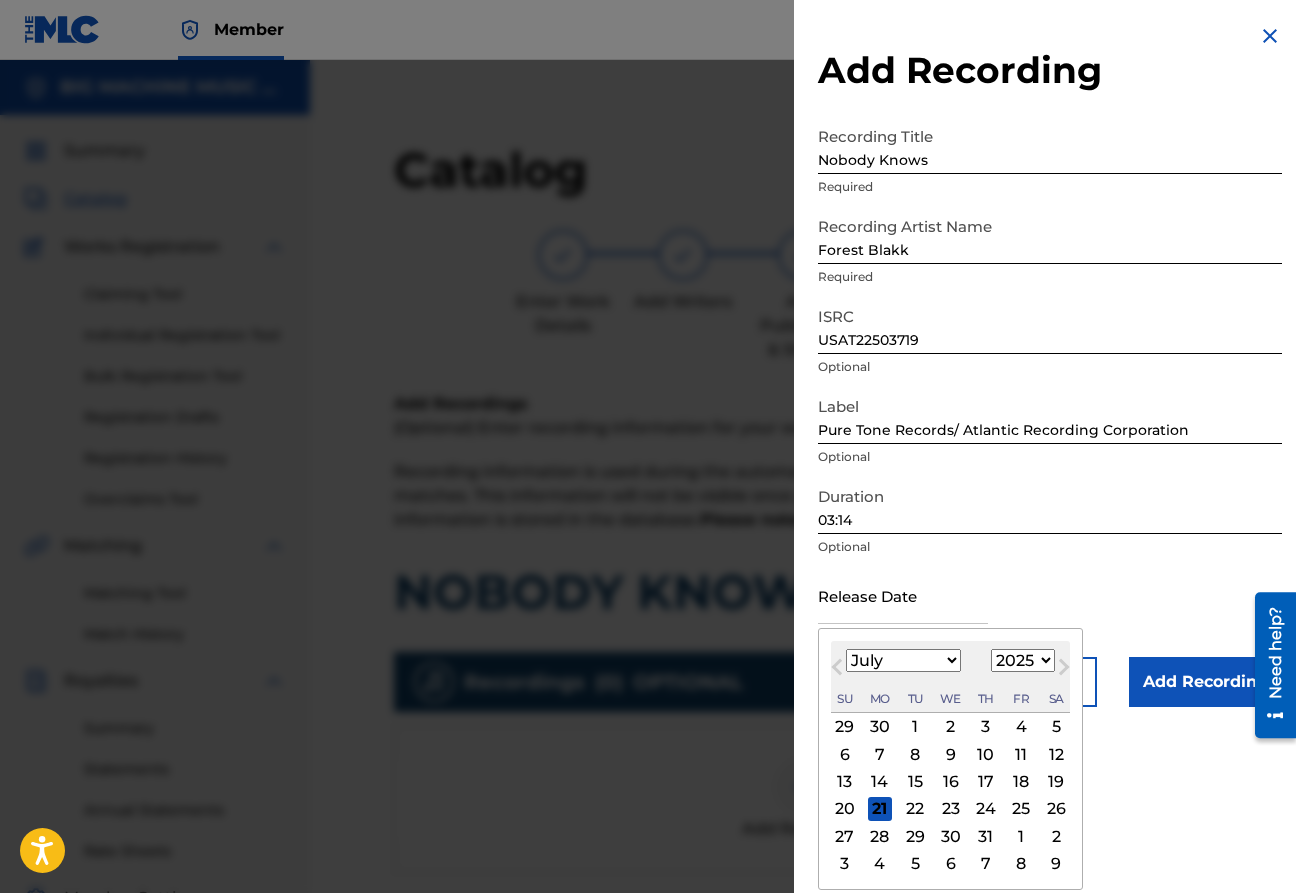 click on "January February March April May June July August September October November December" at bounding box center [903, 660] 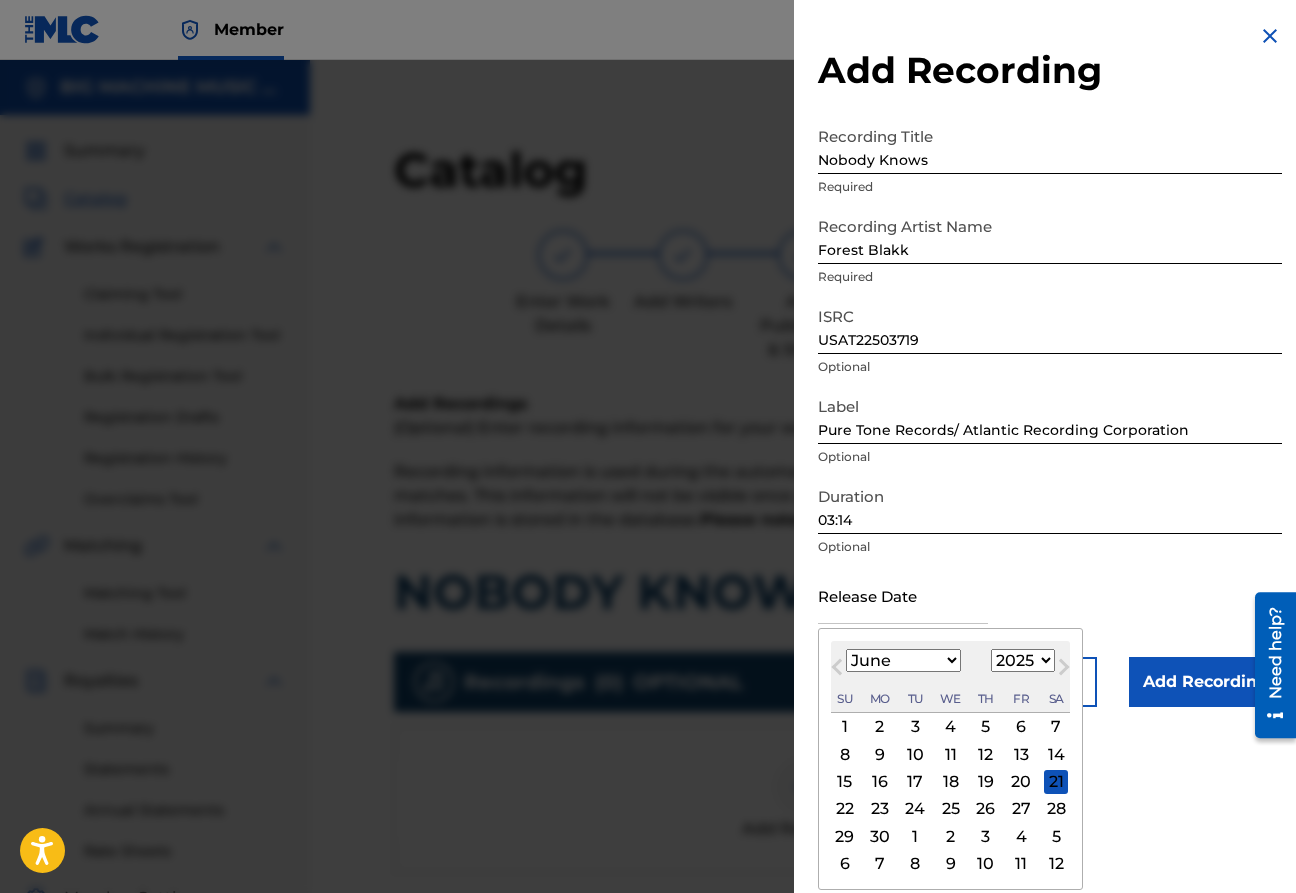 click on "20" at bounding box center [1021, 782] 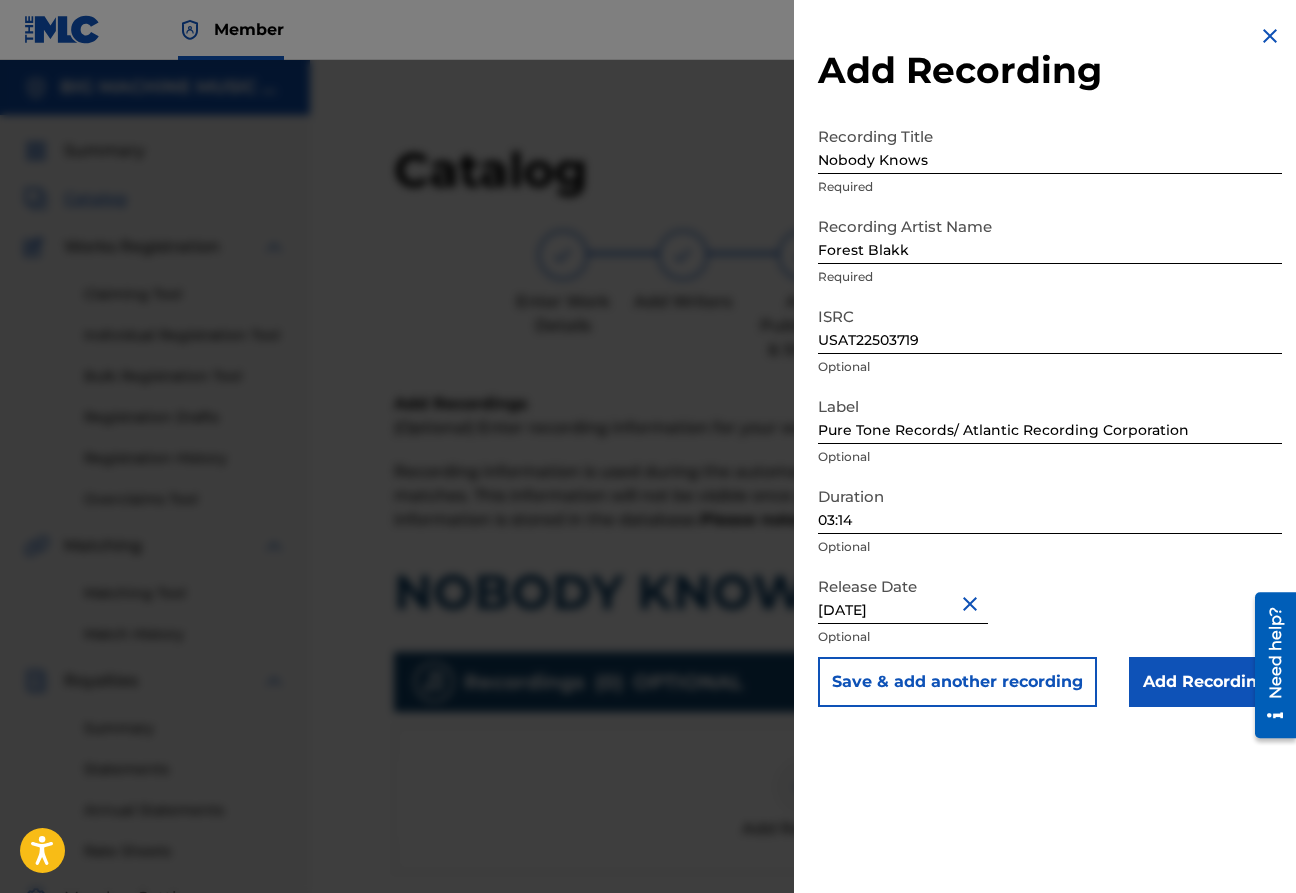 click on "Add Recording" at bounding box center [1205, 682] 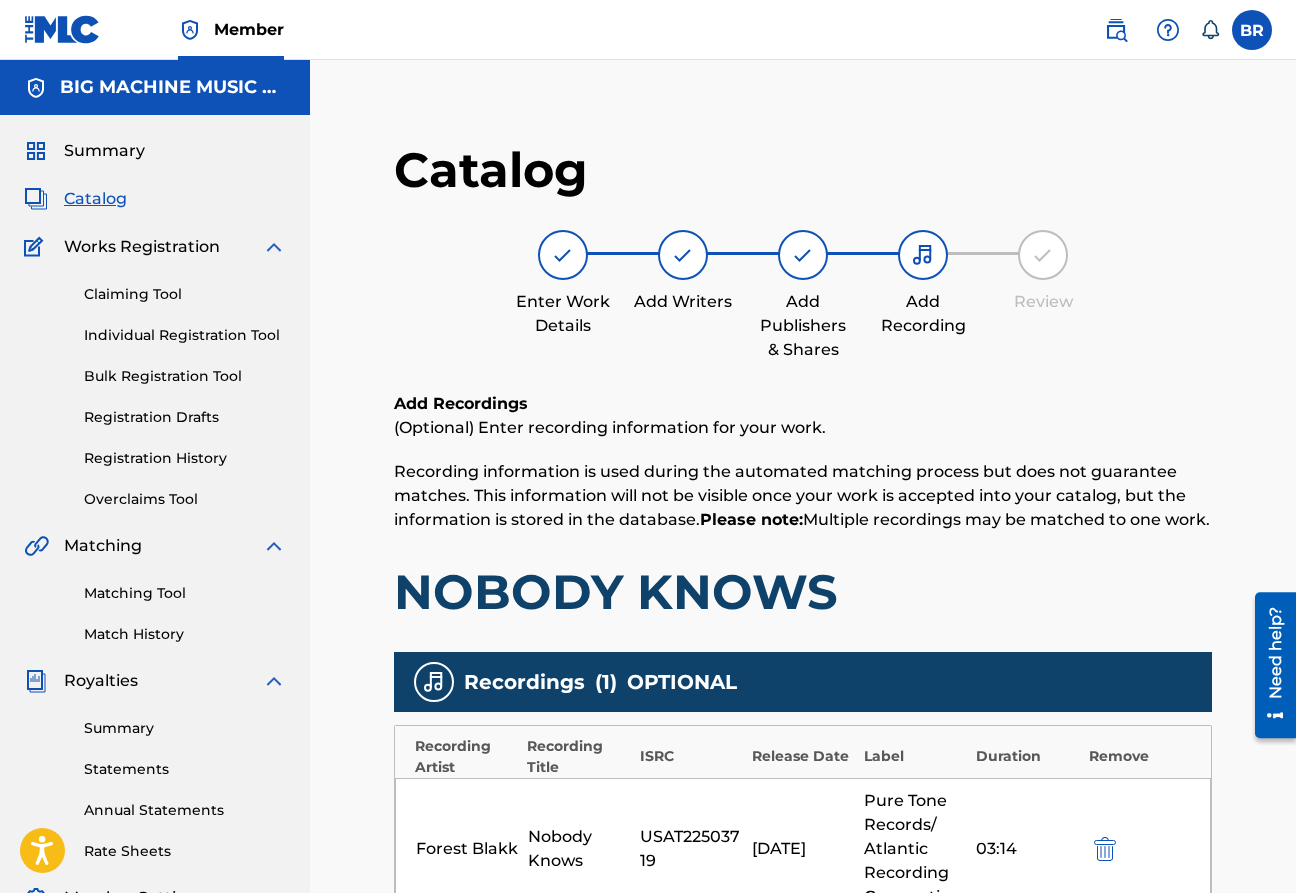 scroll, scrollTop: 448, scrollLeft: 0, axis: vertical 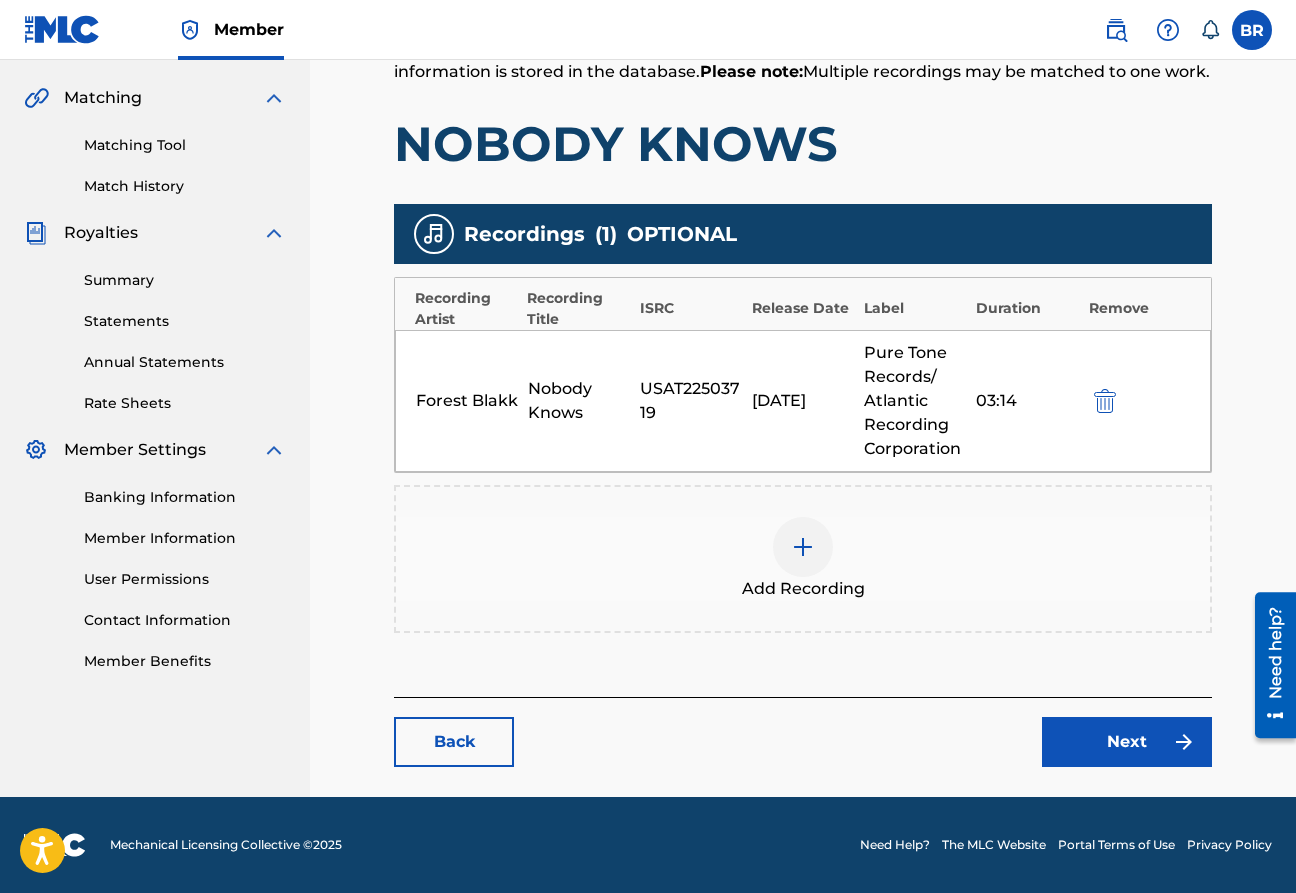 click on "Add Recordings (Optional) Enter recording information for your work. Recording information is used during the automated matching process but does not guarantee matches. This information will not be visible once your work is accepted into your catalog, but the information is stored in the database.  Please note:  Multiple recordings may be matched to one work. NOBODY KNOWS Recordings ( 1 ) OPTIONAL Recording Artist Recording Title ISRC Release Date Label Duration Remove Forest Blakk Nobody Knows USAT22503719 06/20/2025 Pure Tone Records/ Atlantic Recording Corporation 03:14 Add Recording" at bounding box center (803, 320) 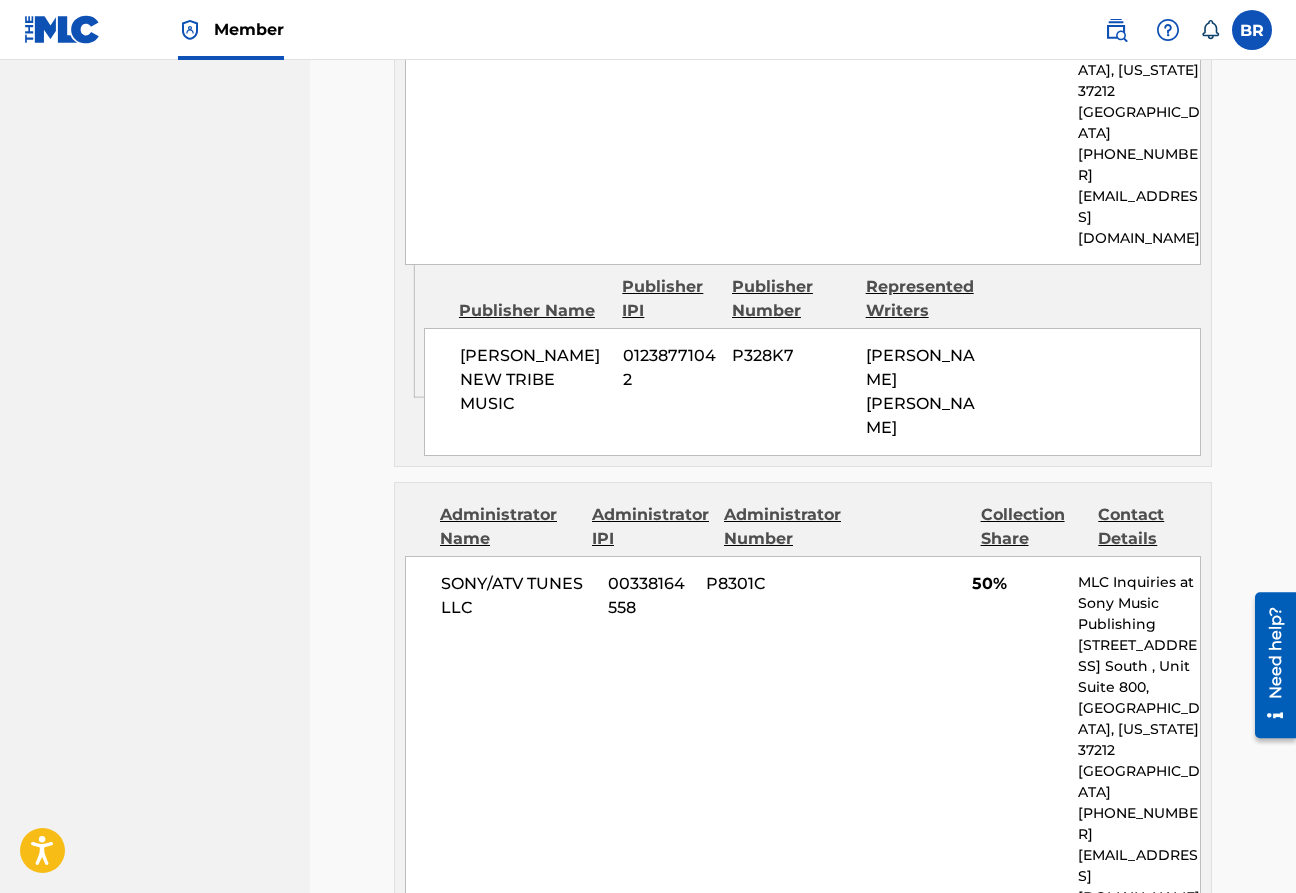 scroll, scrollTop: 1558, scrollLeft: 0, axis: vertical 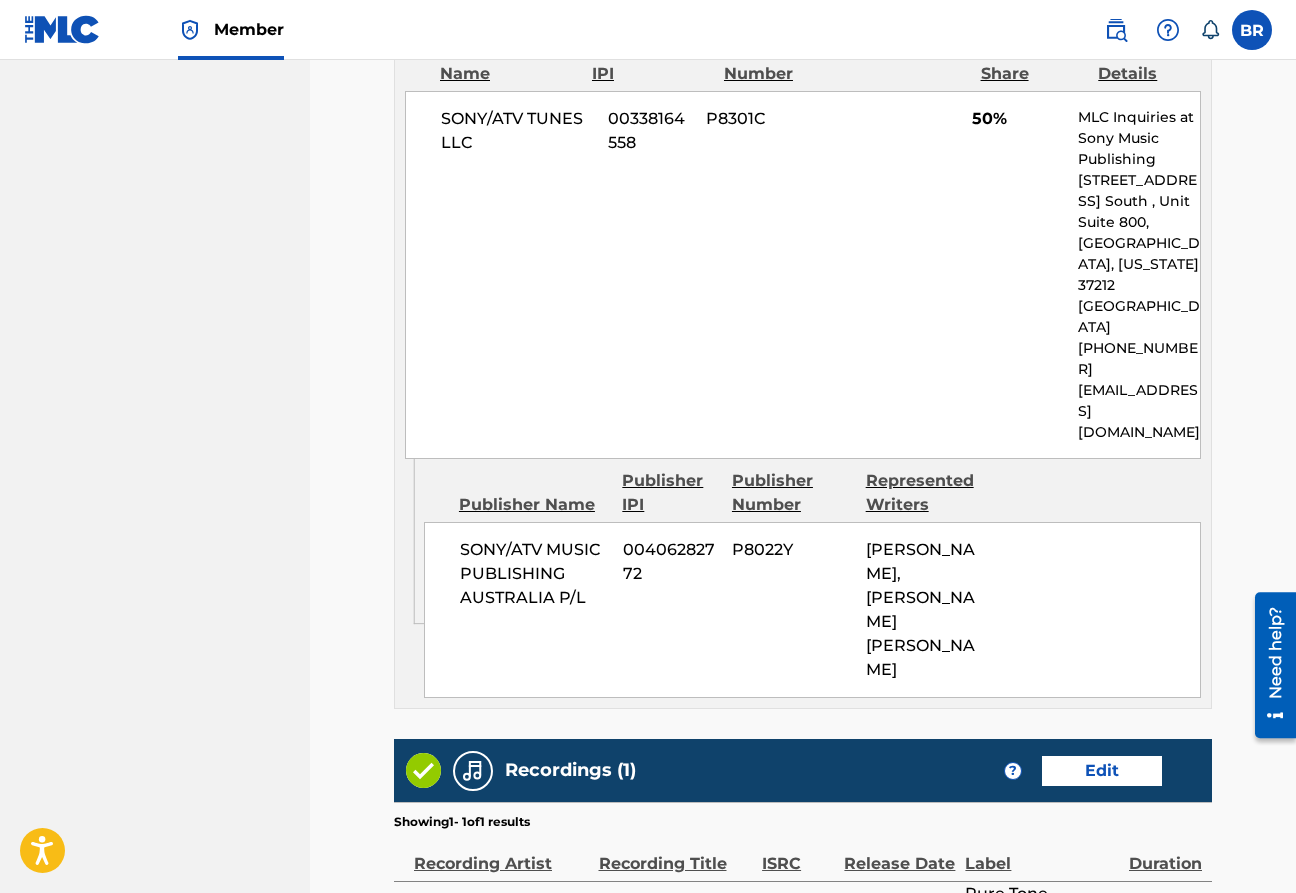 click on "Submit" at bounding box center (1127, 1054) 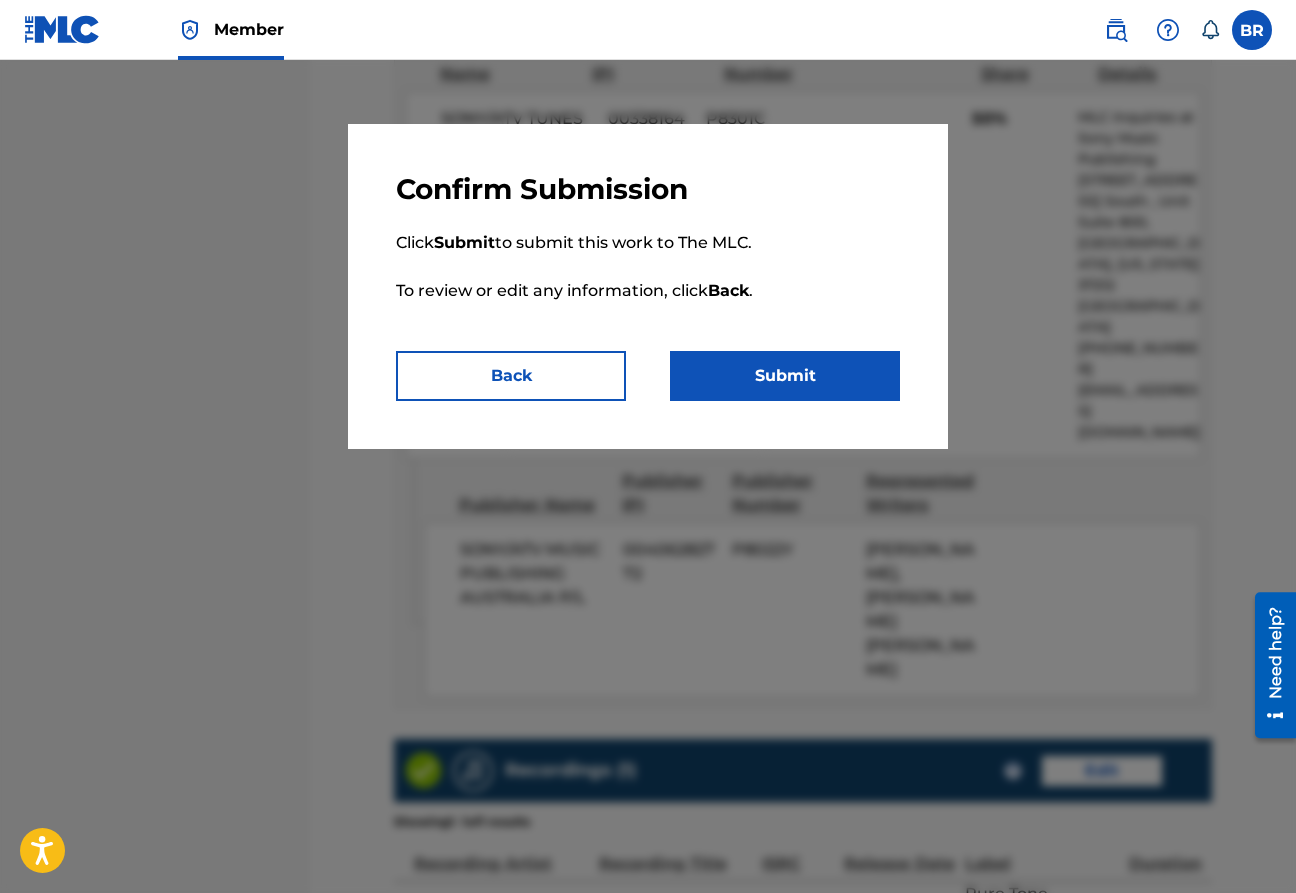 click on "Submit" at bounding box center (785, 376) 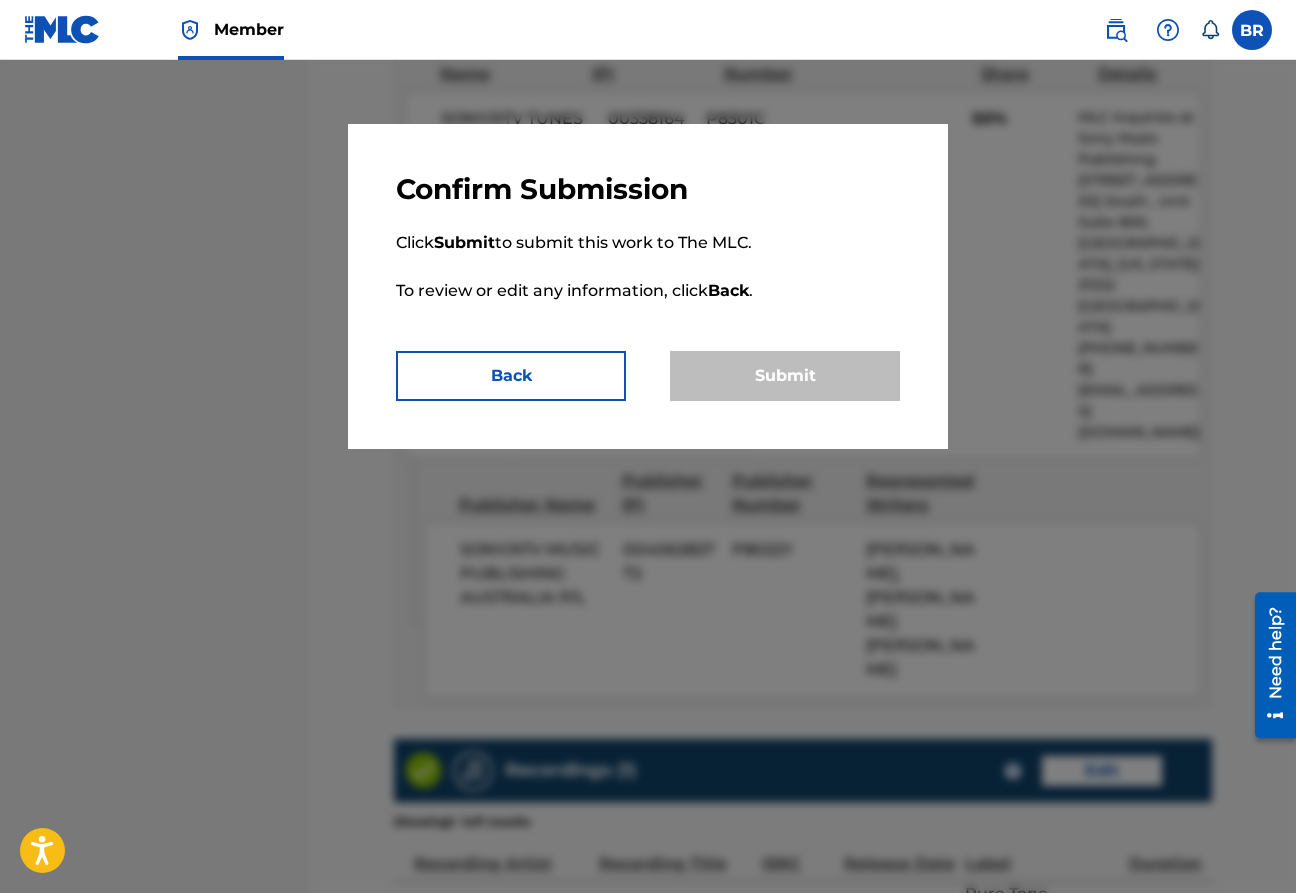 scroll, scrollTop: 0, scrollLeft: 0, axis: both 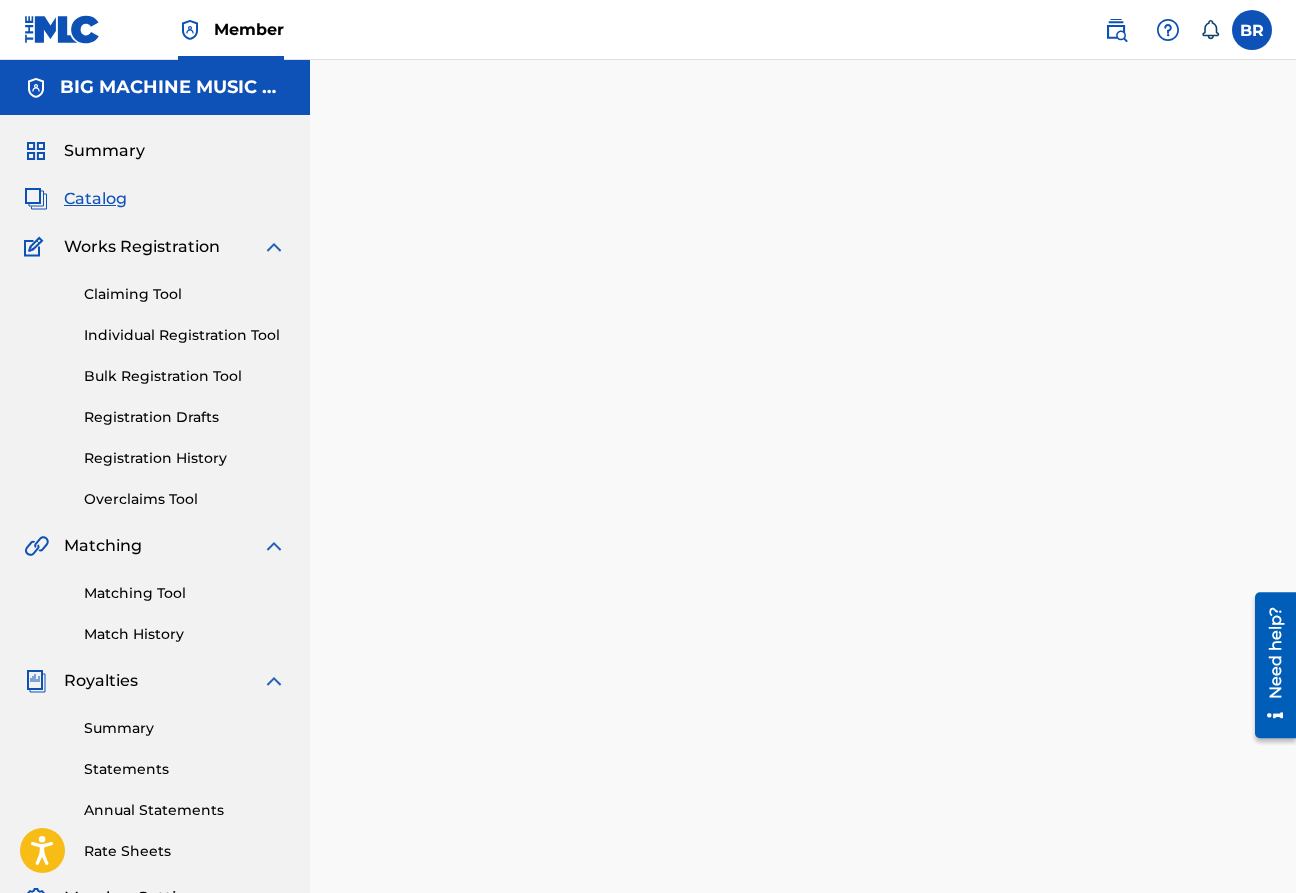 click on "Catalog" at bounding box center [95, 199] 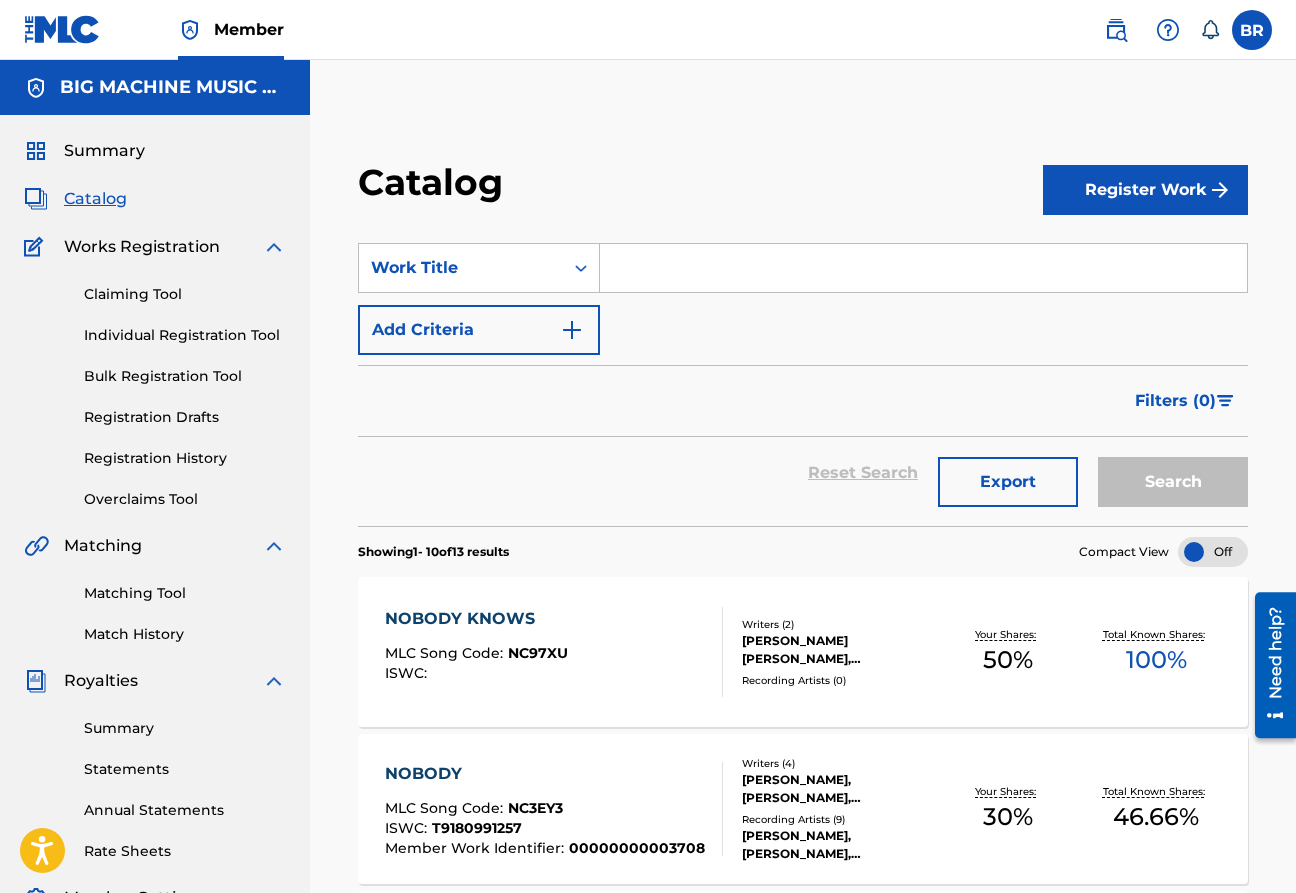 click at bounding box center (923, 268) 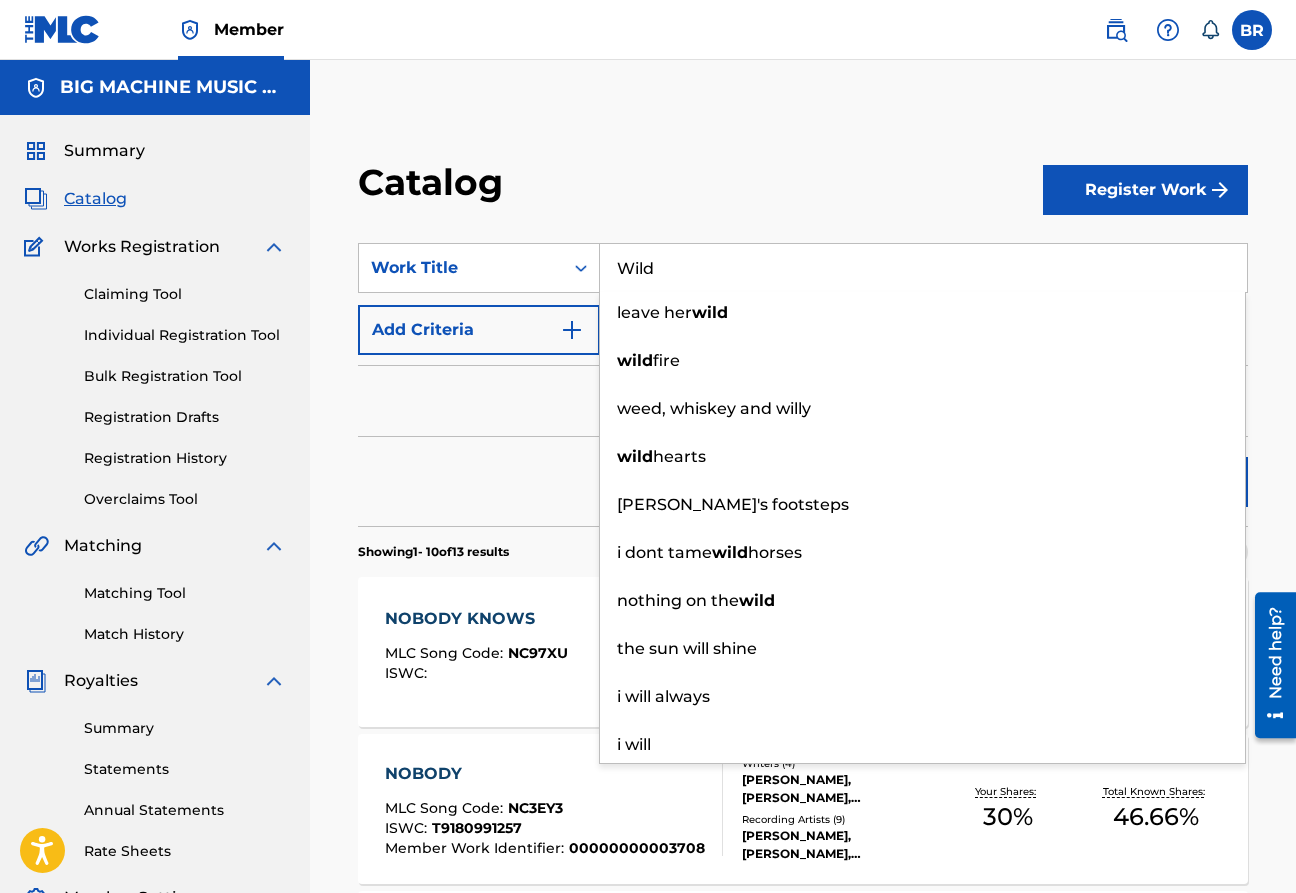 click on "Wild" at bounding box center (923, 268) 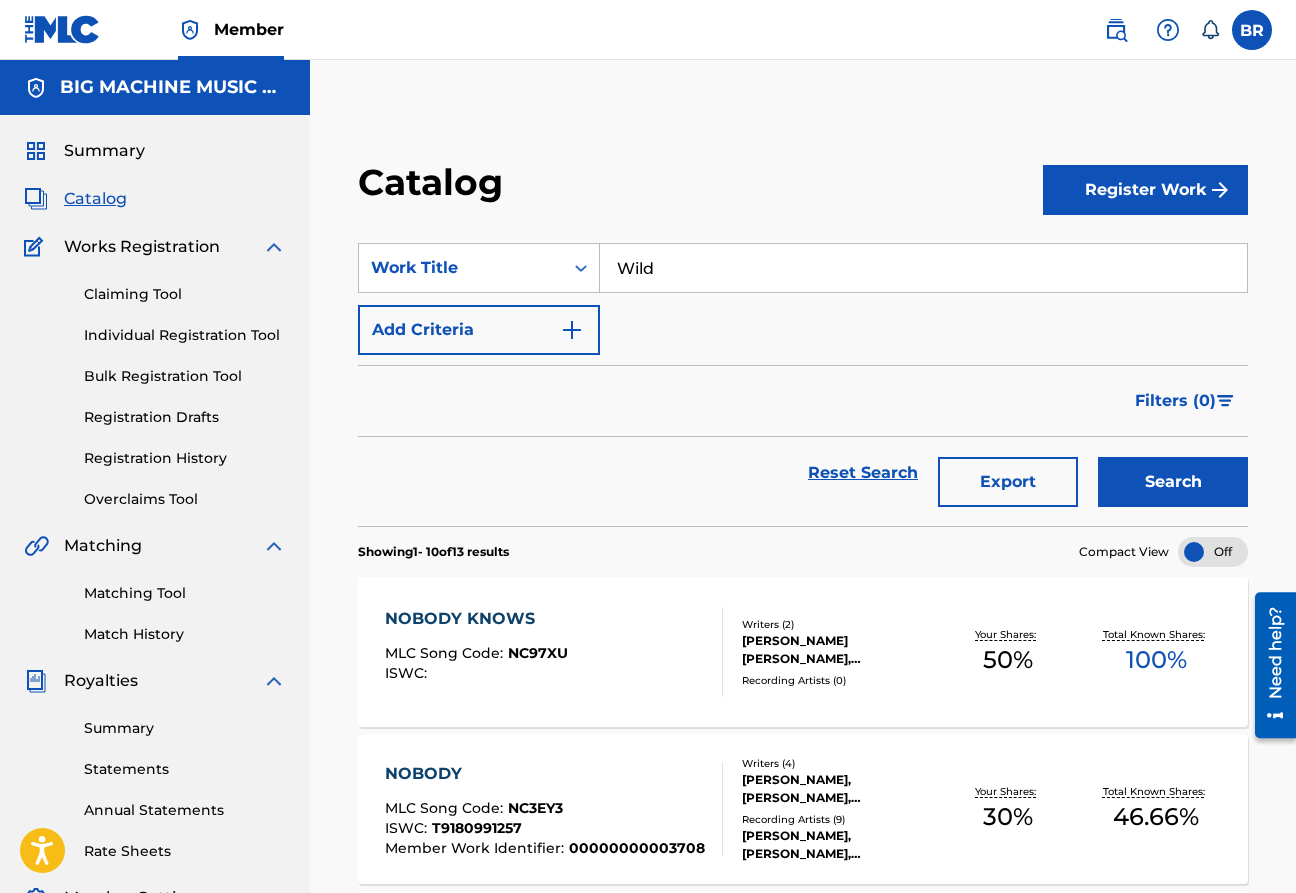 click on "Search" at bounding box center [1173, 482] 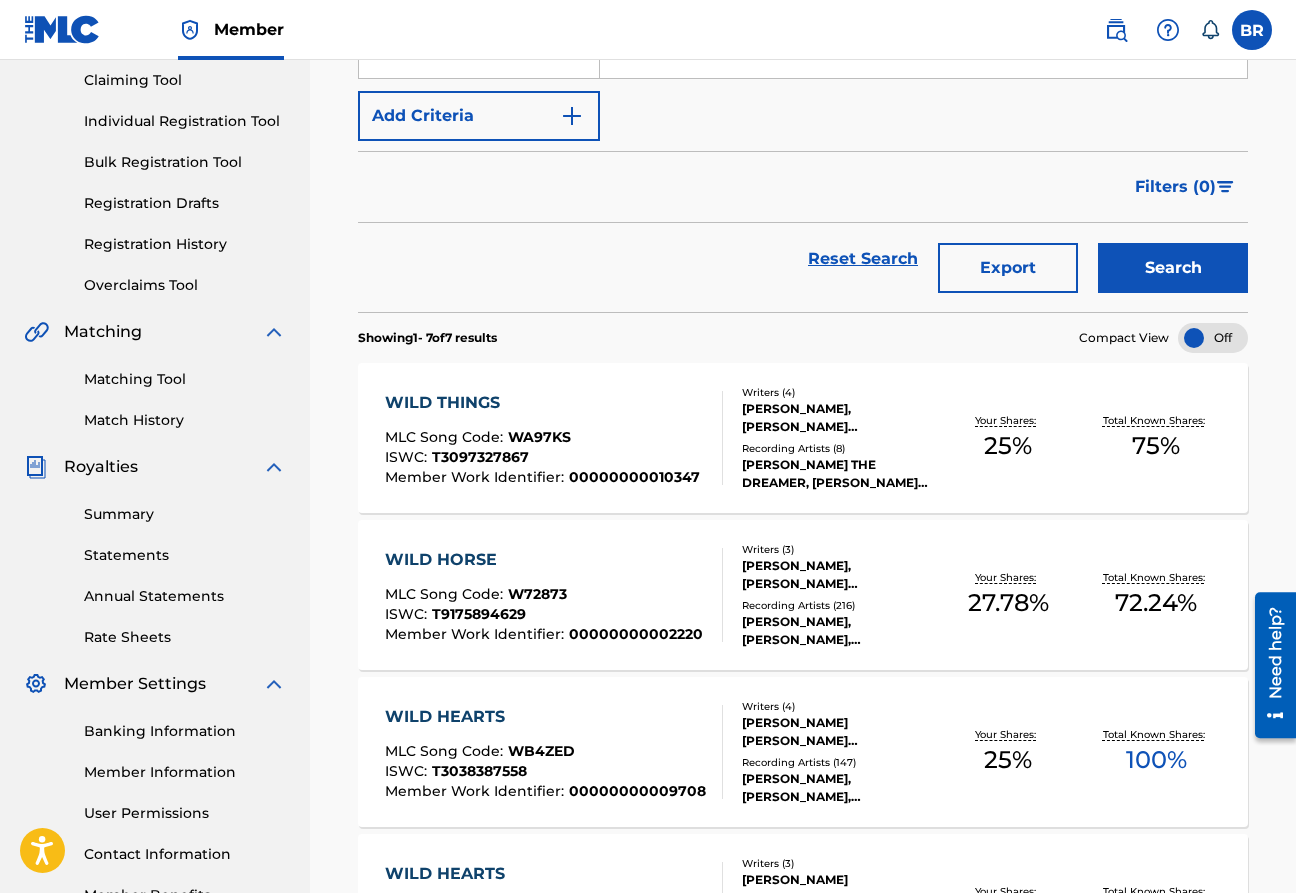 scroll, scrollTop: 0, scrollLeft: 0, axis: both 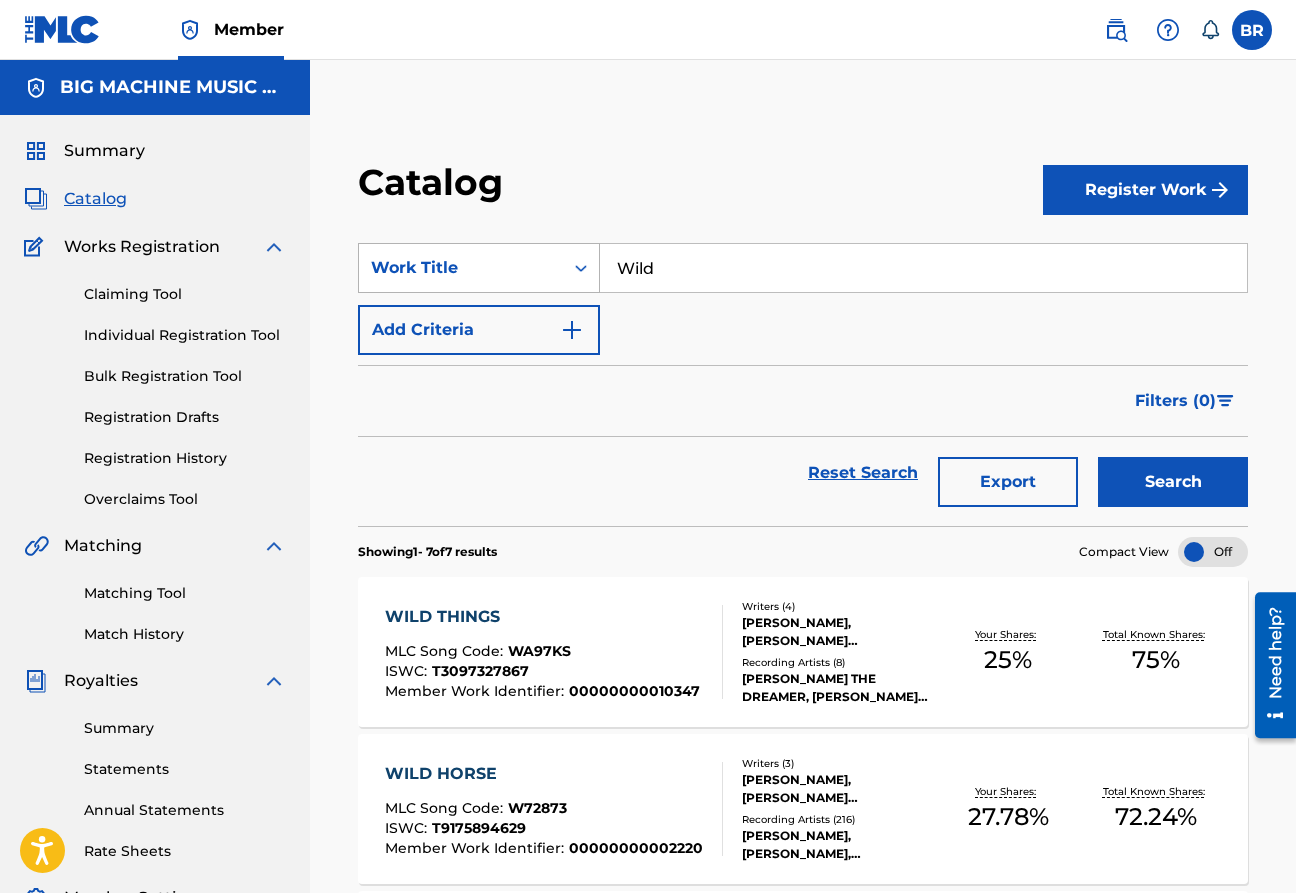 drag, startPoint x: 669, startPoint y: 265, endPoint x: 565, endPoint y: 264, distance: 104.00481 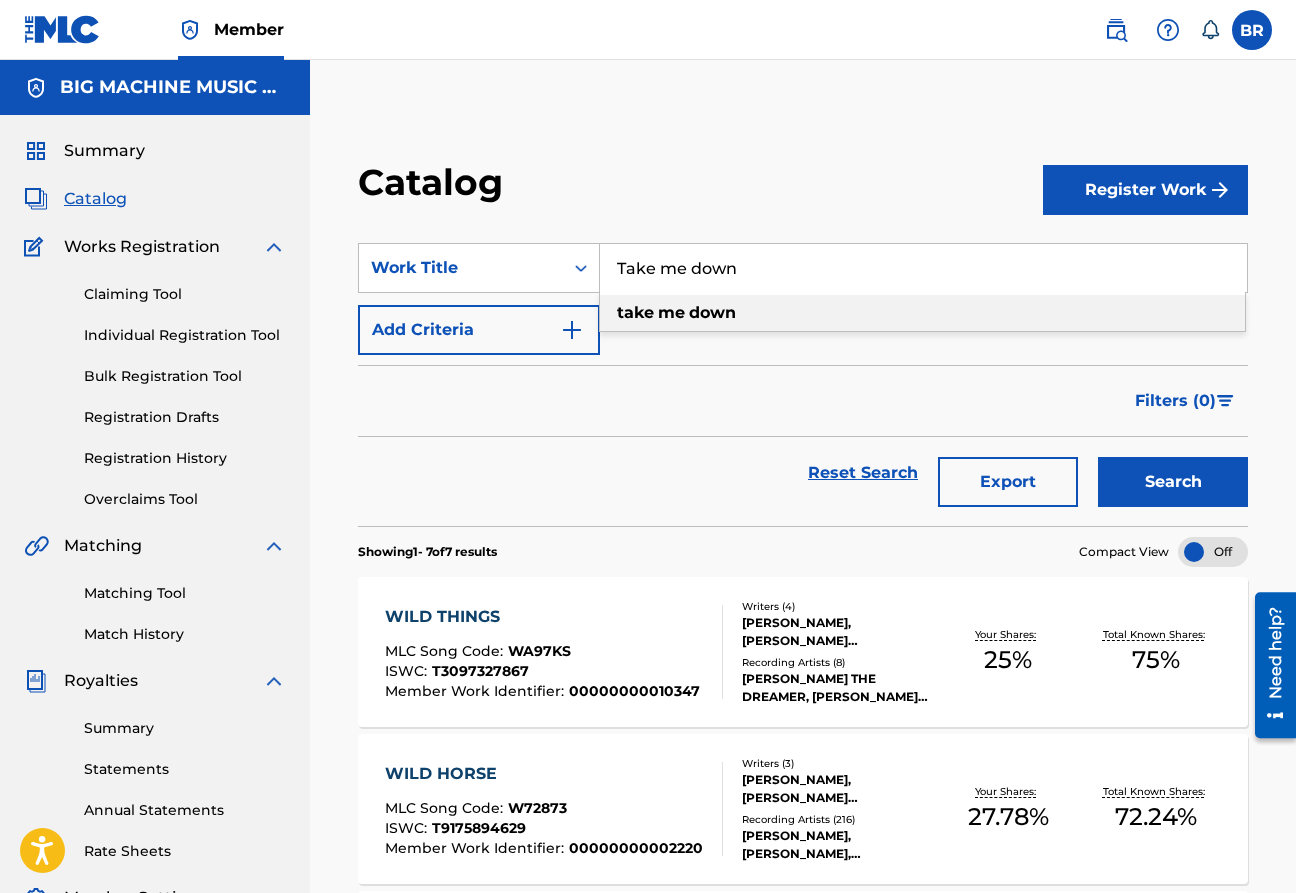 click on "me" at bounding box center [671, 312] 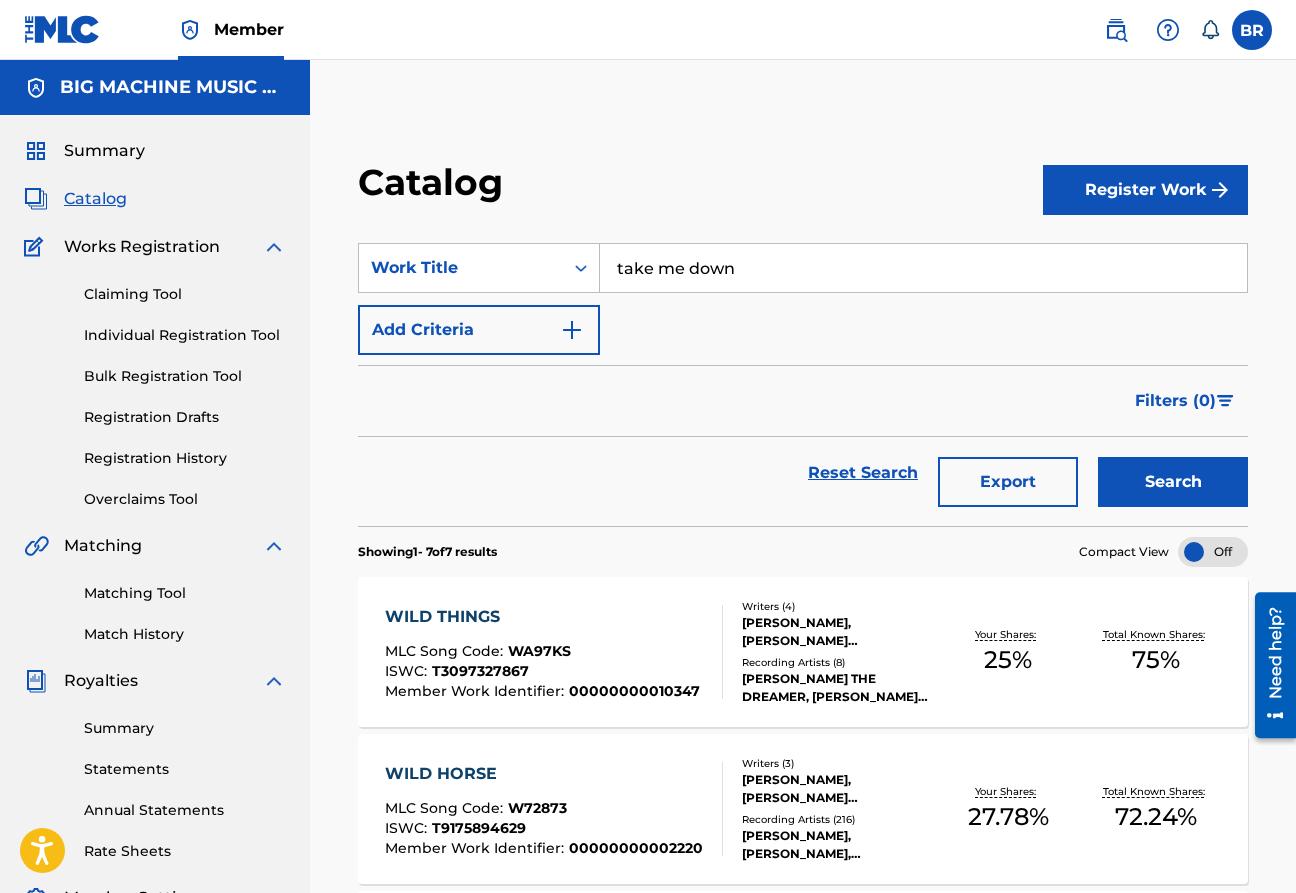 click on "Search" at bounding box center (1173, 482) 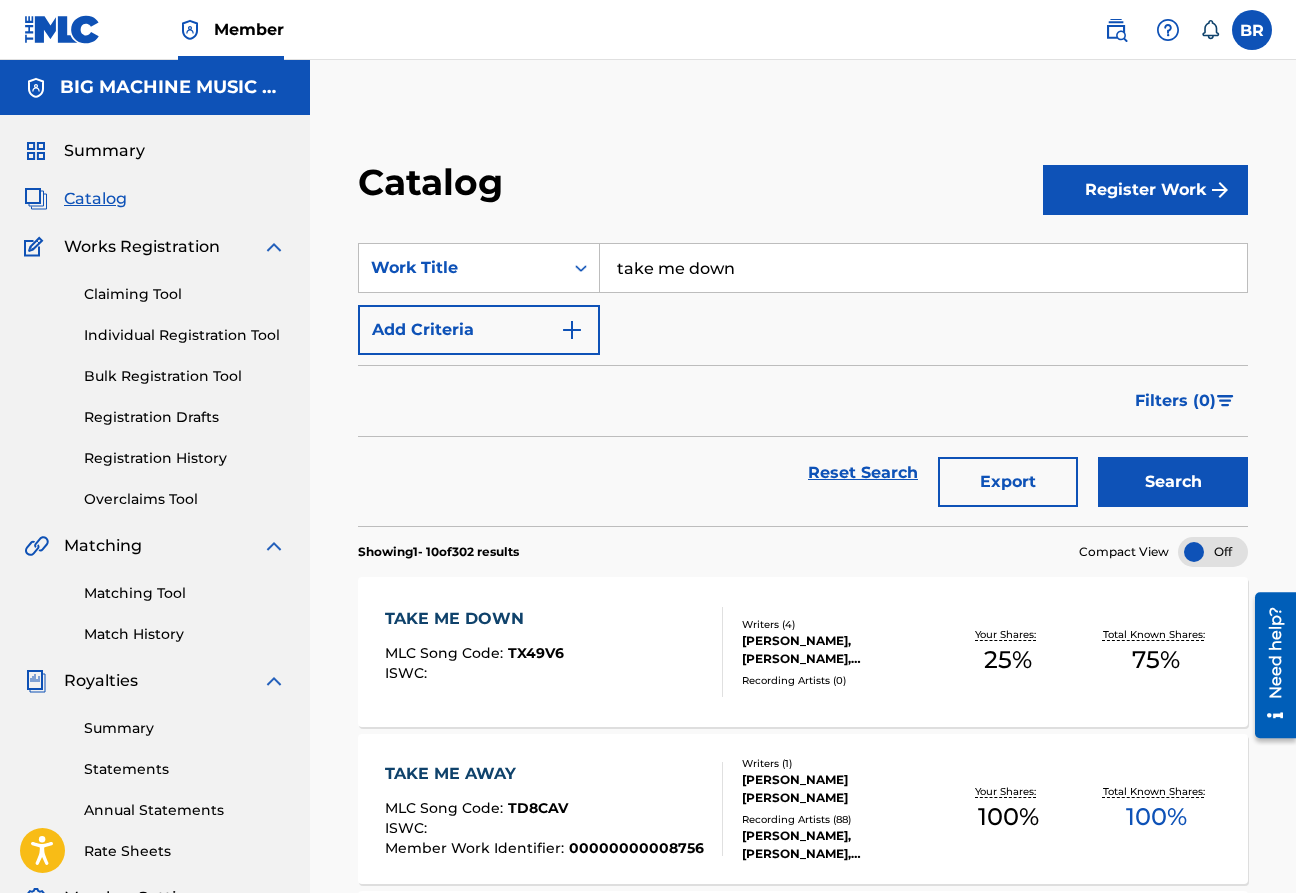 click on "TAKE ME DOWN" at bounding box center [474, 619] 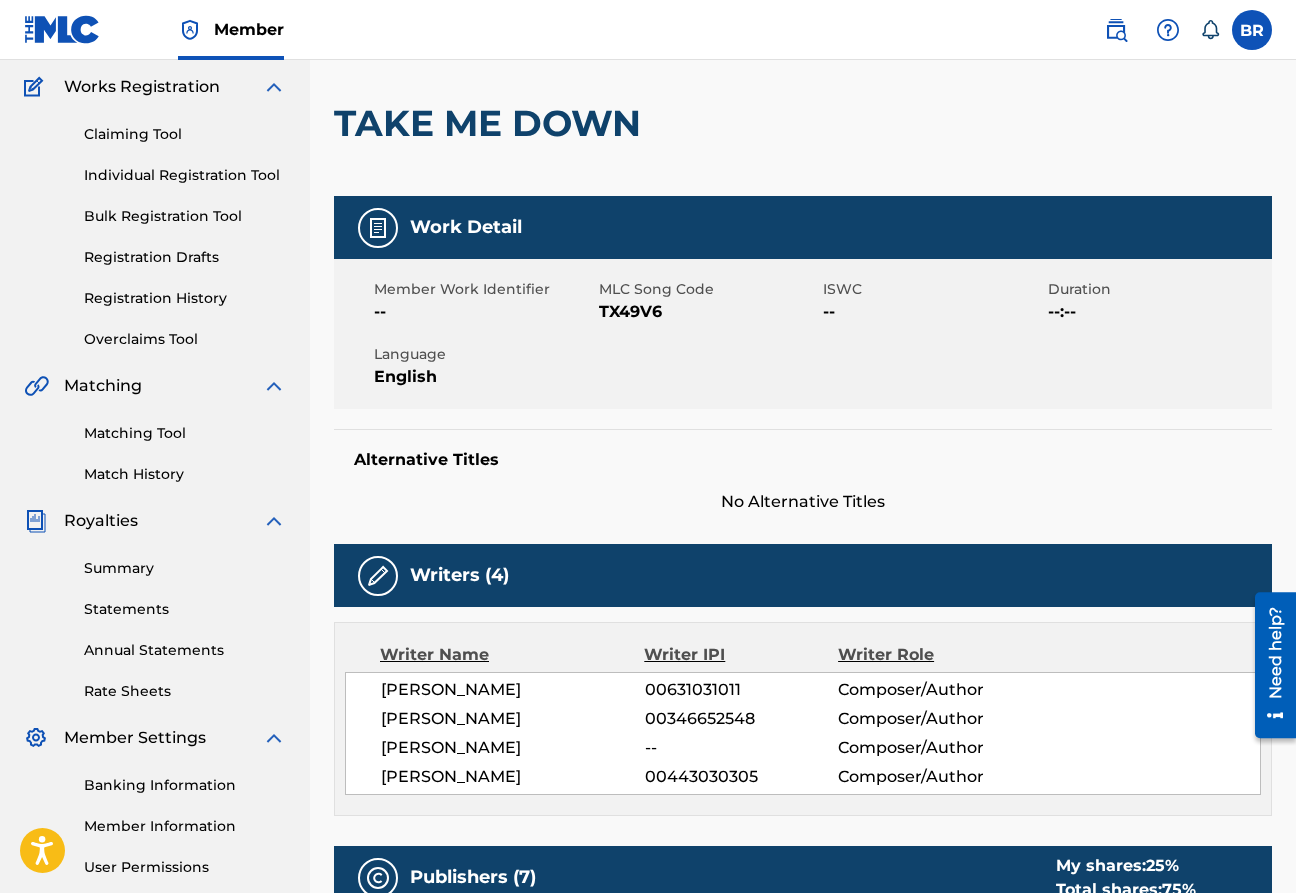 scroll, scrollTop: 0, scrollLeft: 0, axis: both 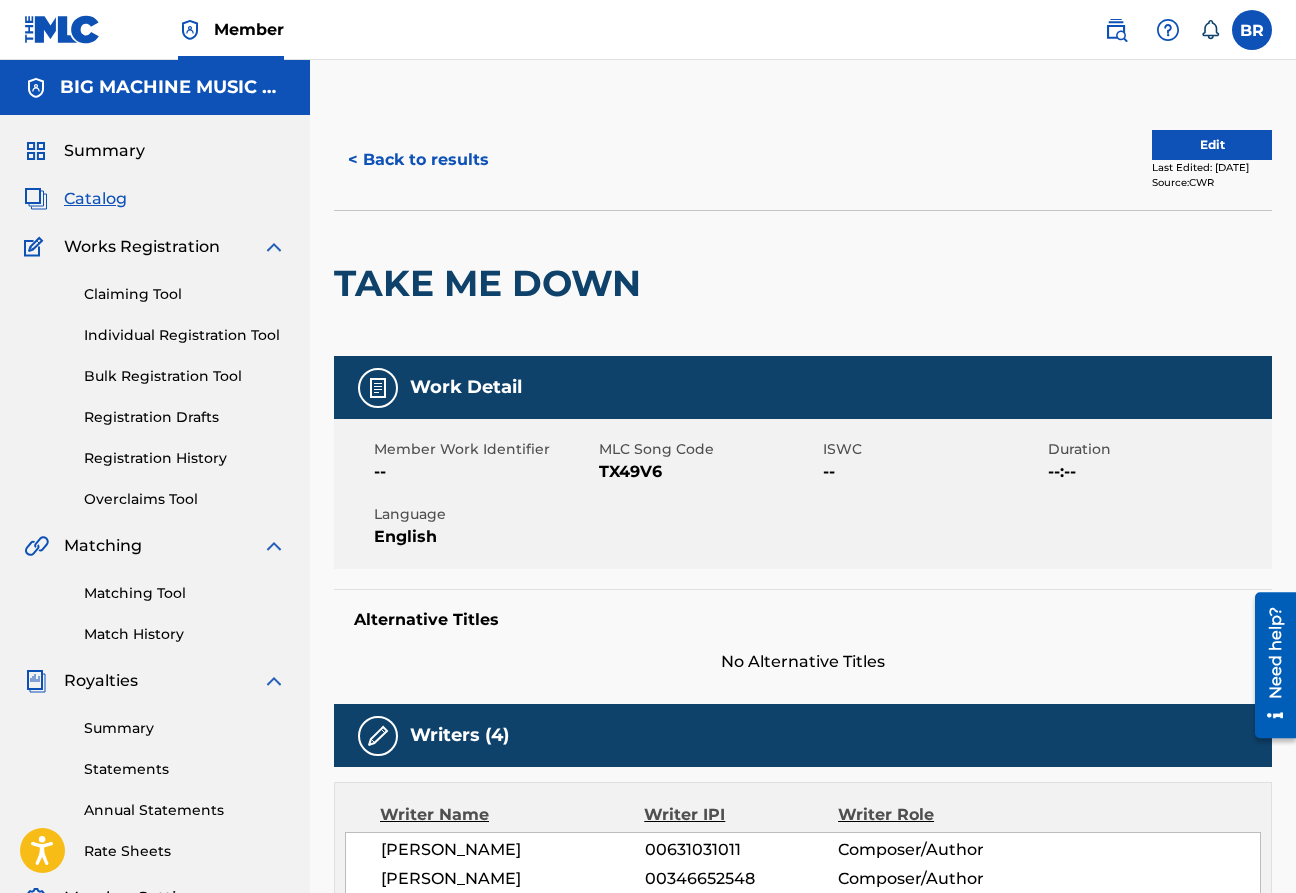 click on "Edit" at bounding box center (1212, 145) 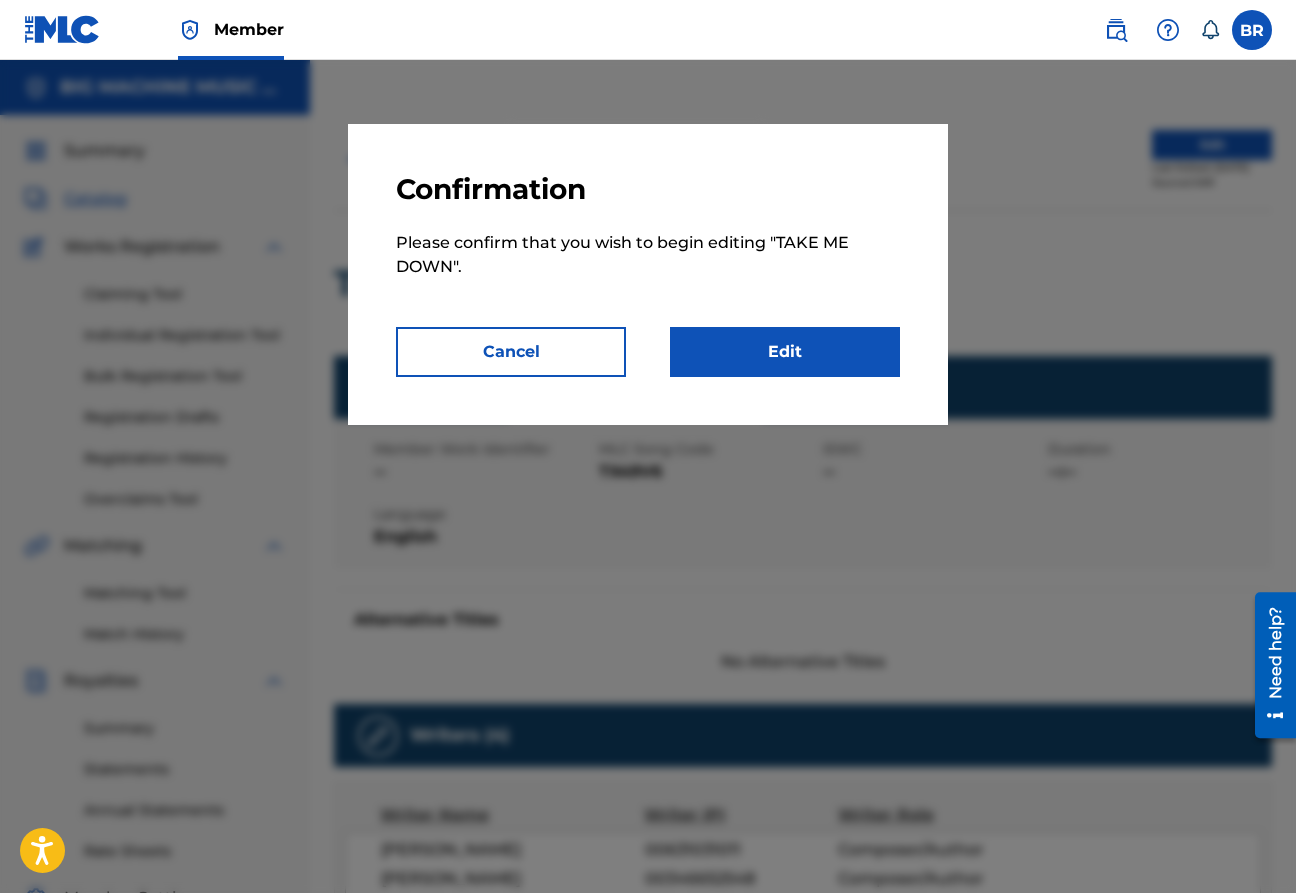 click on "Edit" at bounding box center (785, 352) 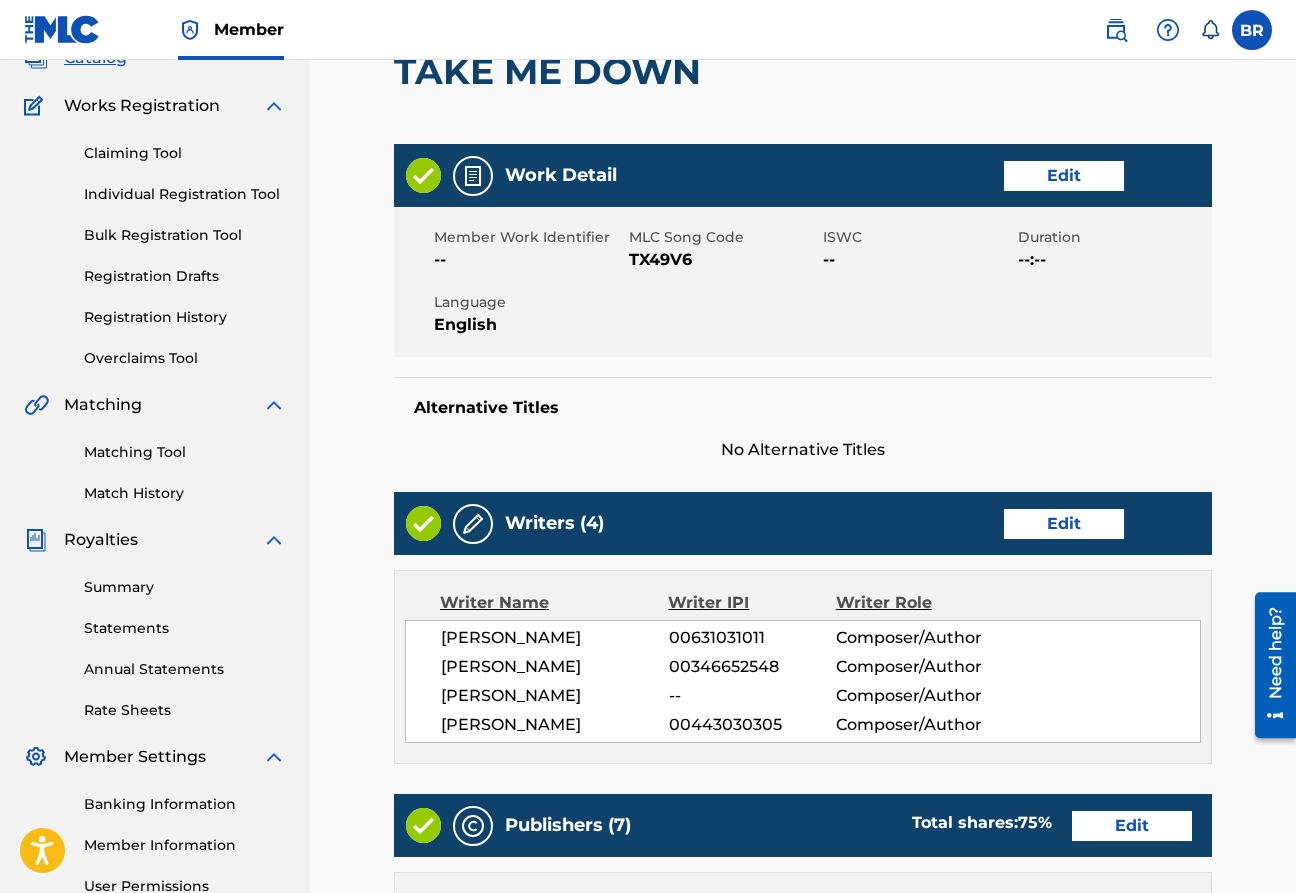 scroll, scrollTop: 166, scrollLeft: 0, axis: vertical 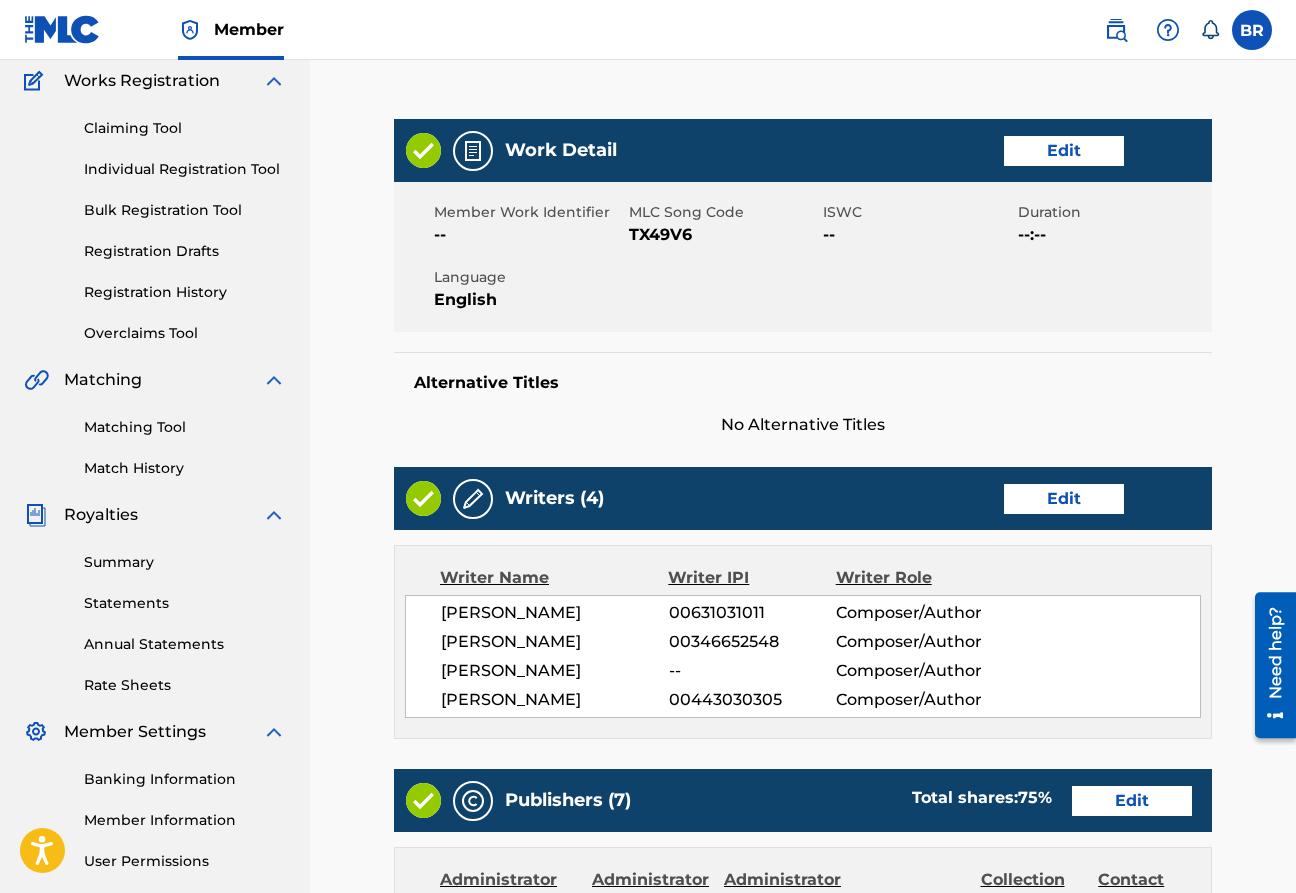 click on "Edit" at bounding box center [1064, 499] 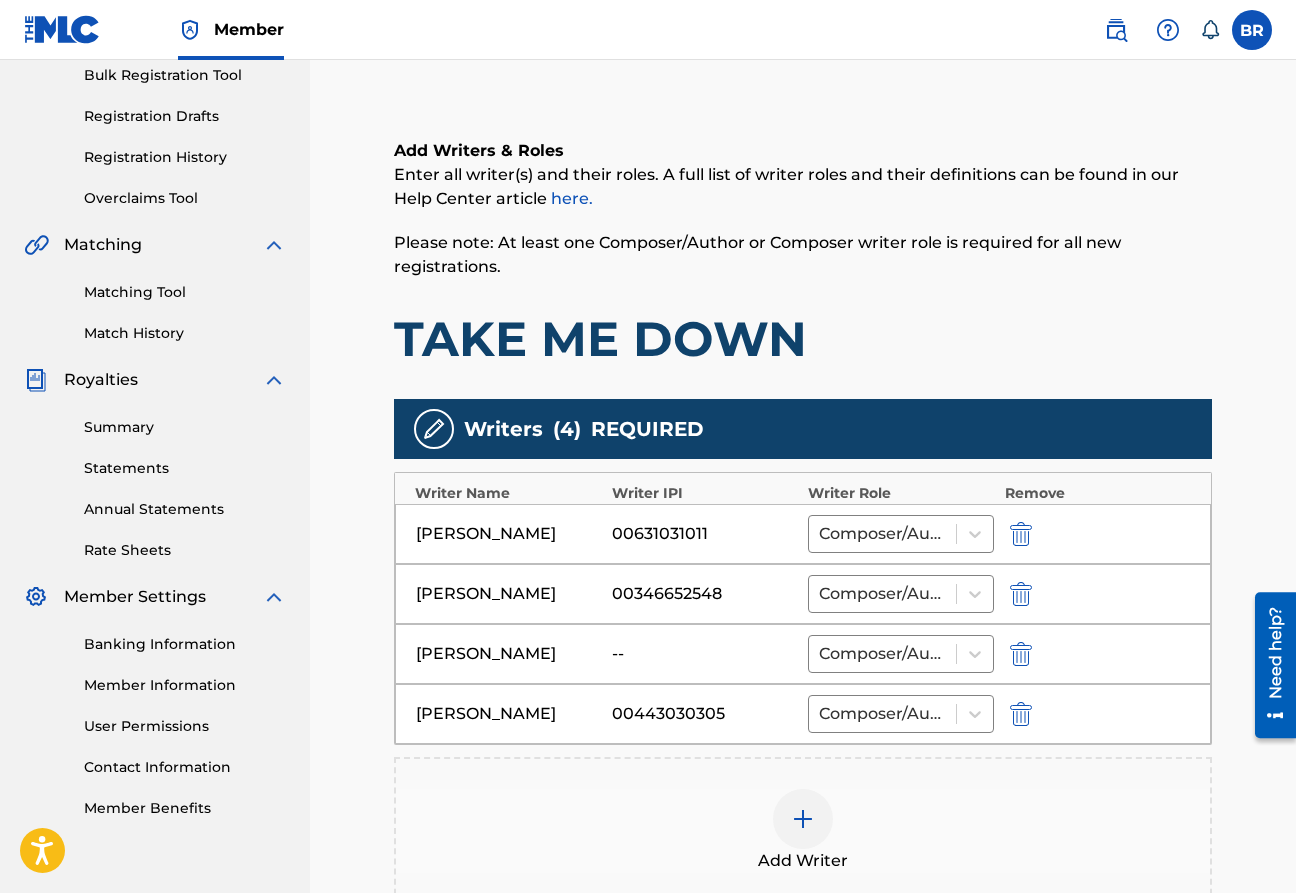 scroll, scrollTop: 318, scrollLeft: 0, axis: vertical 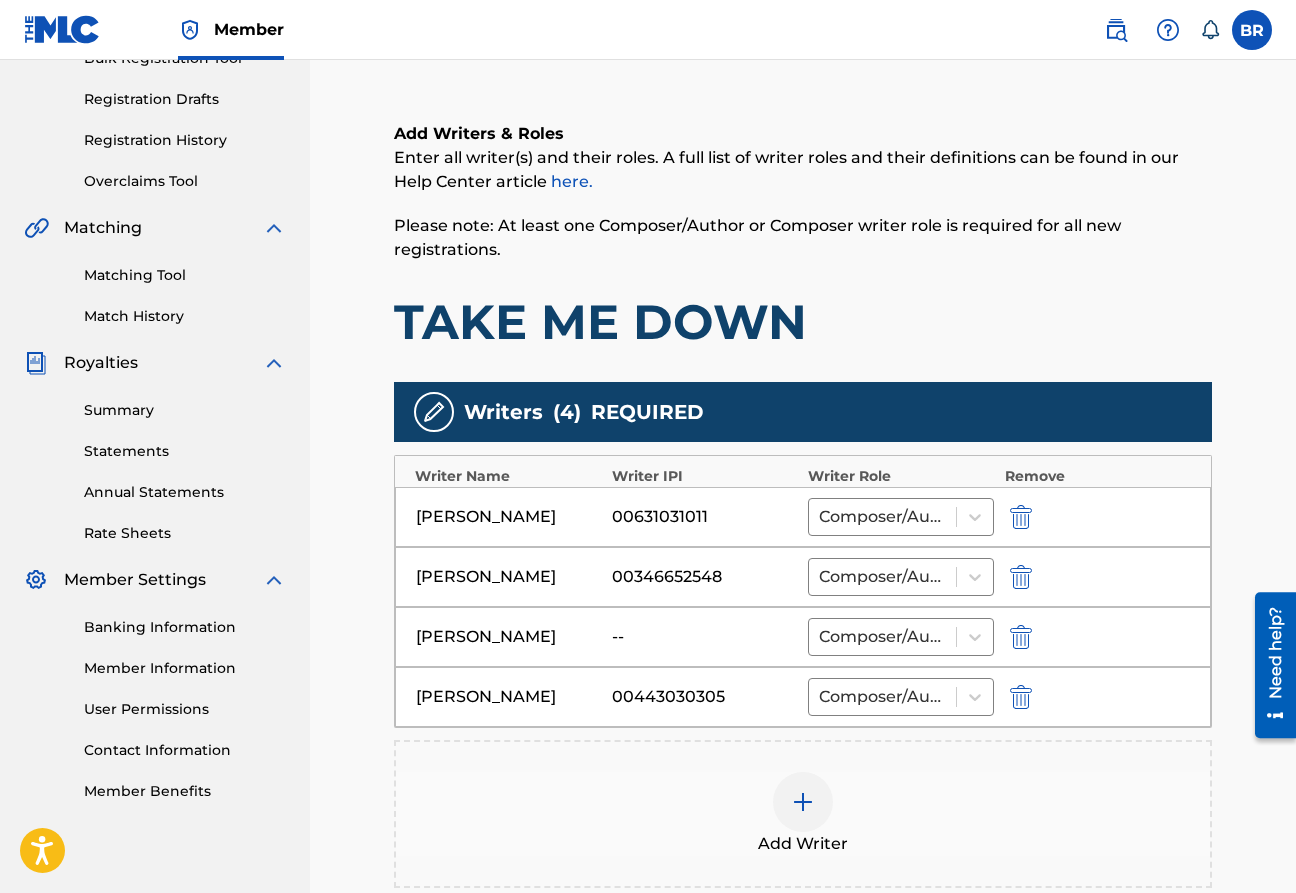 click at bounding box center (1021, 637) 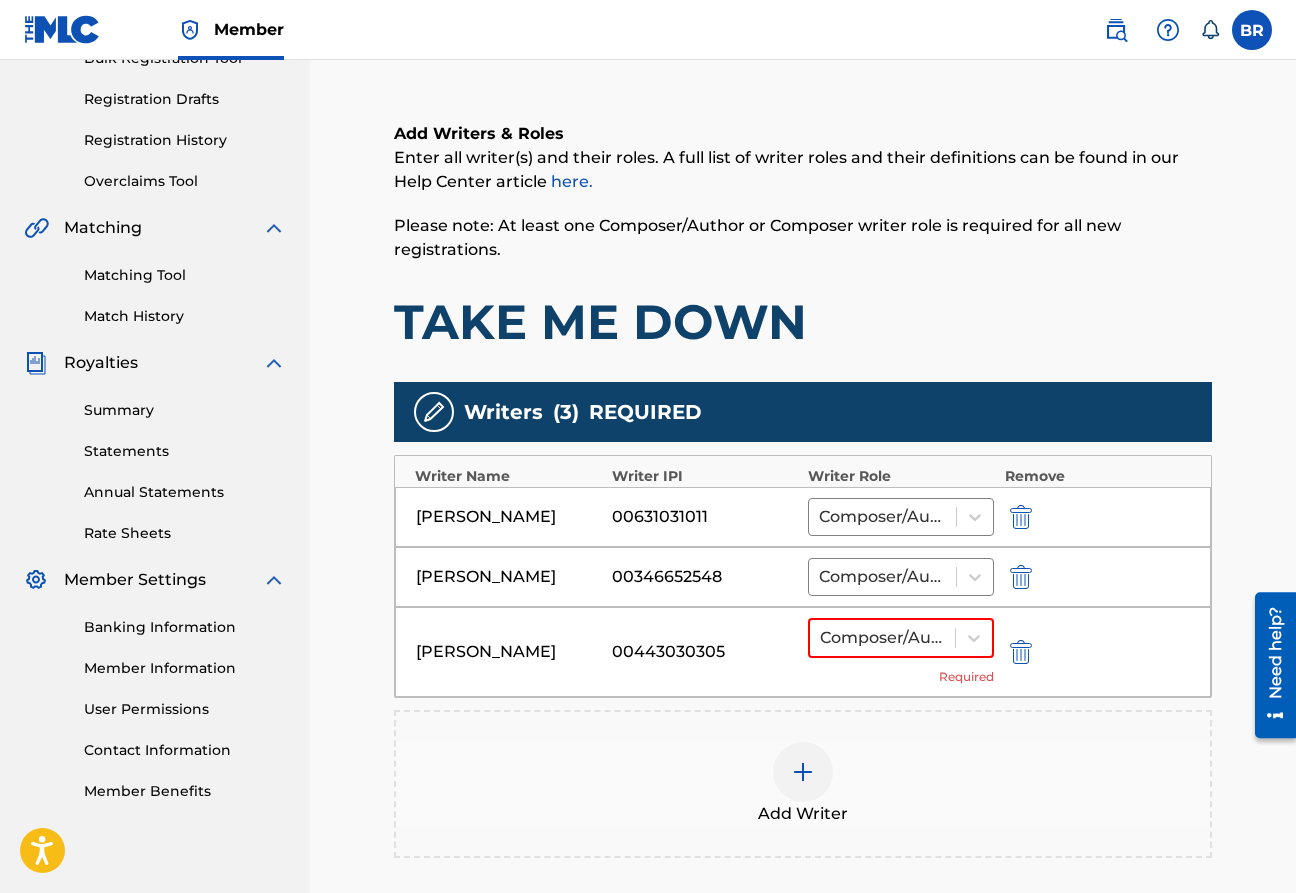 click on "Add Writer" at bounding box center (803, 784) 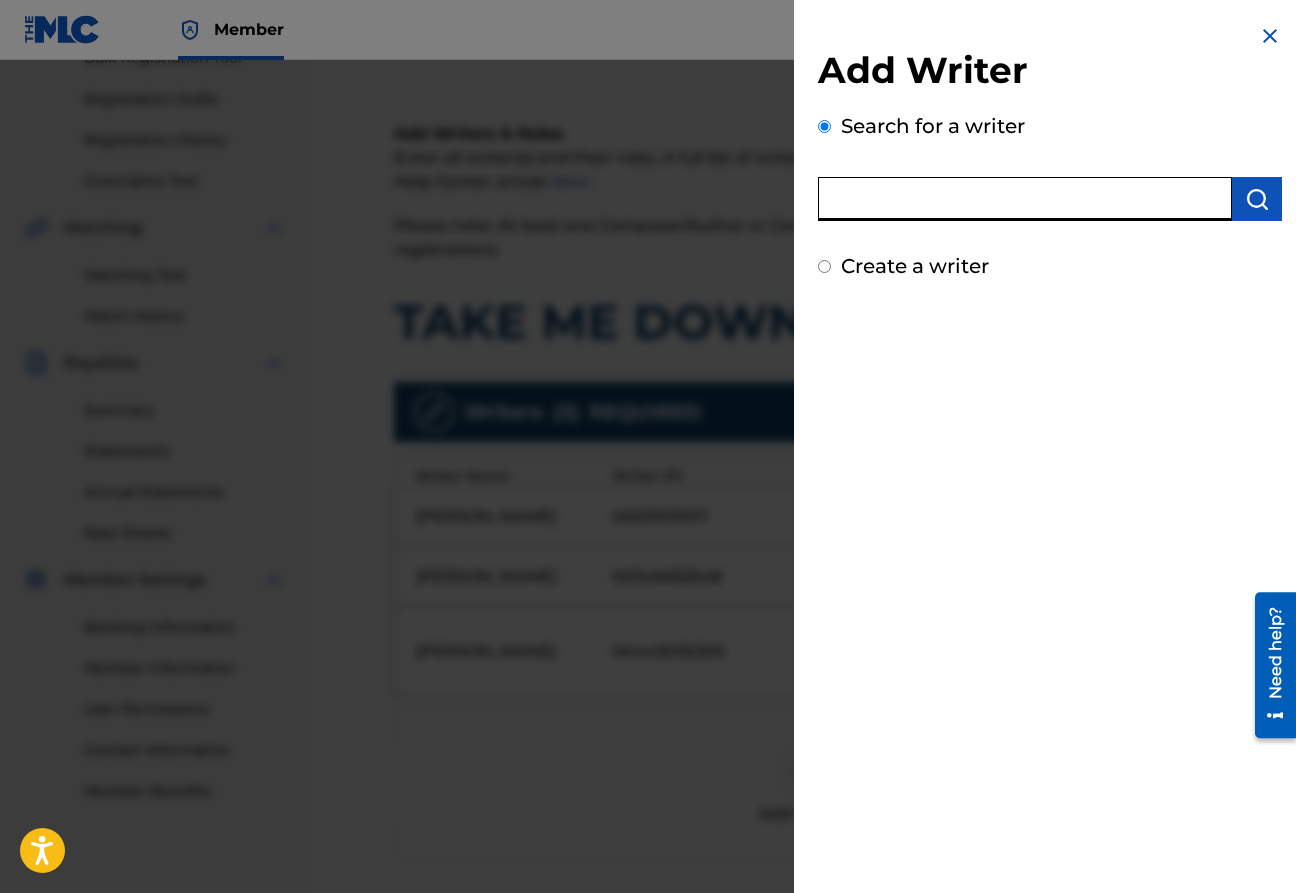 click at bounding box center [1025, 199] 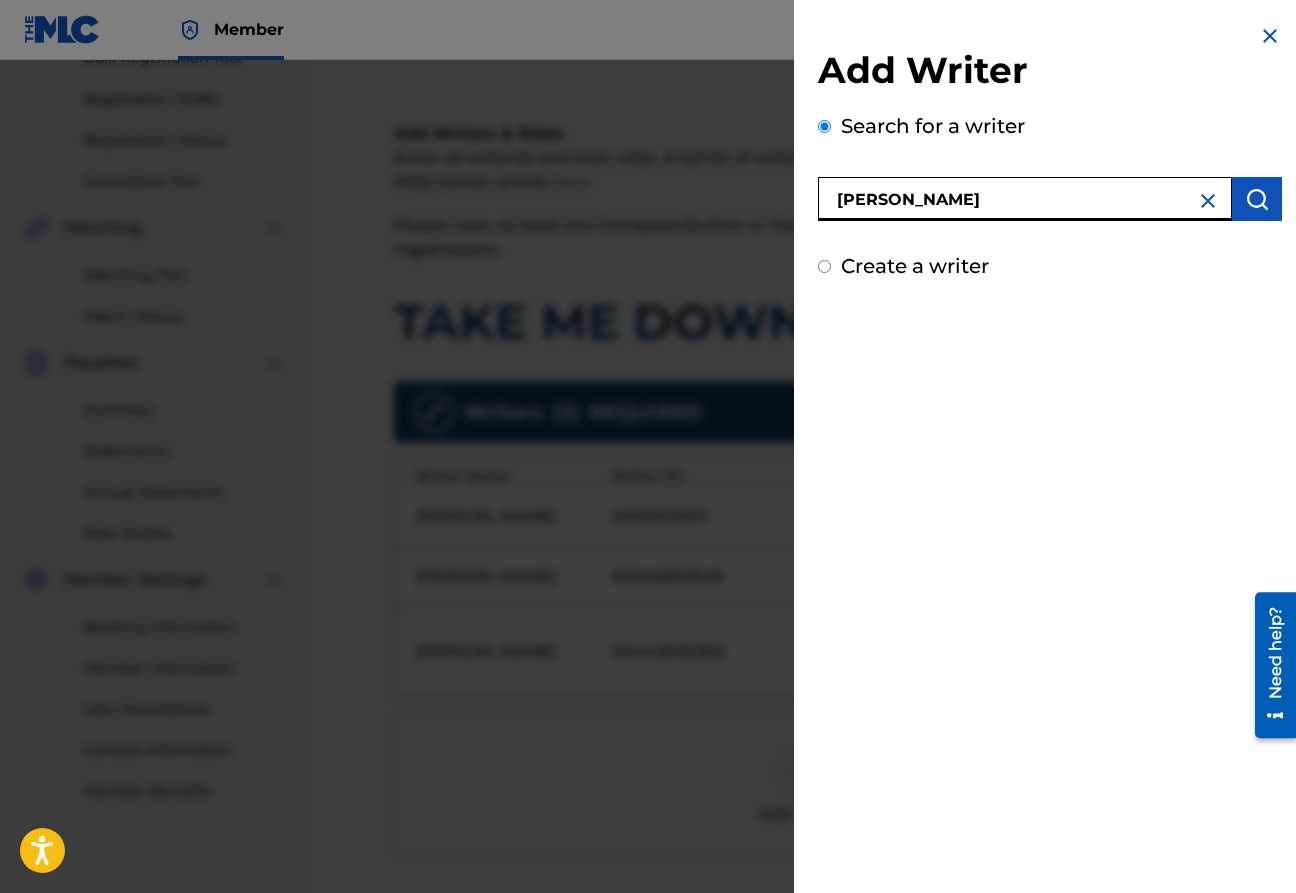 type on "jessie jo" 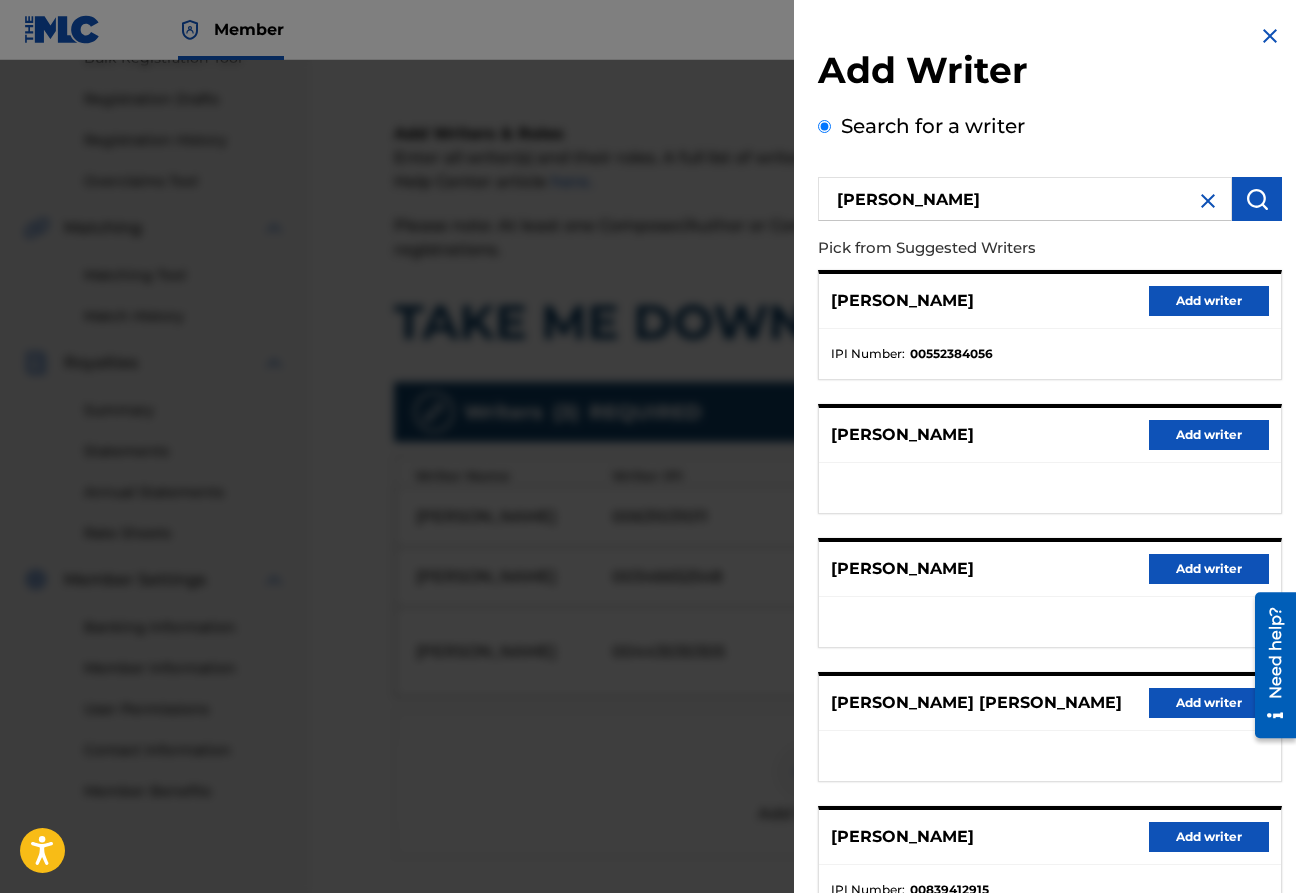 click on "Add writer" at bounding box center [1209, 301] 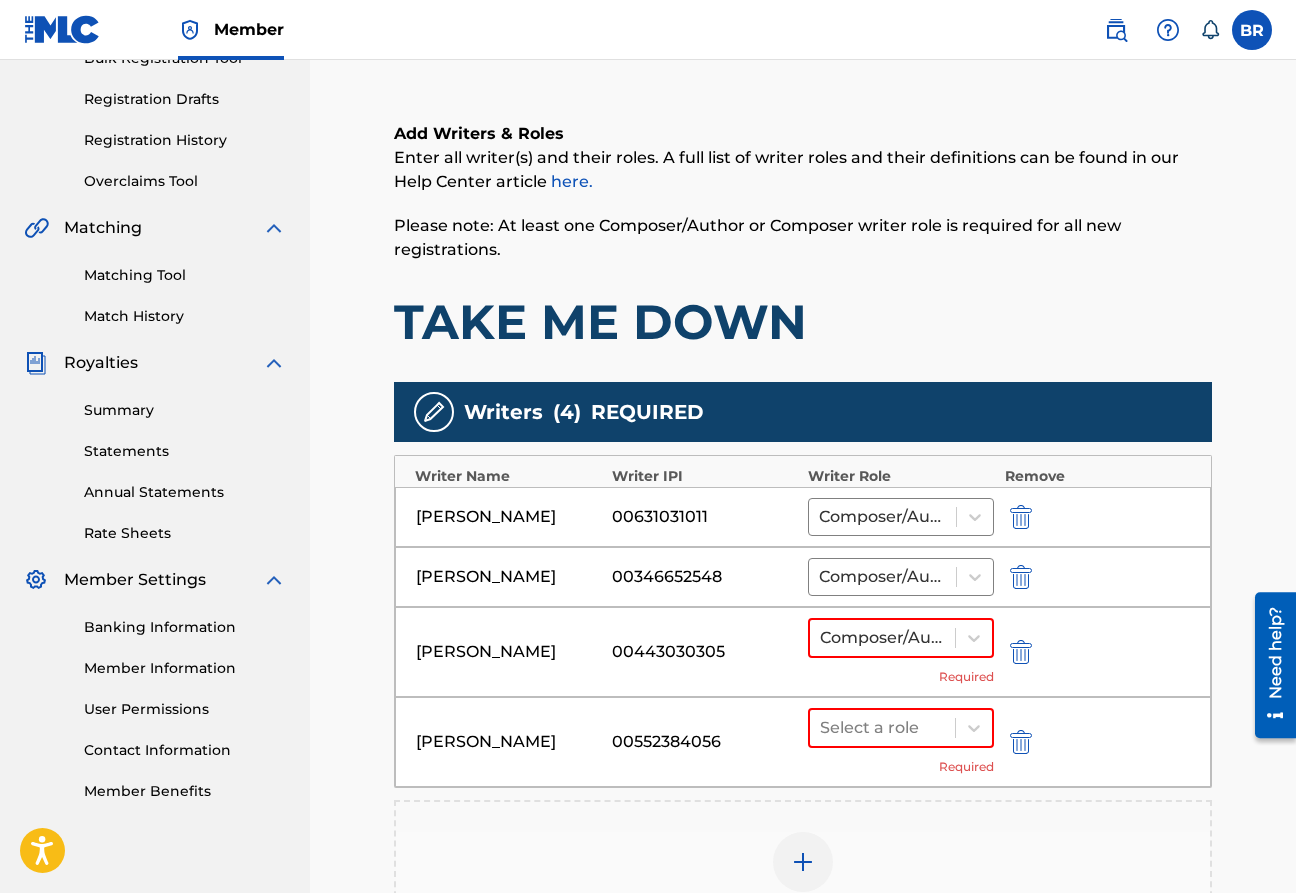 scroll, scrollTop: 412, scrollLeft: 0, axis: vertical 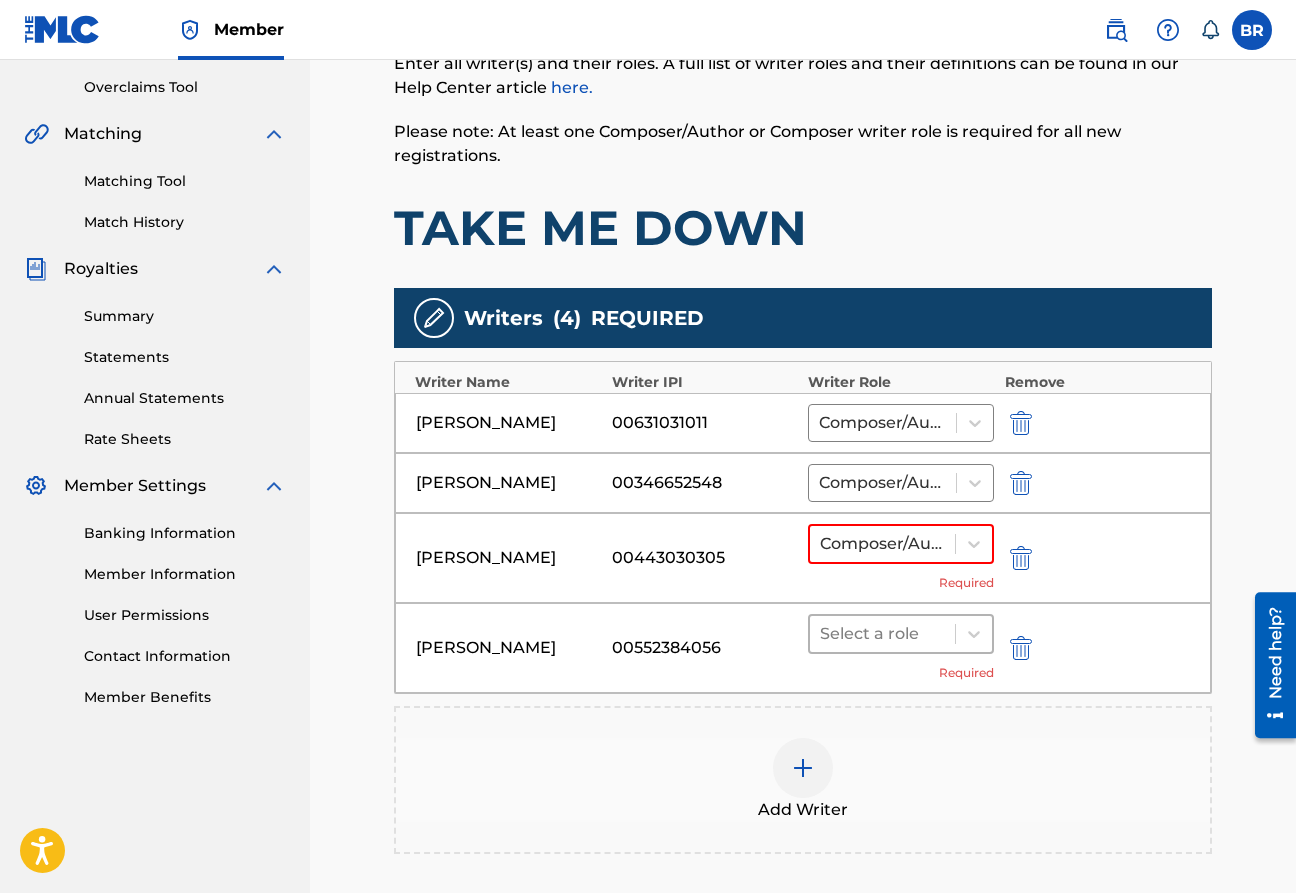 click at bounding box center (882, 634) 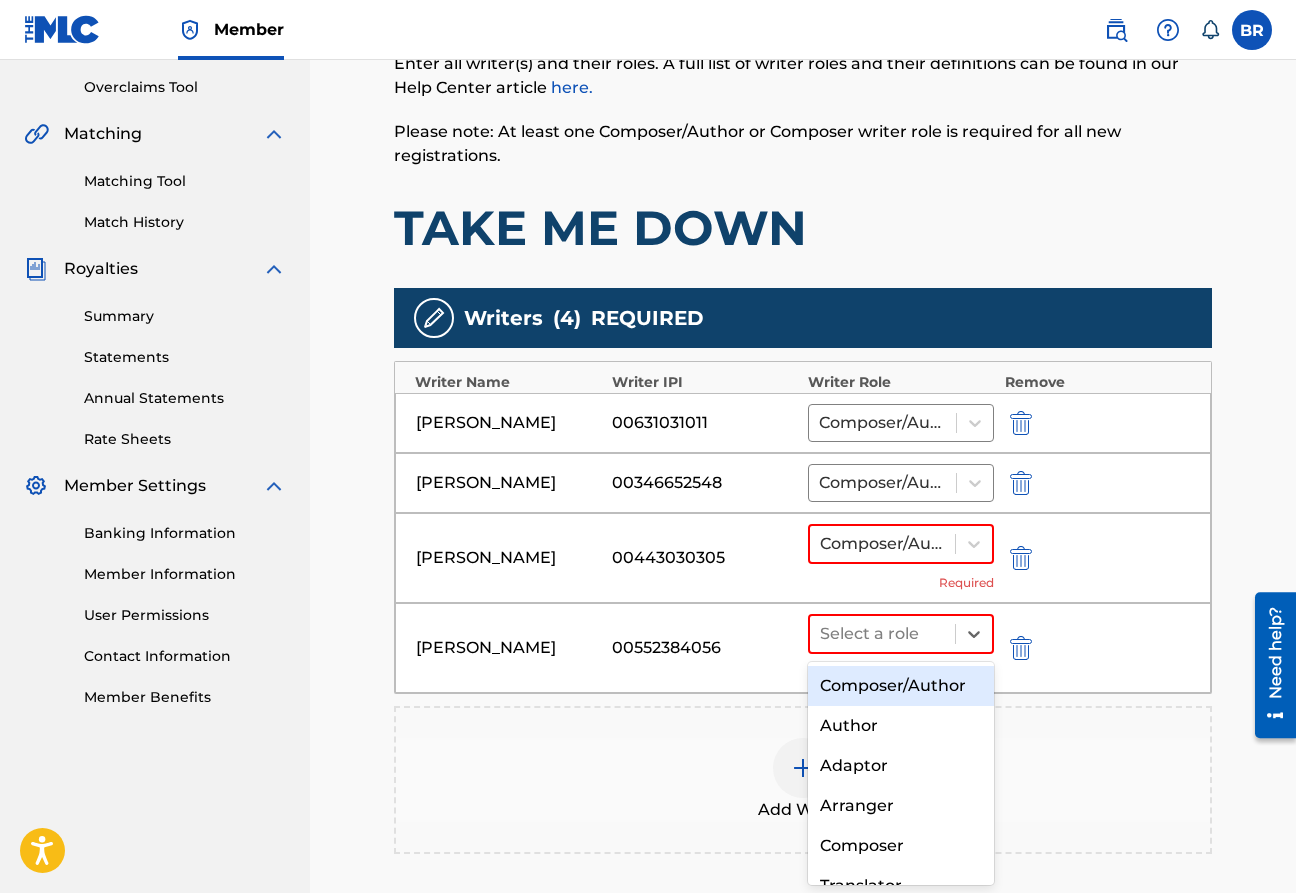 click on "Composer/Author" at bounding box center [901, 686] 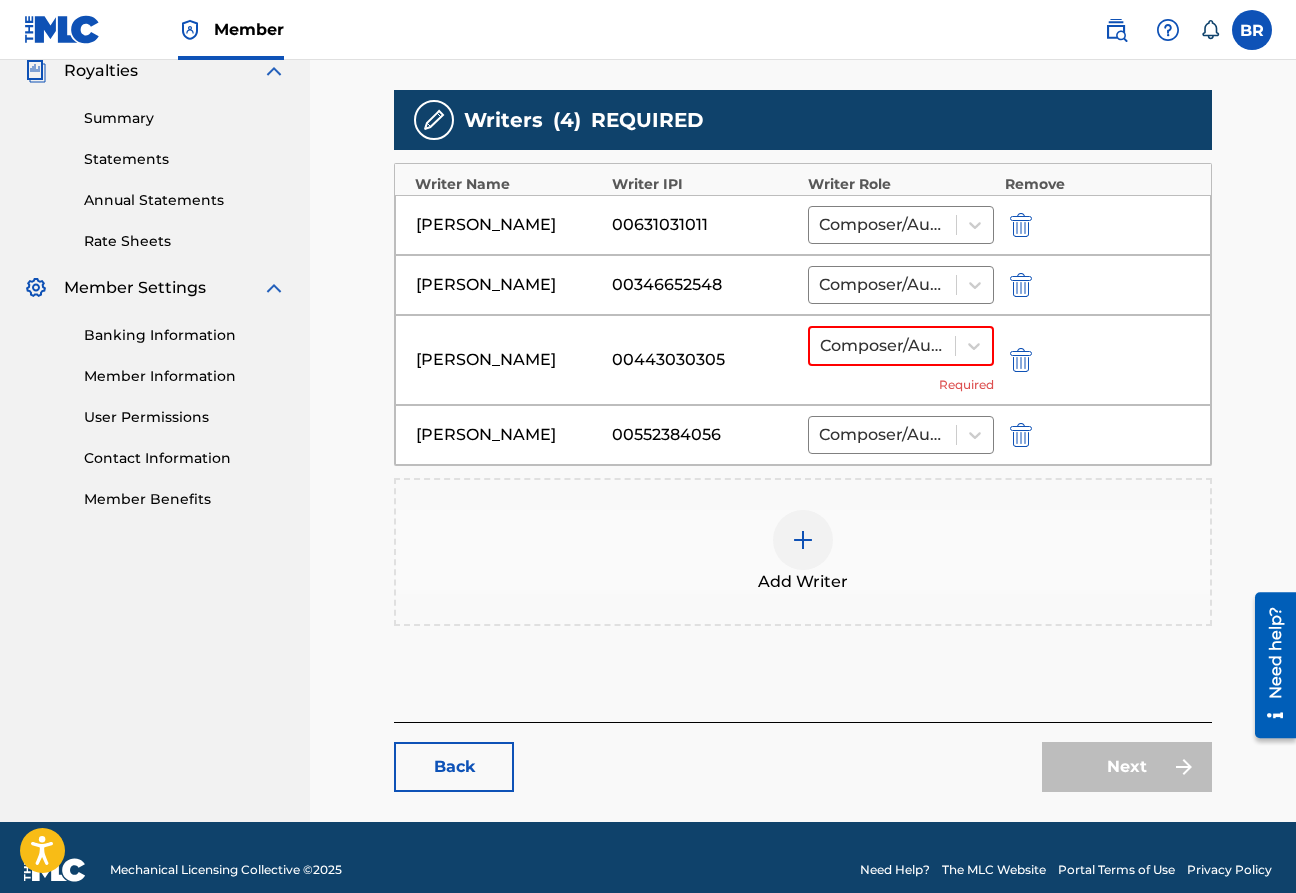 scroll, scrollTop: 635, scrollLeft: 0, axis: vertical 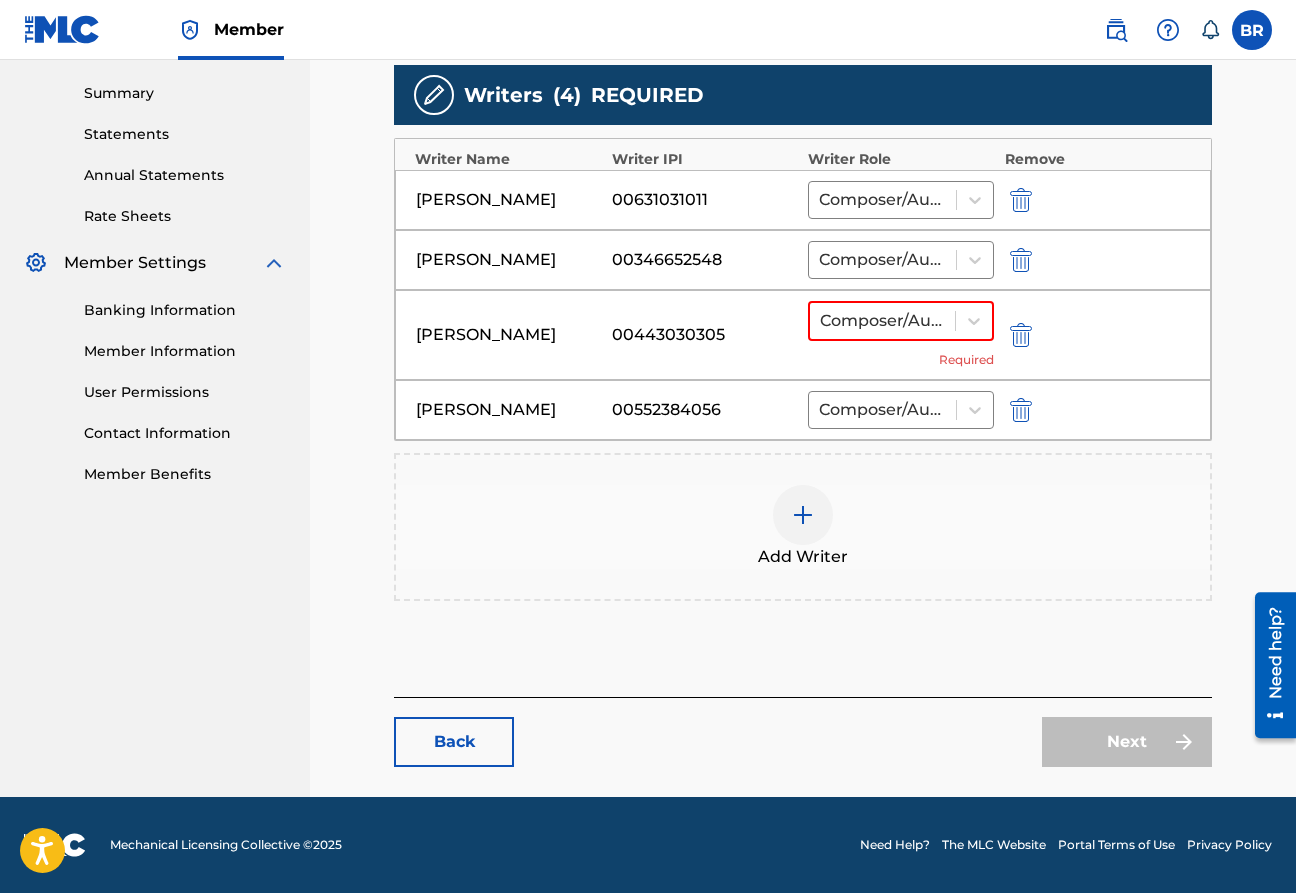 click on "Add Writers & Roles Enter all writer(s) and their roles. A full list of writer roles and their definitions can be found in our Help Center article   here. Please note: At least one Composer/Author or Composer writer role is required for all new registrations. TAKE ME DOWN Writers ( 4 ) REQUIRED Writer Name Writer IPI Writer Role Remove COLE SWINDELL 00631031011 Composer/Author CHRIS TOMPKINS 00346652548 Composer/Author DAVID ARTHUR GARCIA 00443030305 Composer/Author Required JESSIE JO DILLON 00552384056 Composer/Author Add Writer" at bounding box center [803, 227] 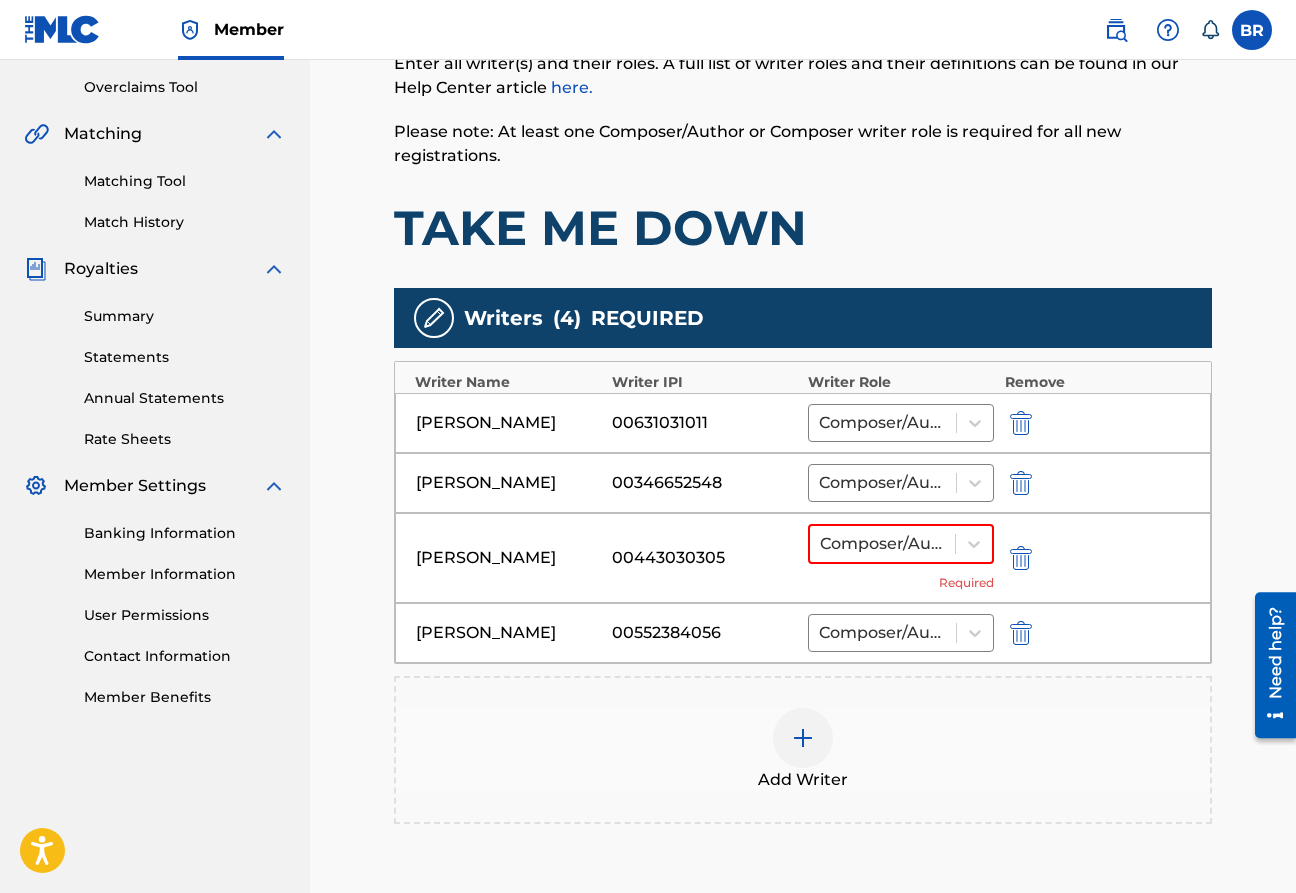 scroll, scrollTop: 391, scrollLeft: 0, axis: vertical 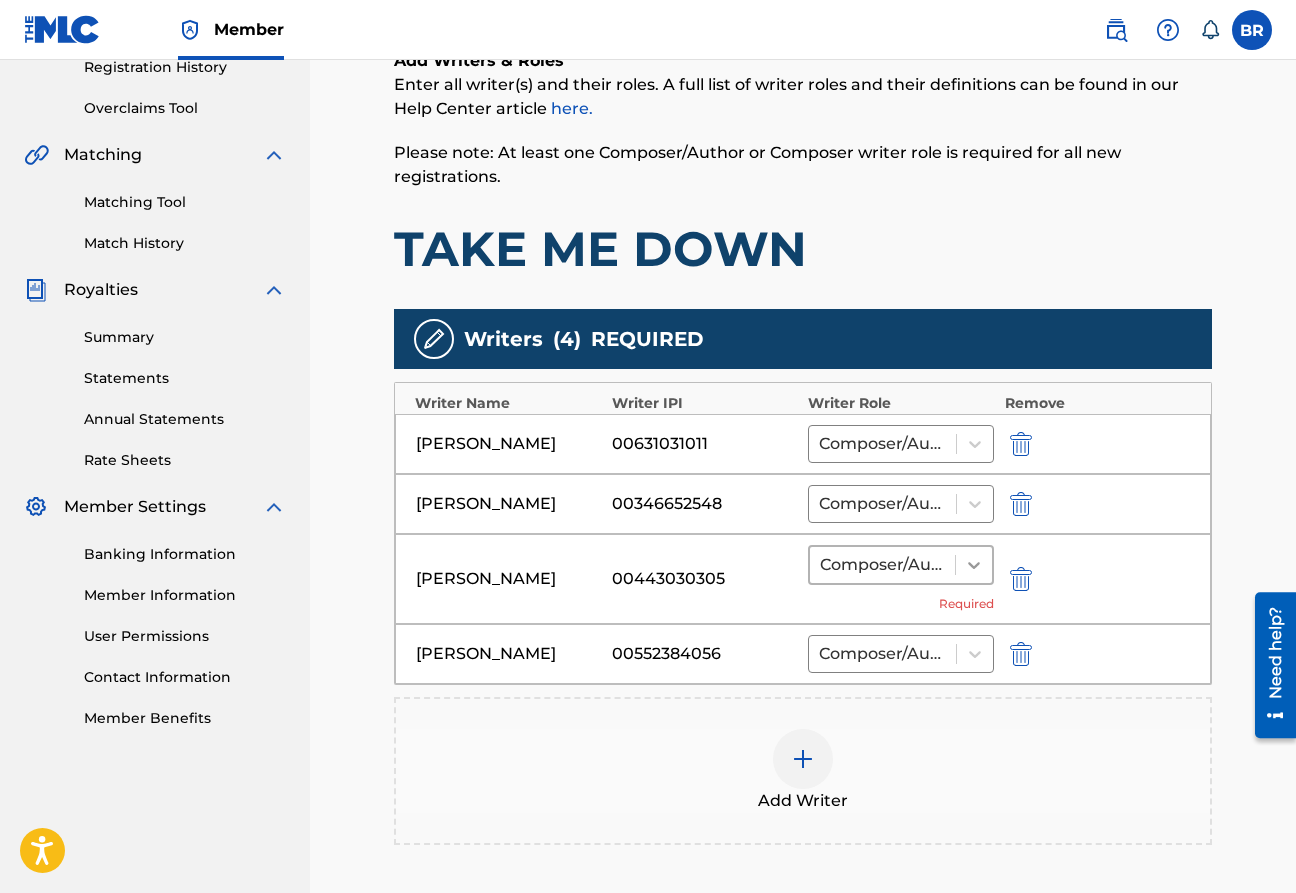 click 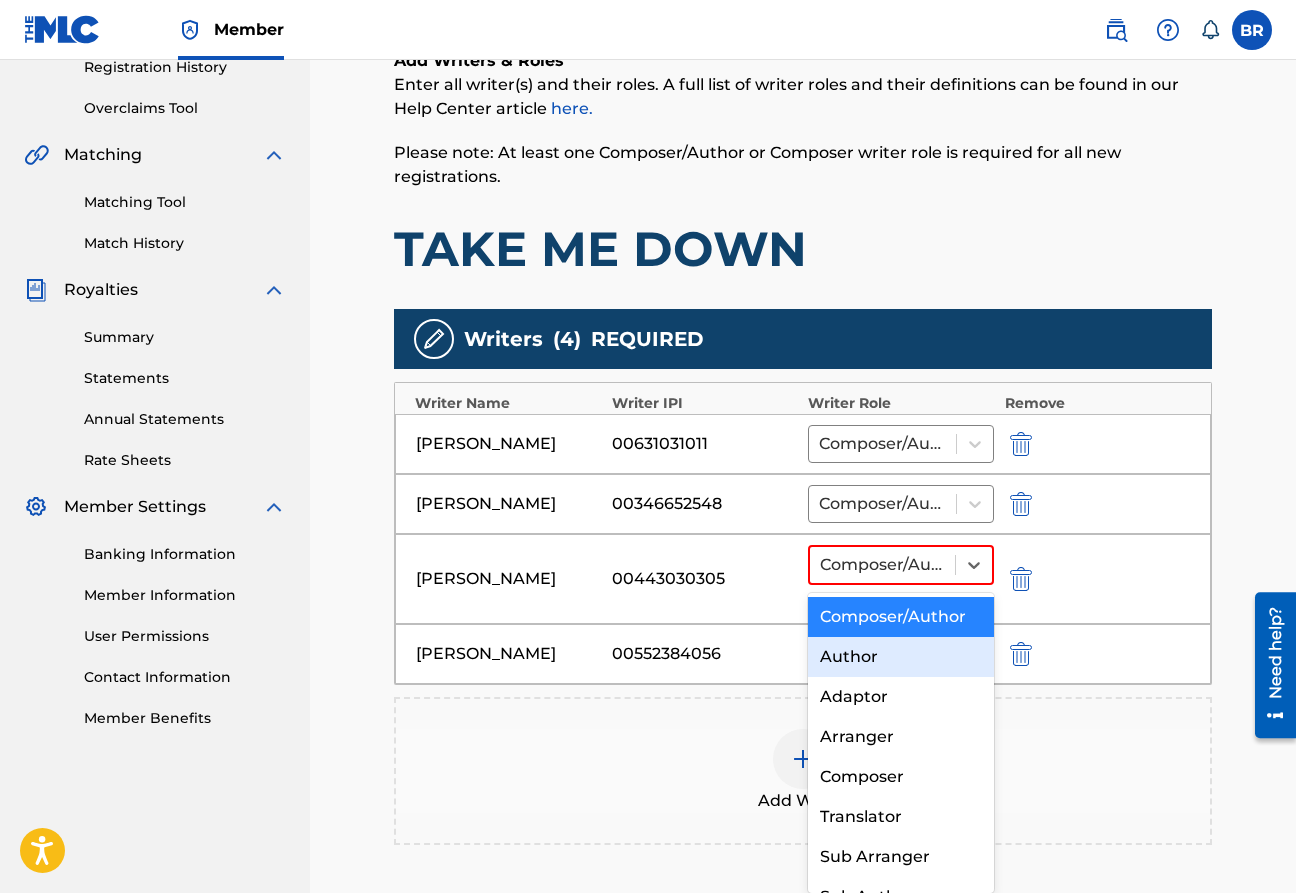 click on "Author" at bounding box center (901, 657) 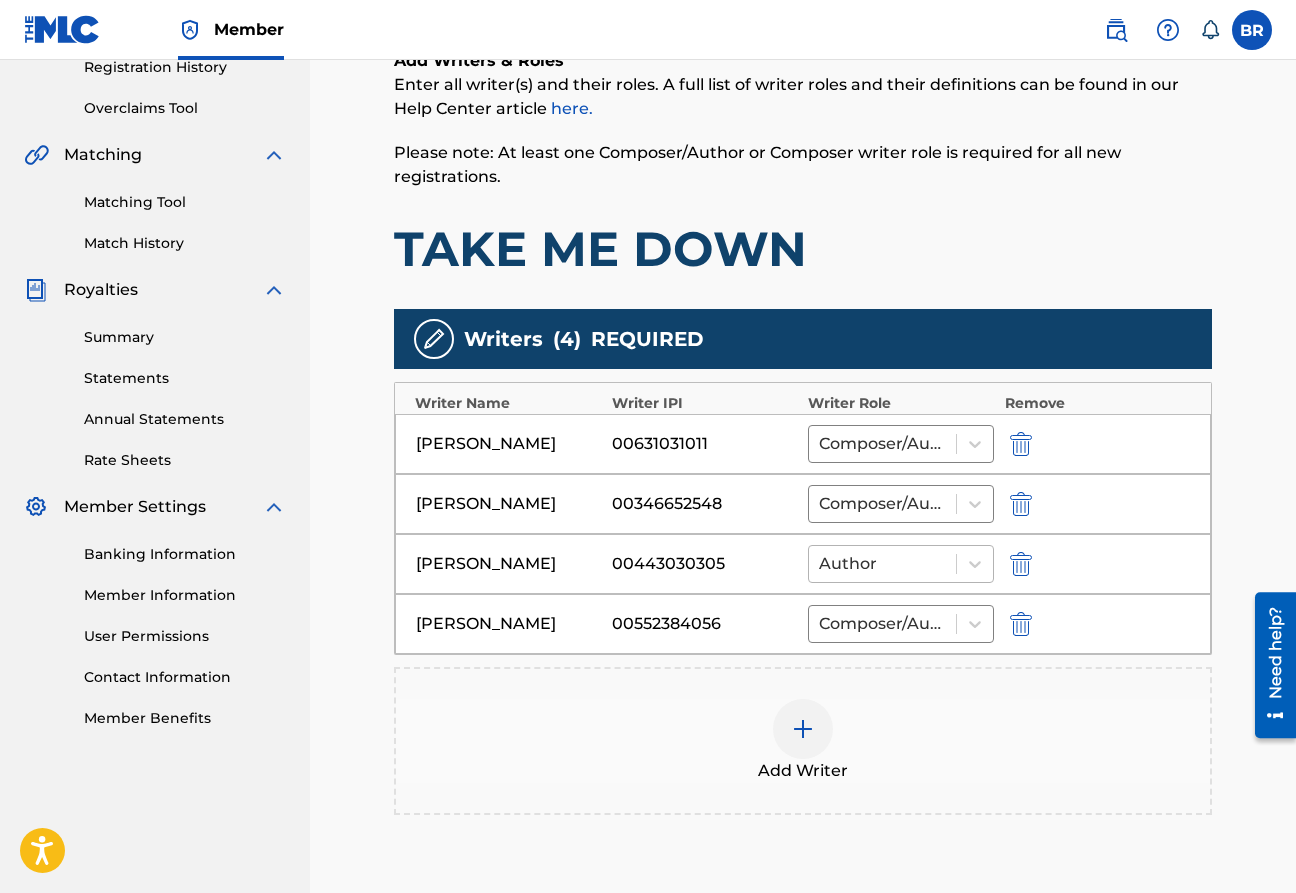 click at bounding box center [882, 564] 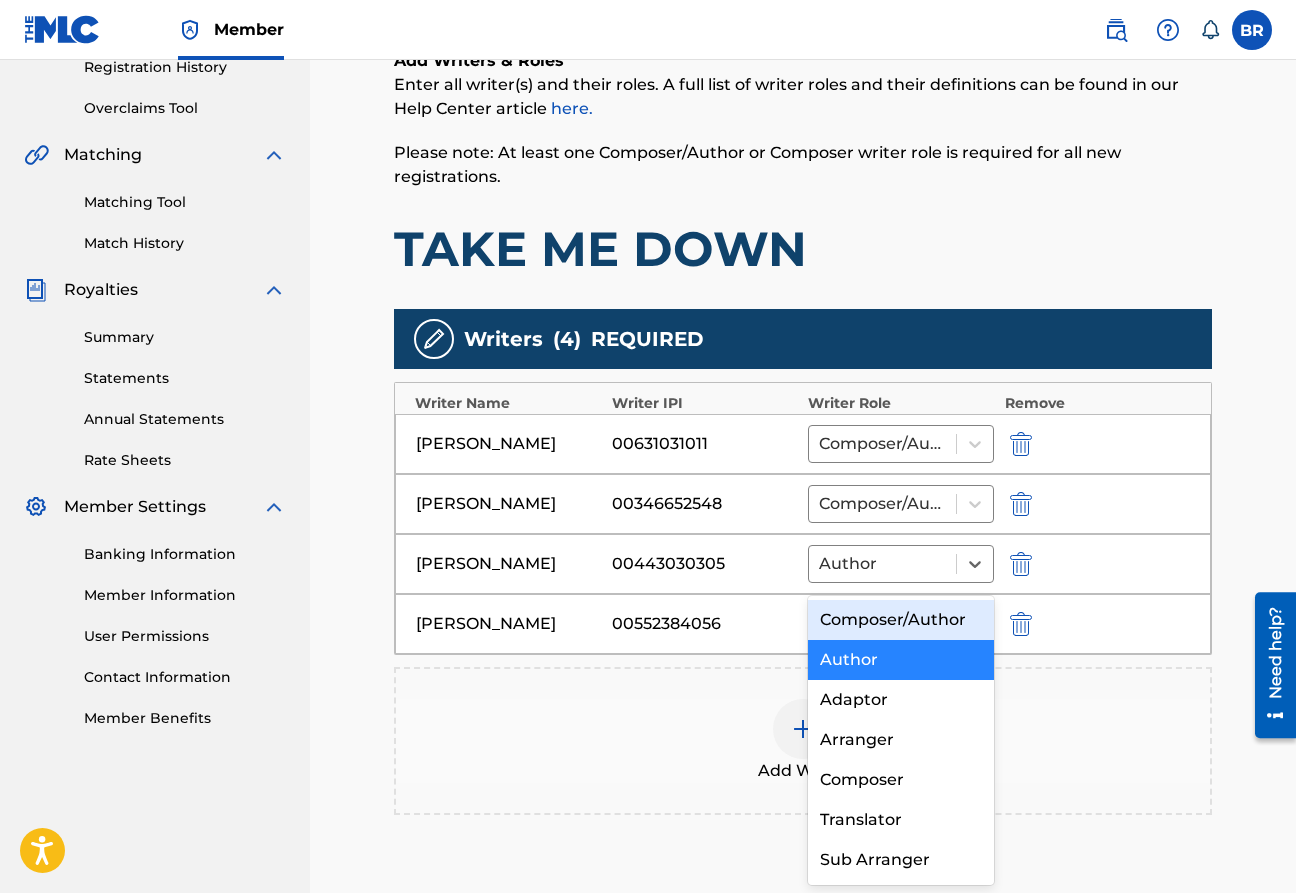 click on "Composer/Author" at bounding box center (901, 620) 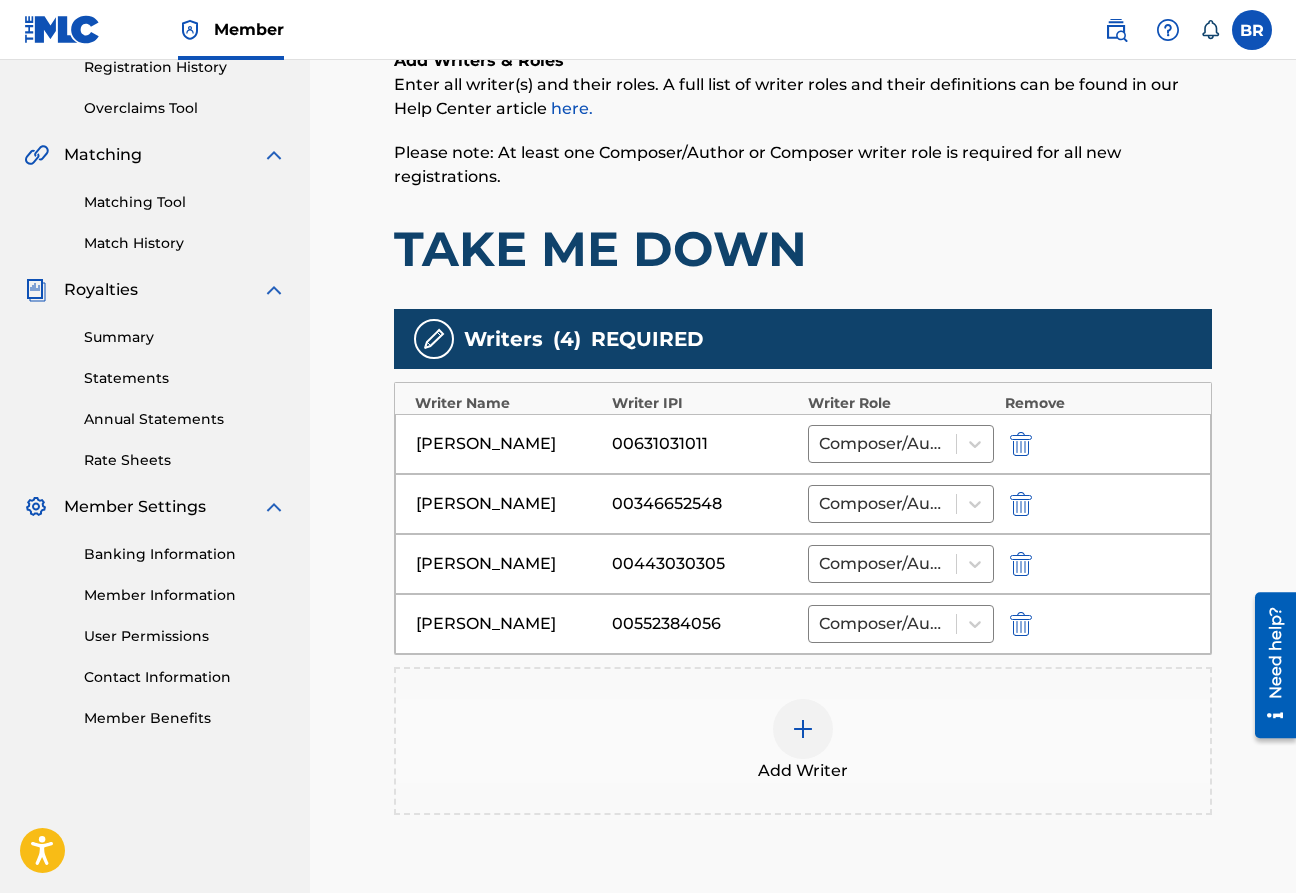 click on "Add Writer" at bounding box center (803, 741) 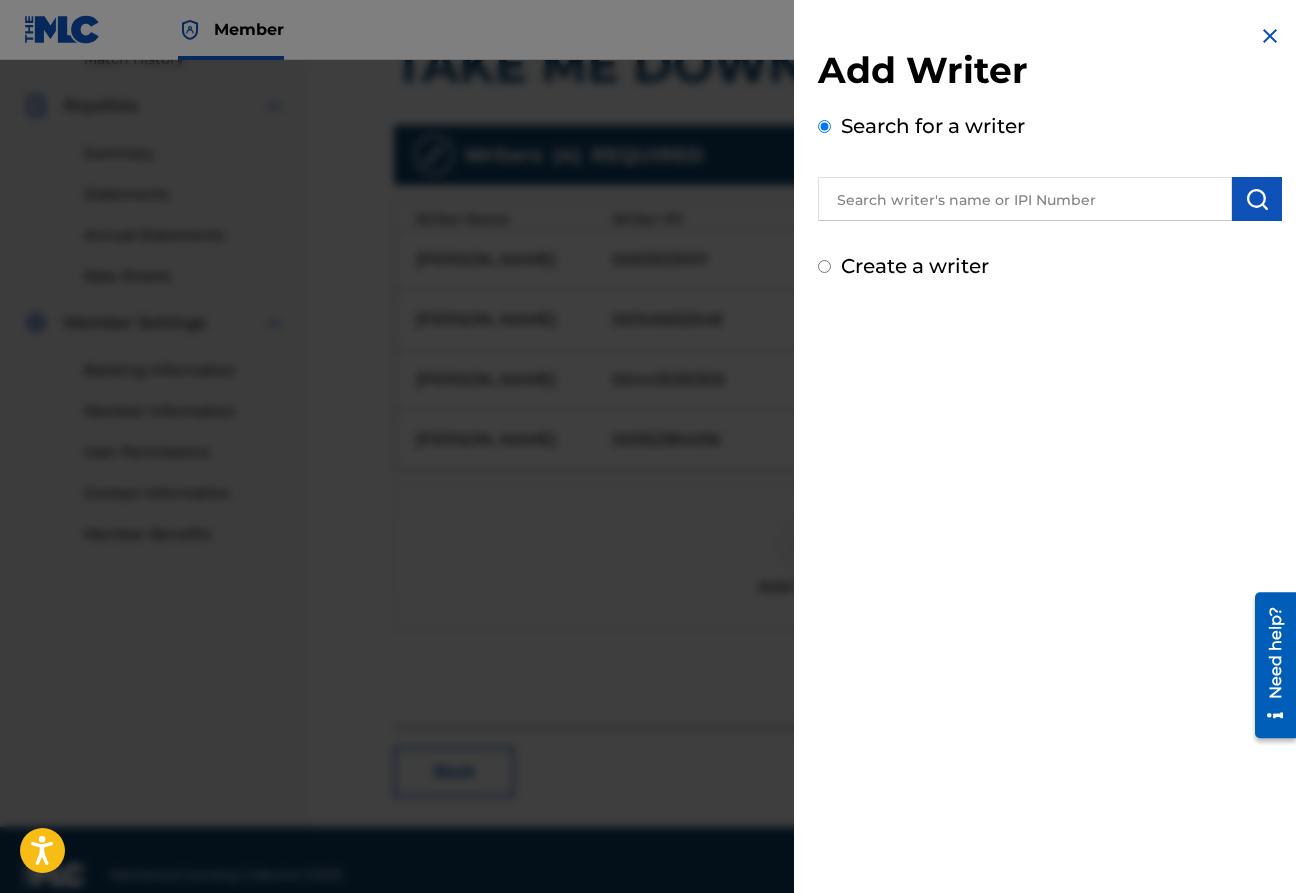 scroll, scrollTop: 602, scrollLeft: 0, axis: vertical 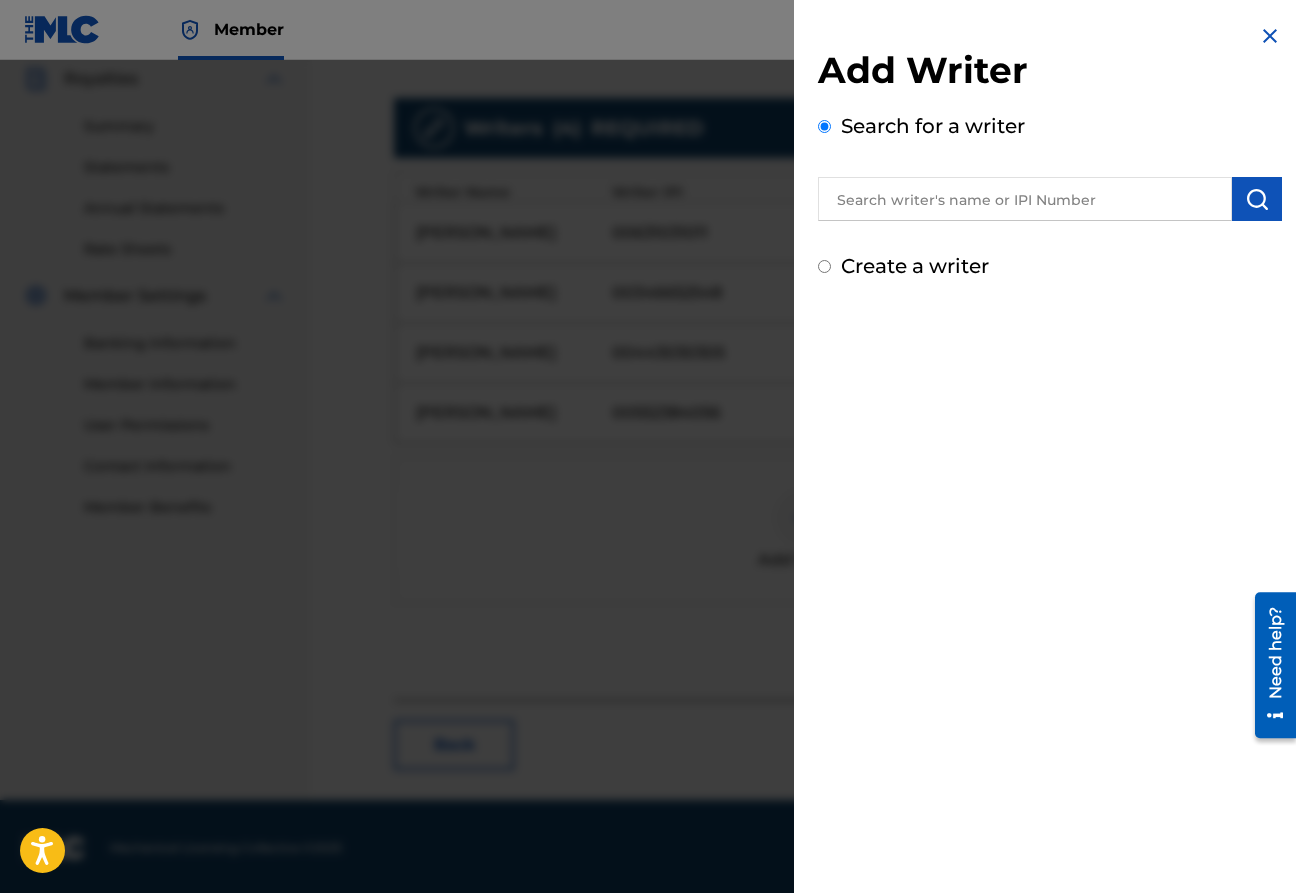 click at bounding box center (1270, 36) 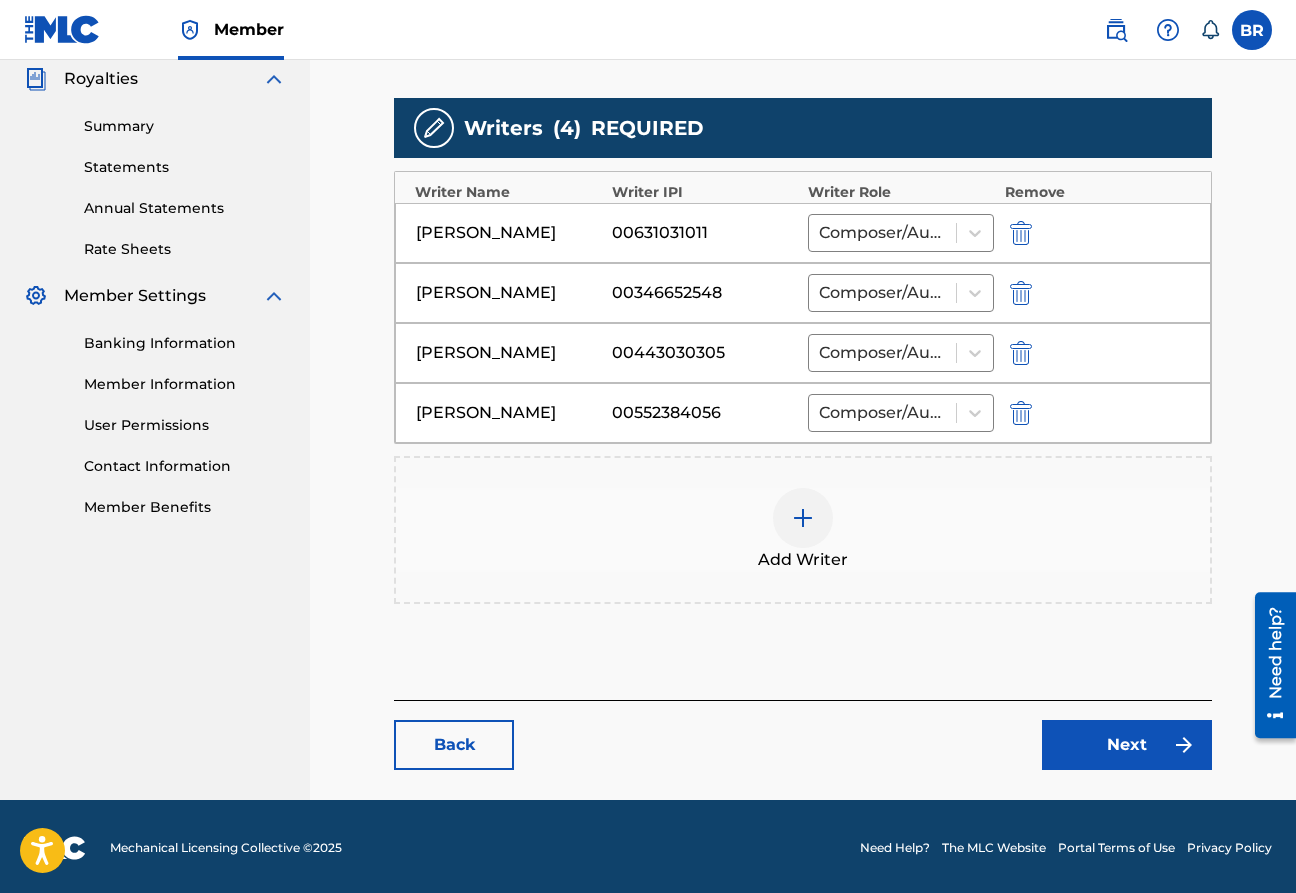 click on "Next" at bounding box center (1127, 745) 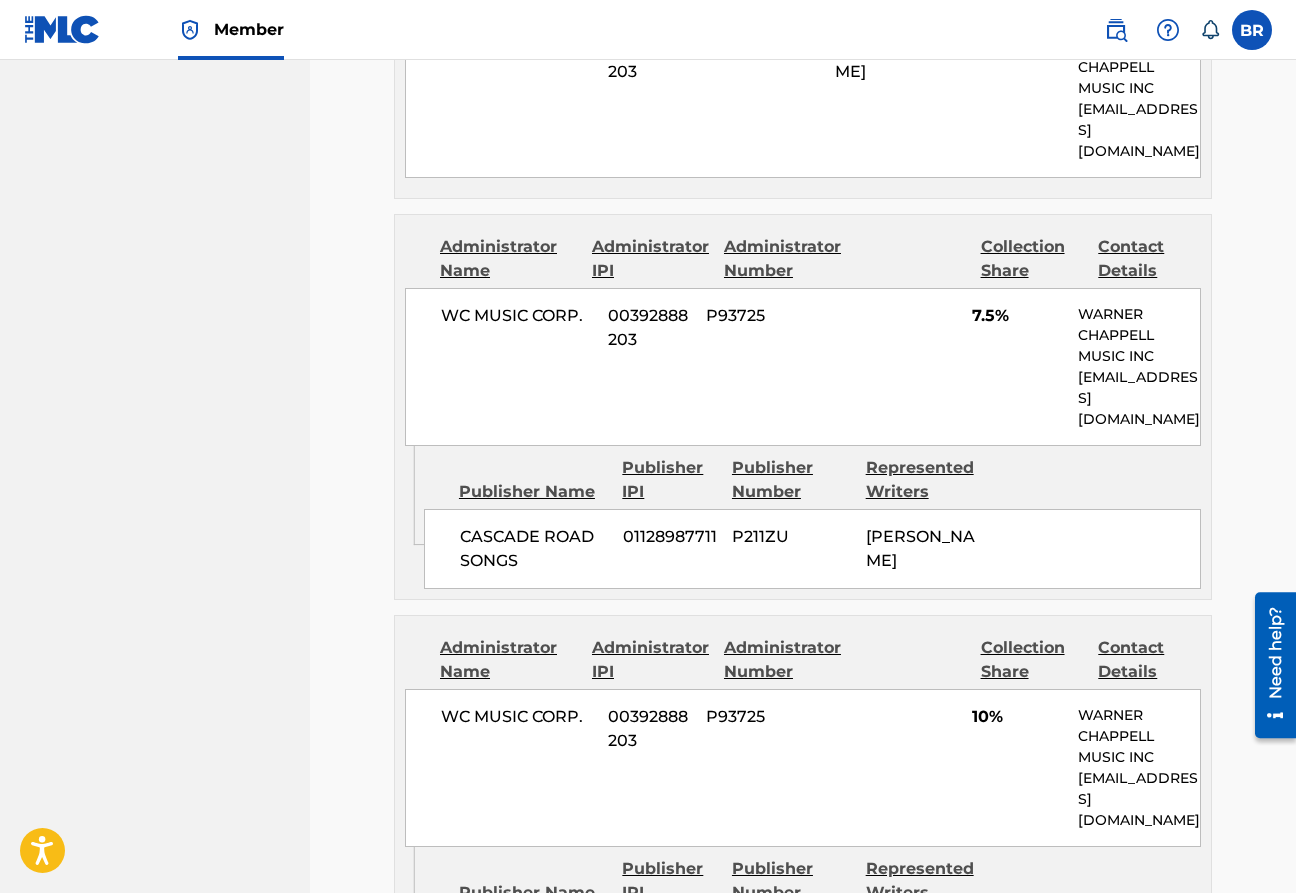 scroll, scrollTop: 3298, scrollLeft: 0, axis: vertical 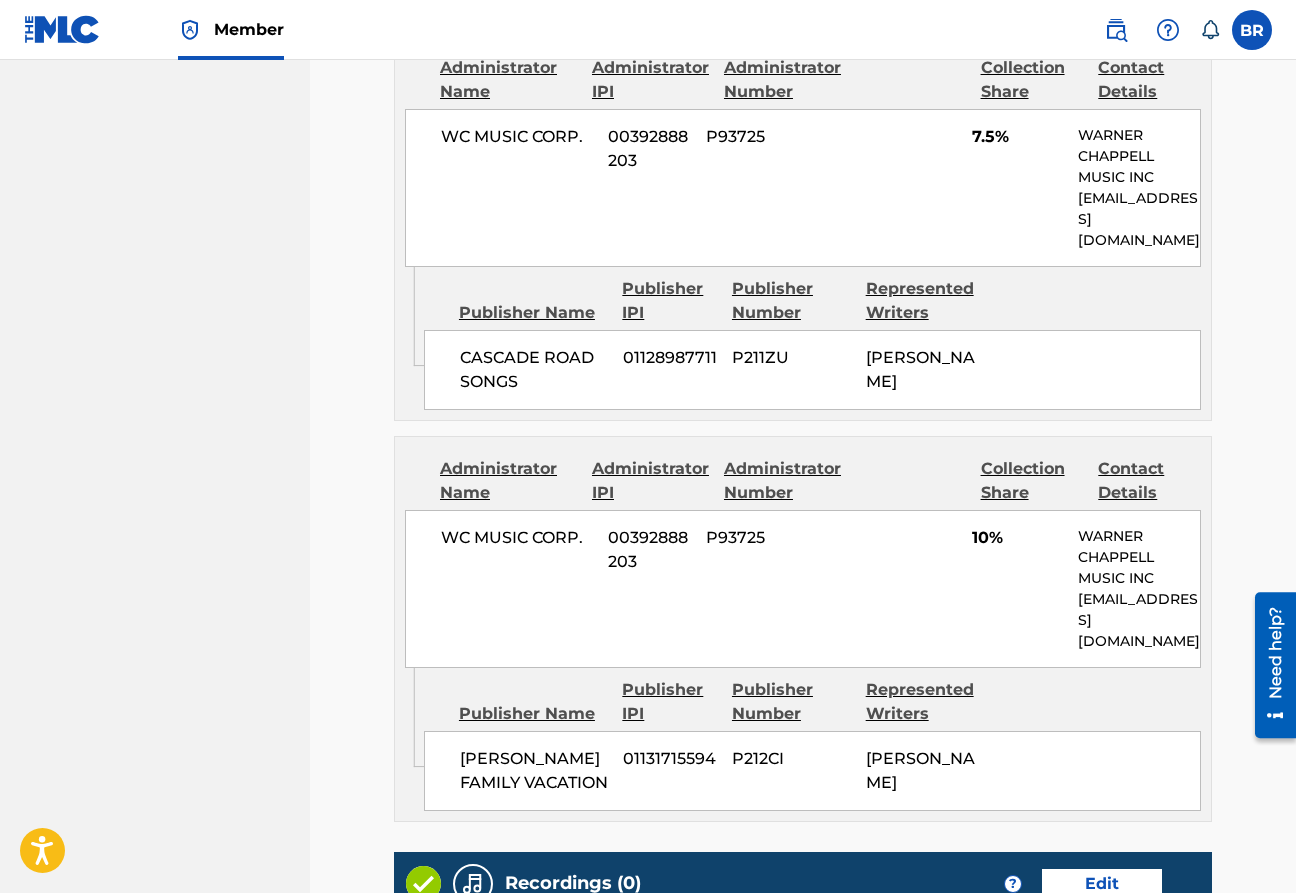 click on "Edit" at bounding box center [1102, 884] 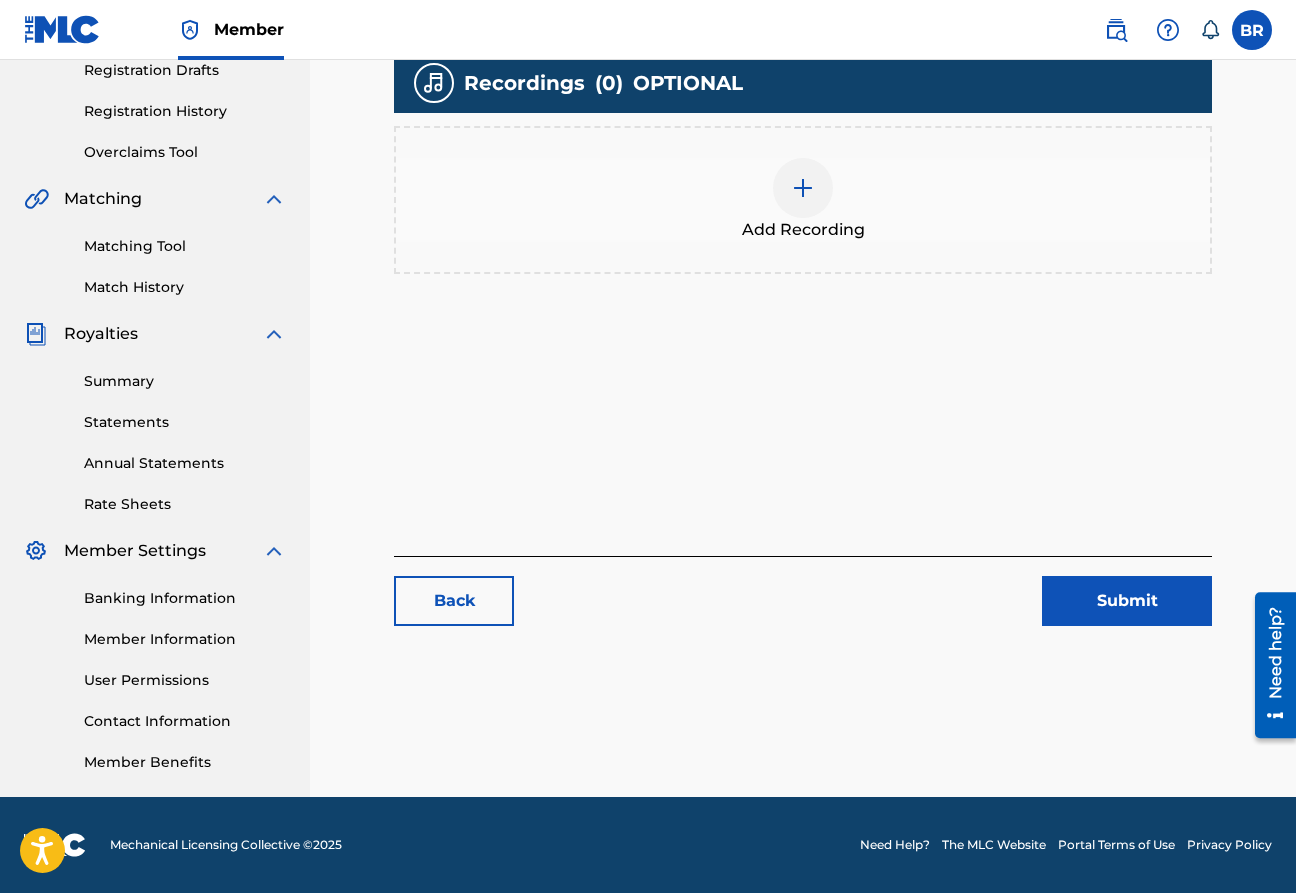 scroll, scrollTop: 0, scrollLeft: 0, axis: both 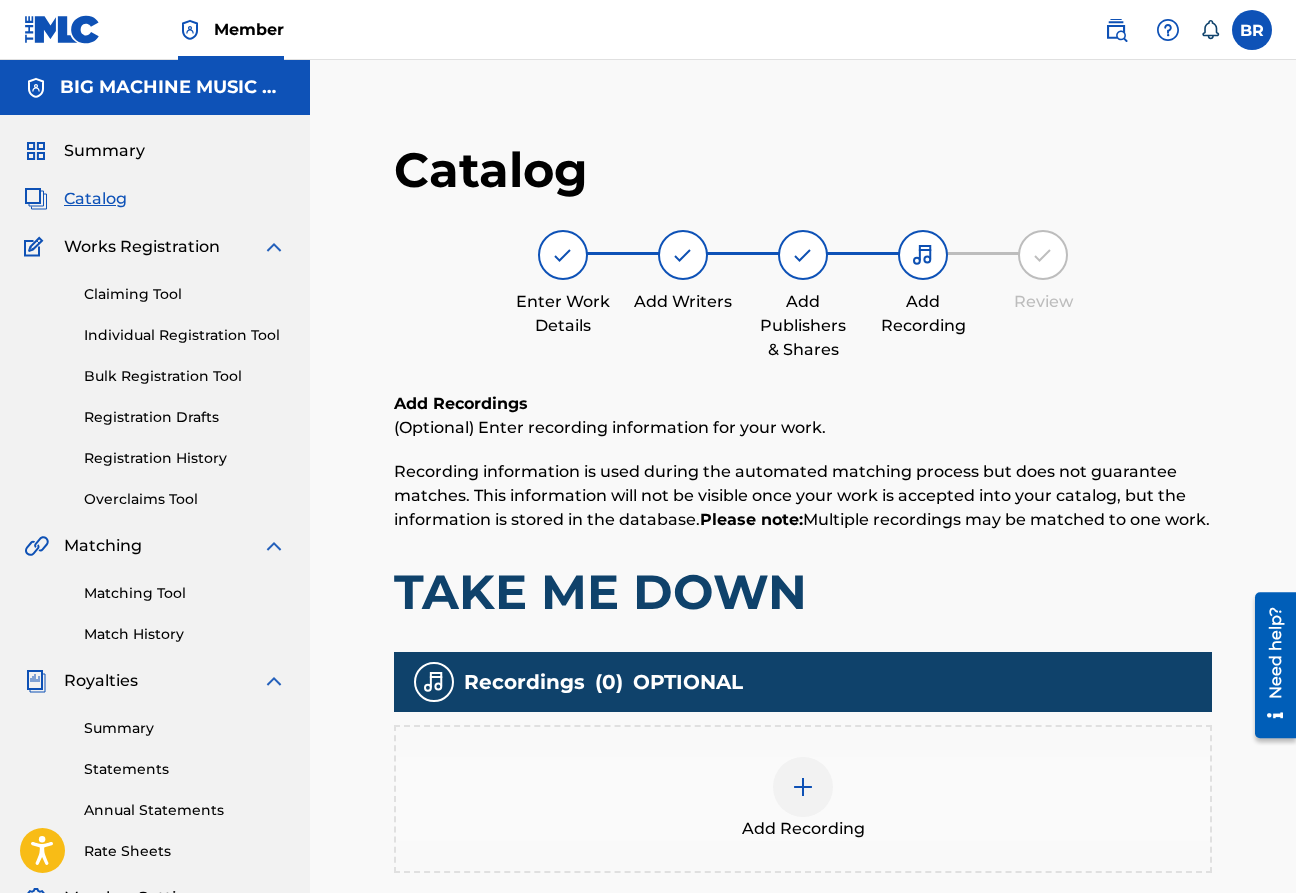click at bounding box center [803, 787] 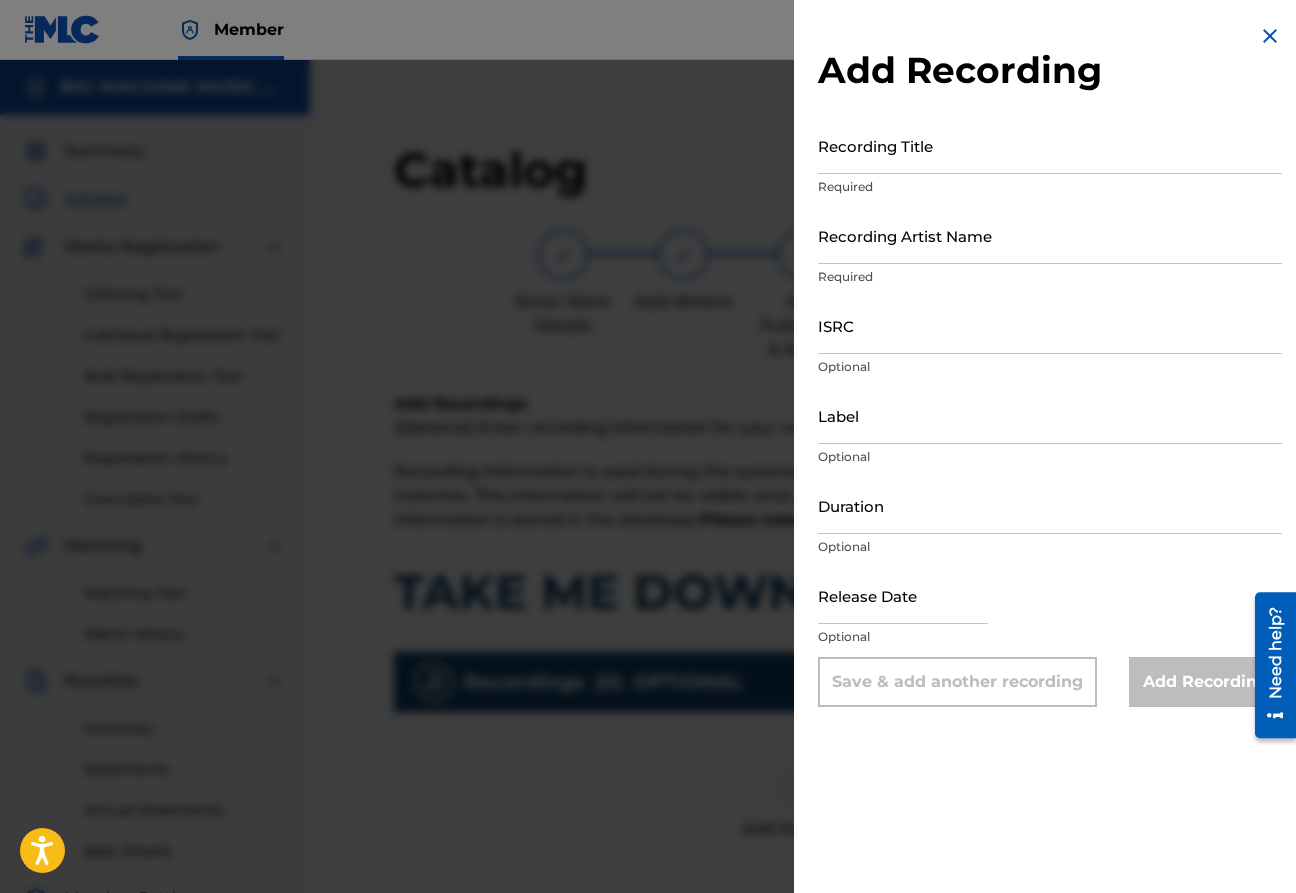 click on "Recording Title" at bounding box center [1050, 145] 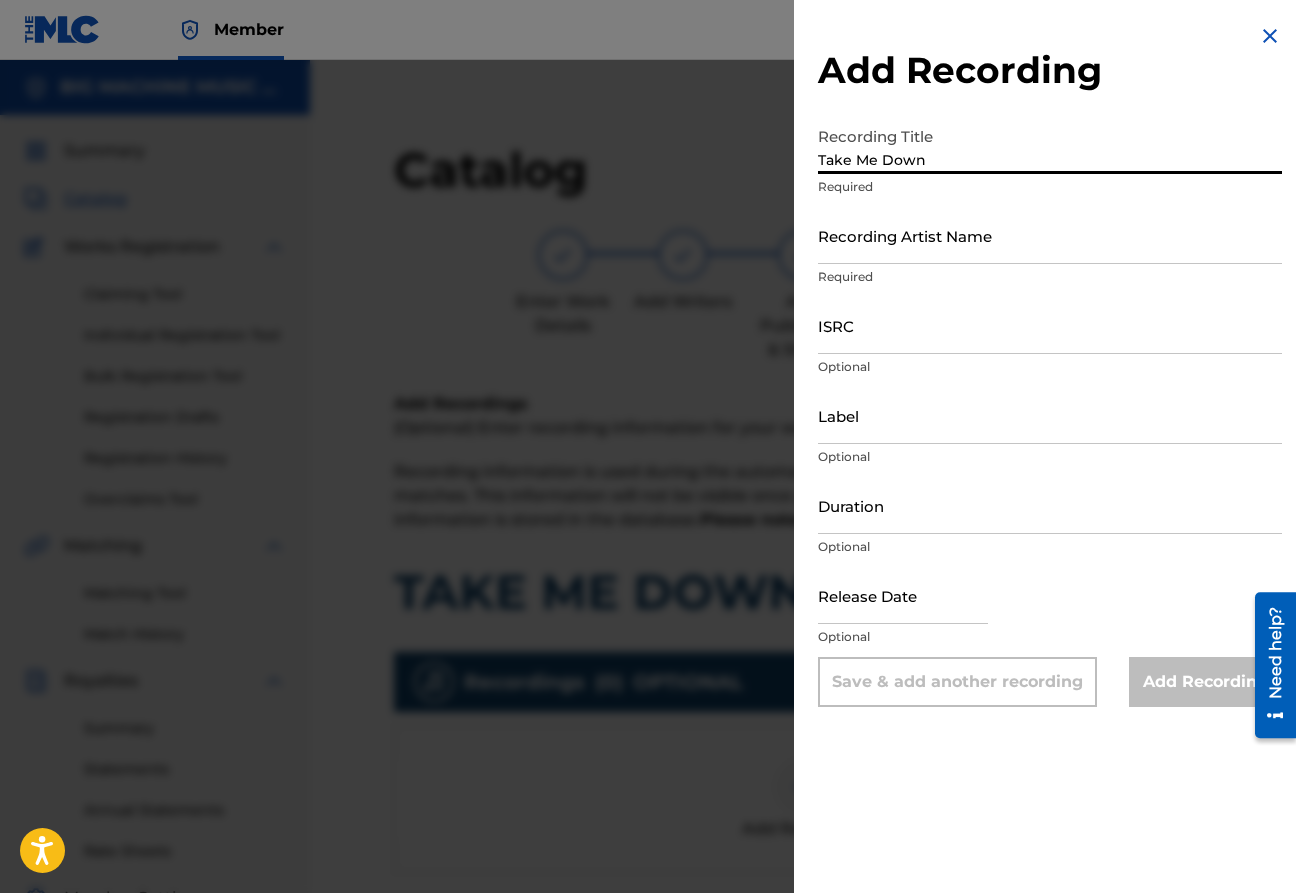 type on "Take Me Down" 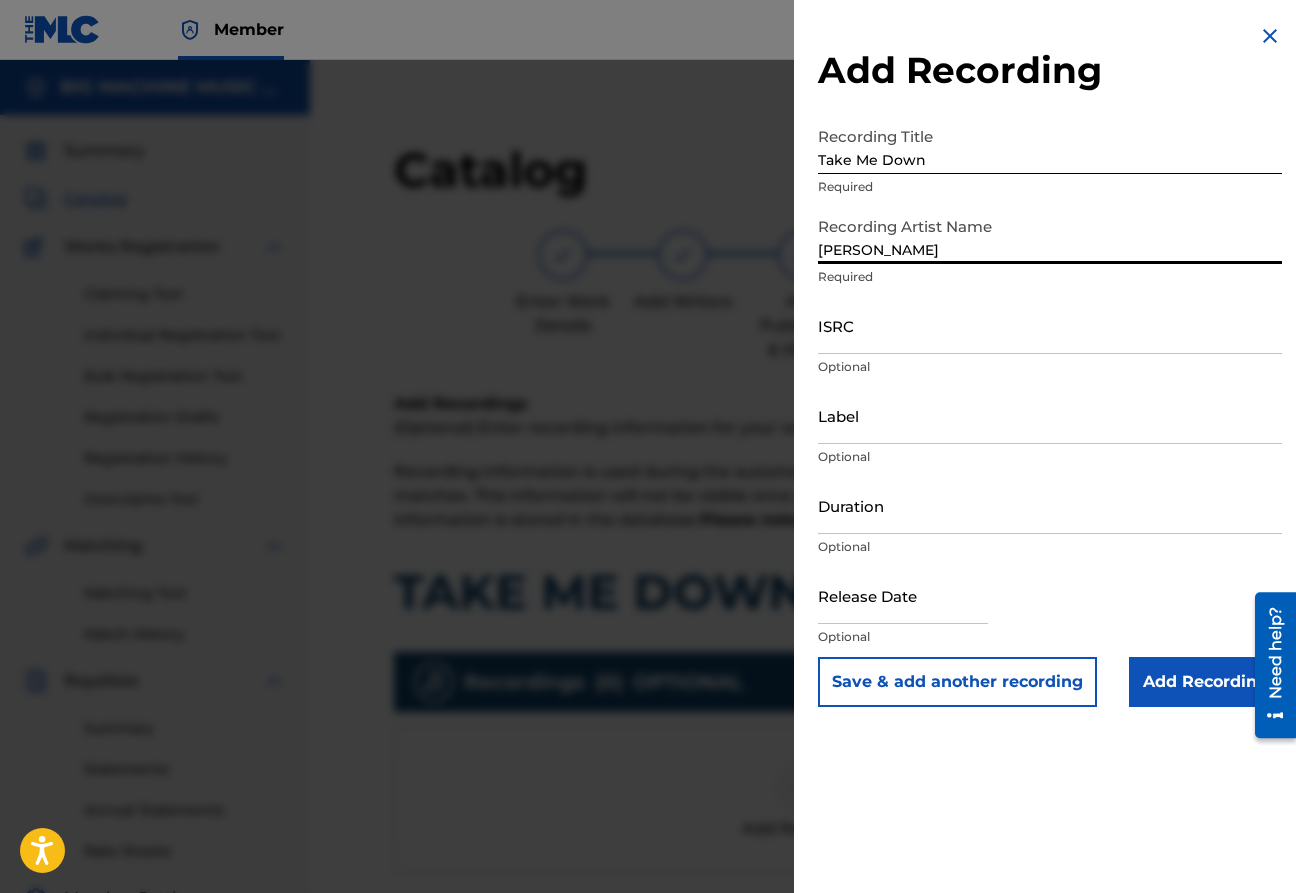 type on "Cole Swindell" 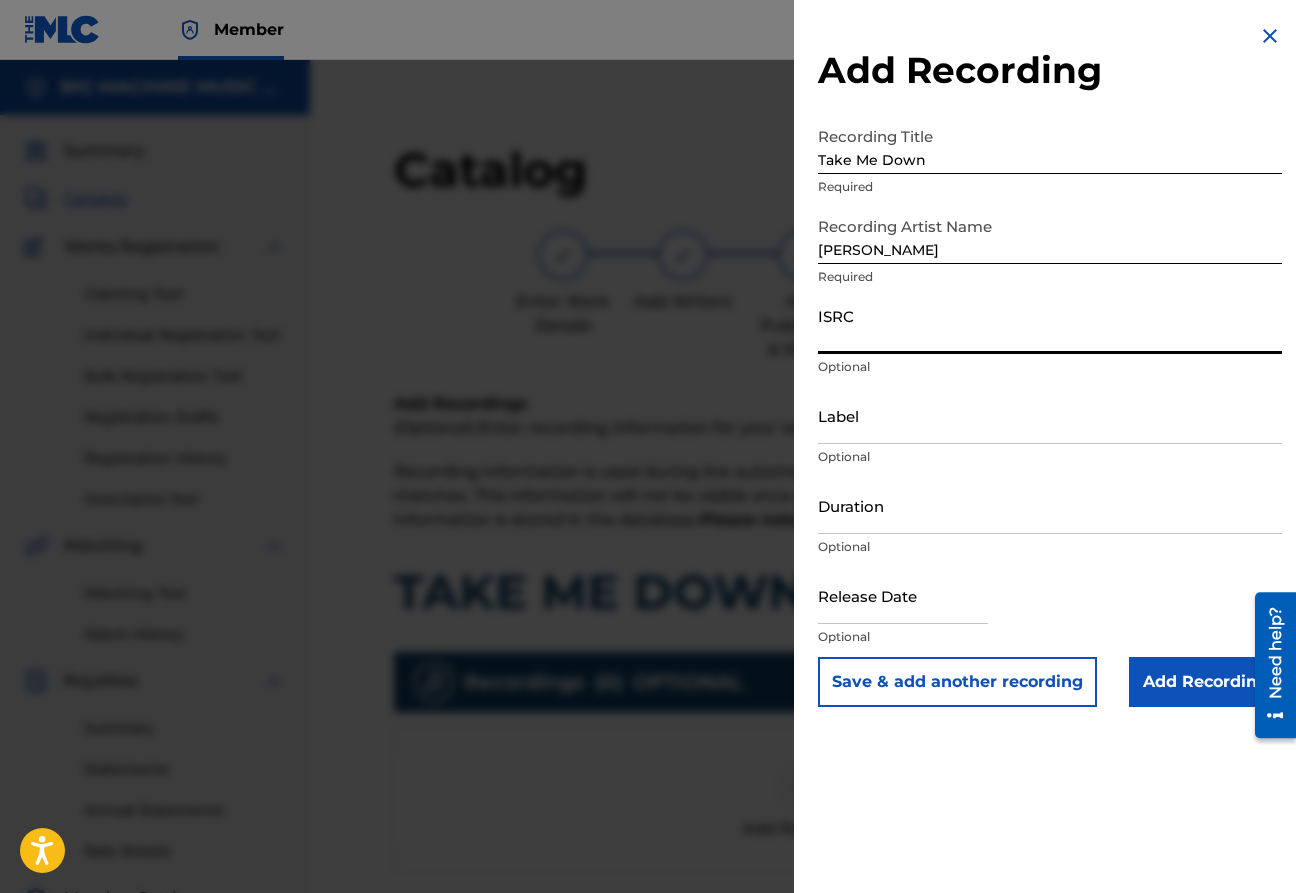 paste on "USWB12500918" 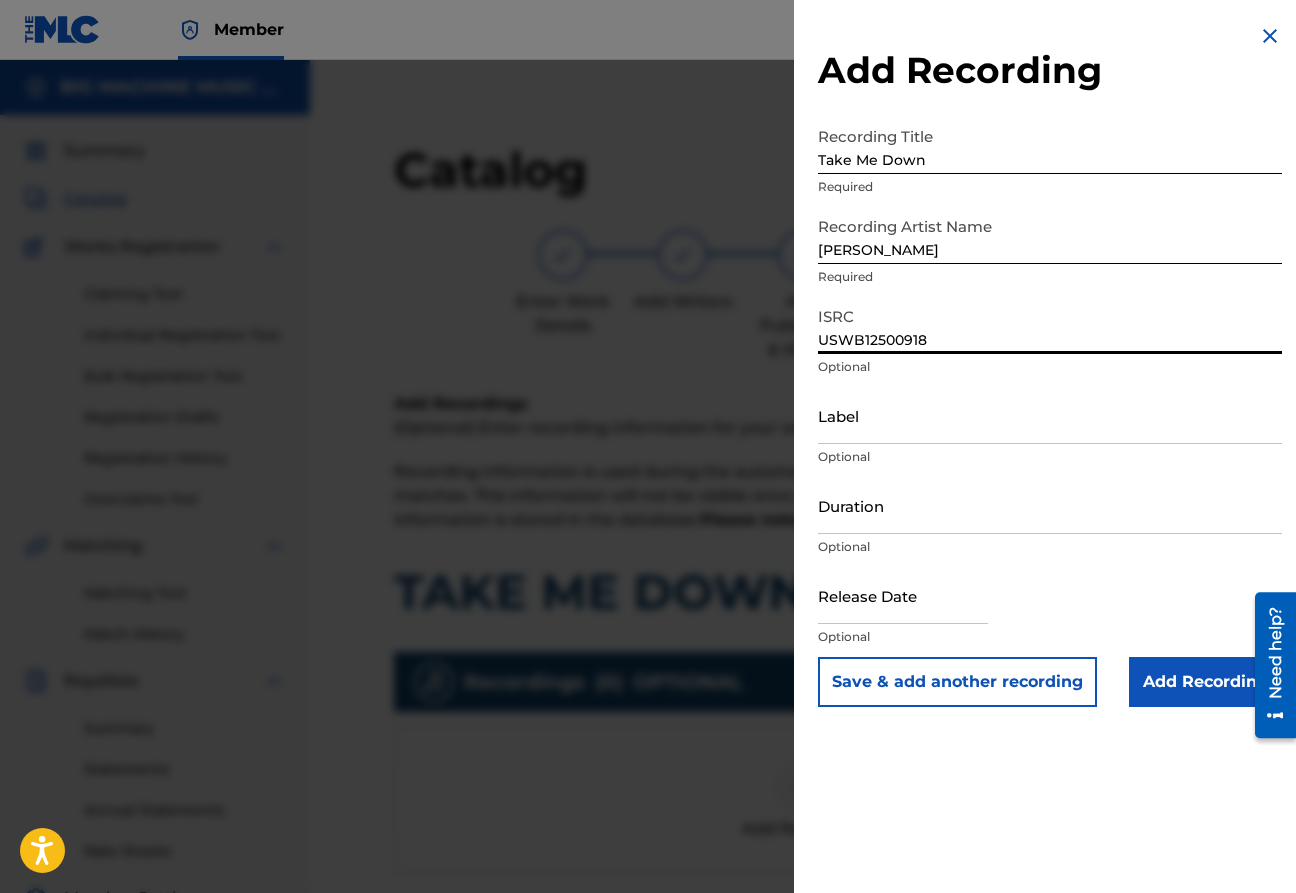 type on "USWB12500918" 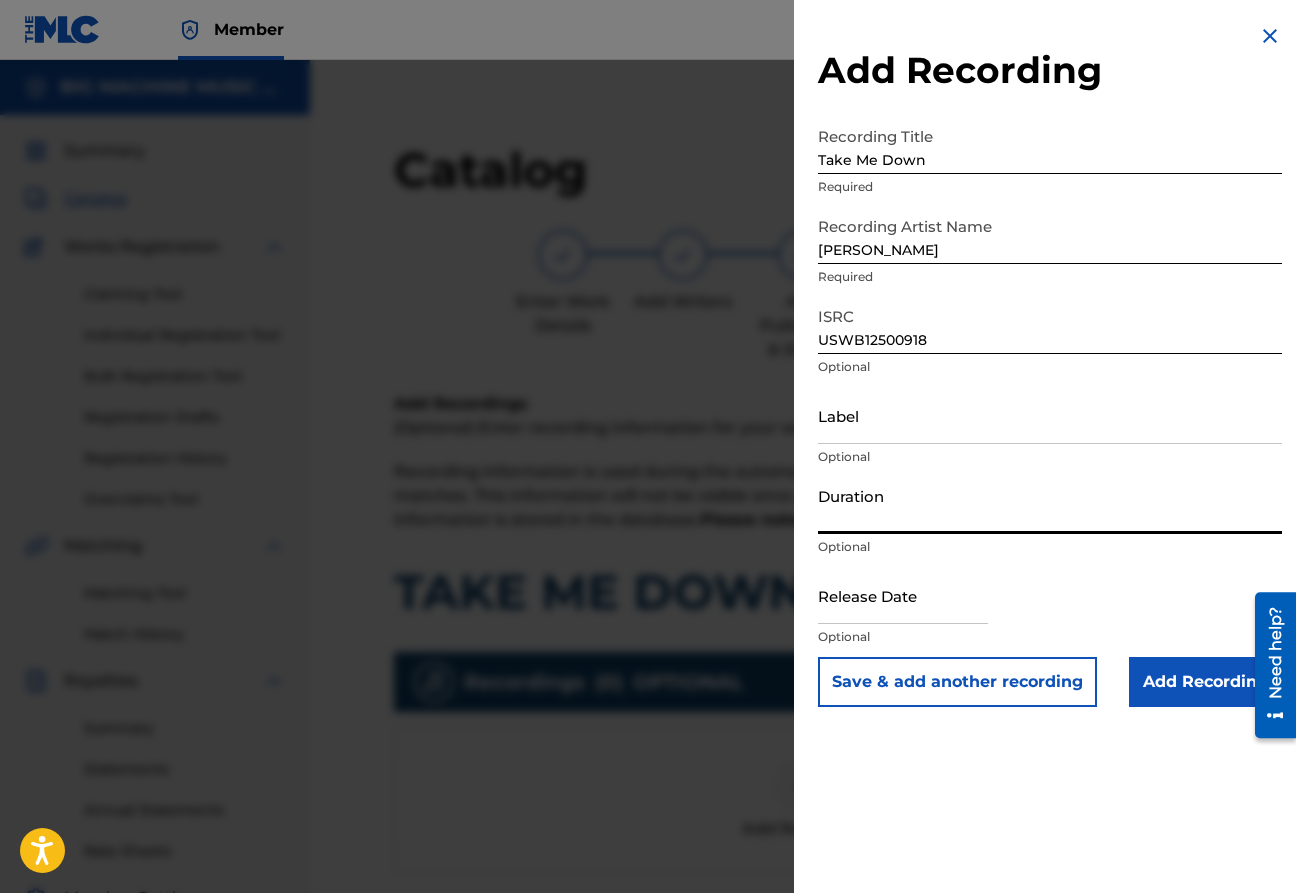 click on "Duration" at bounding box center [1050, 505] 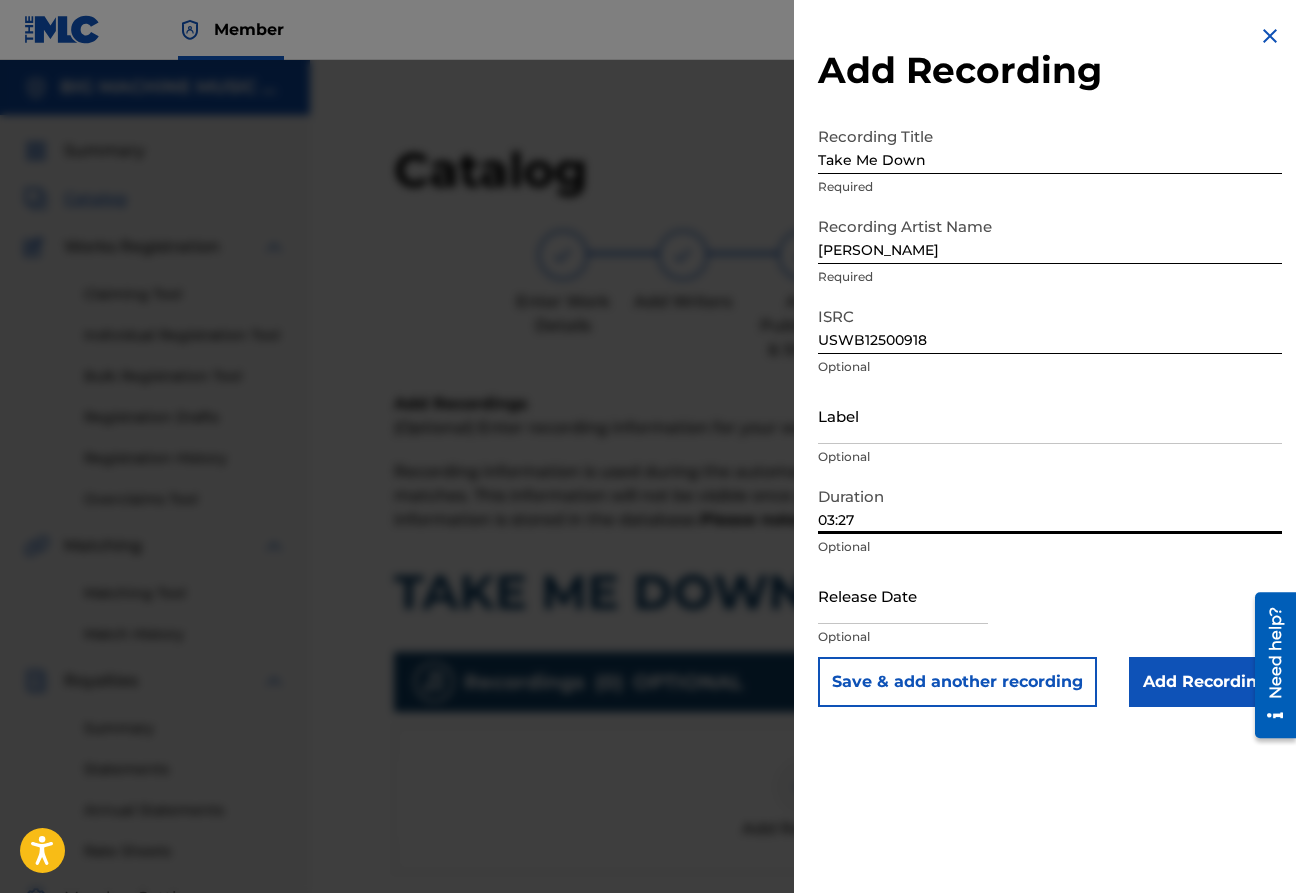 type on "03:27" 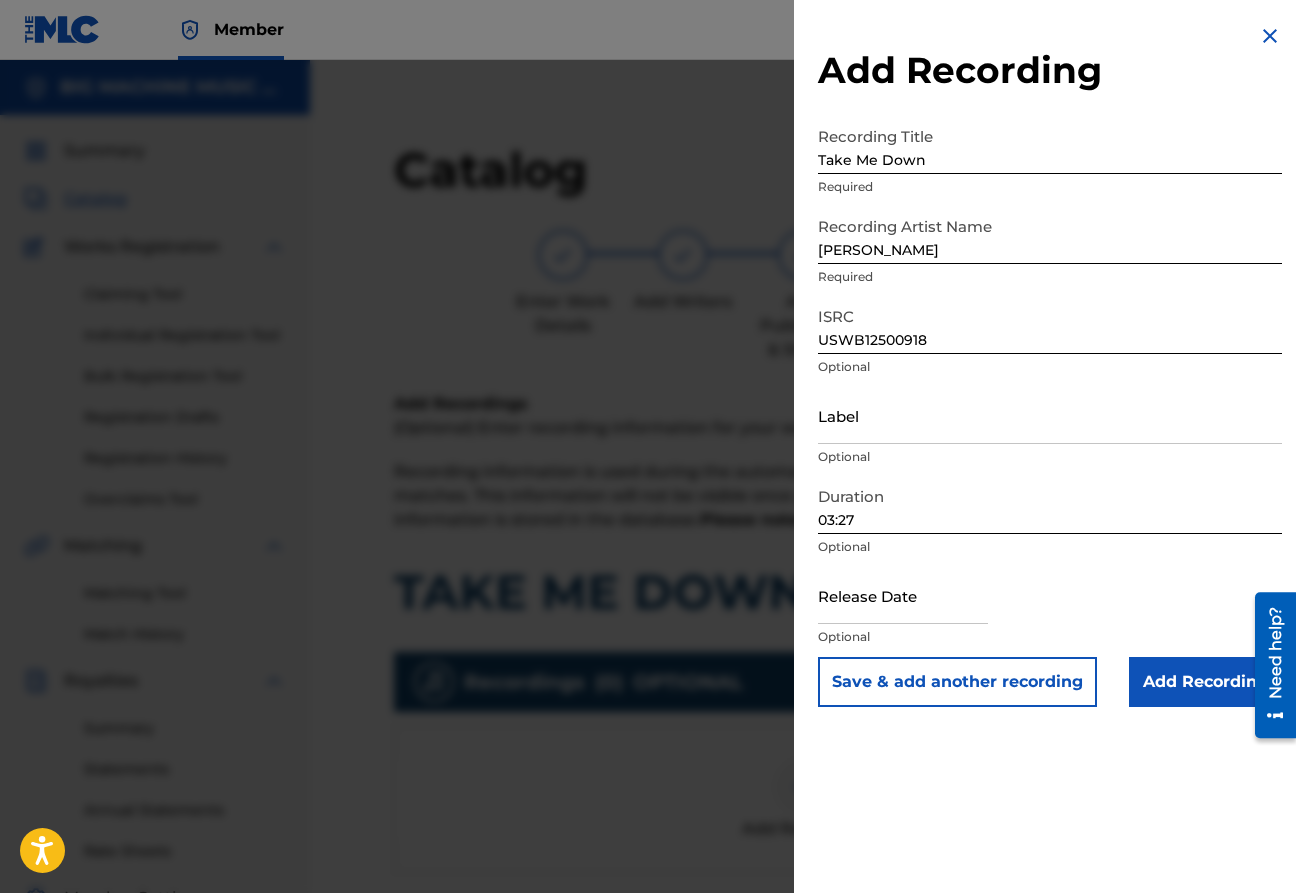 click at bounding box center (903, 595) 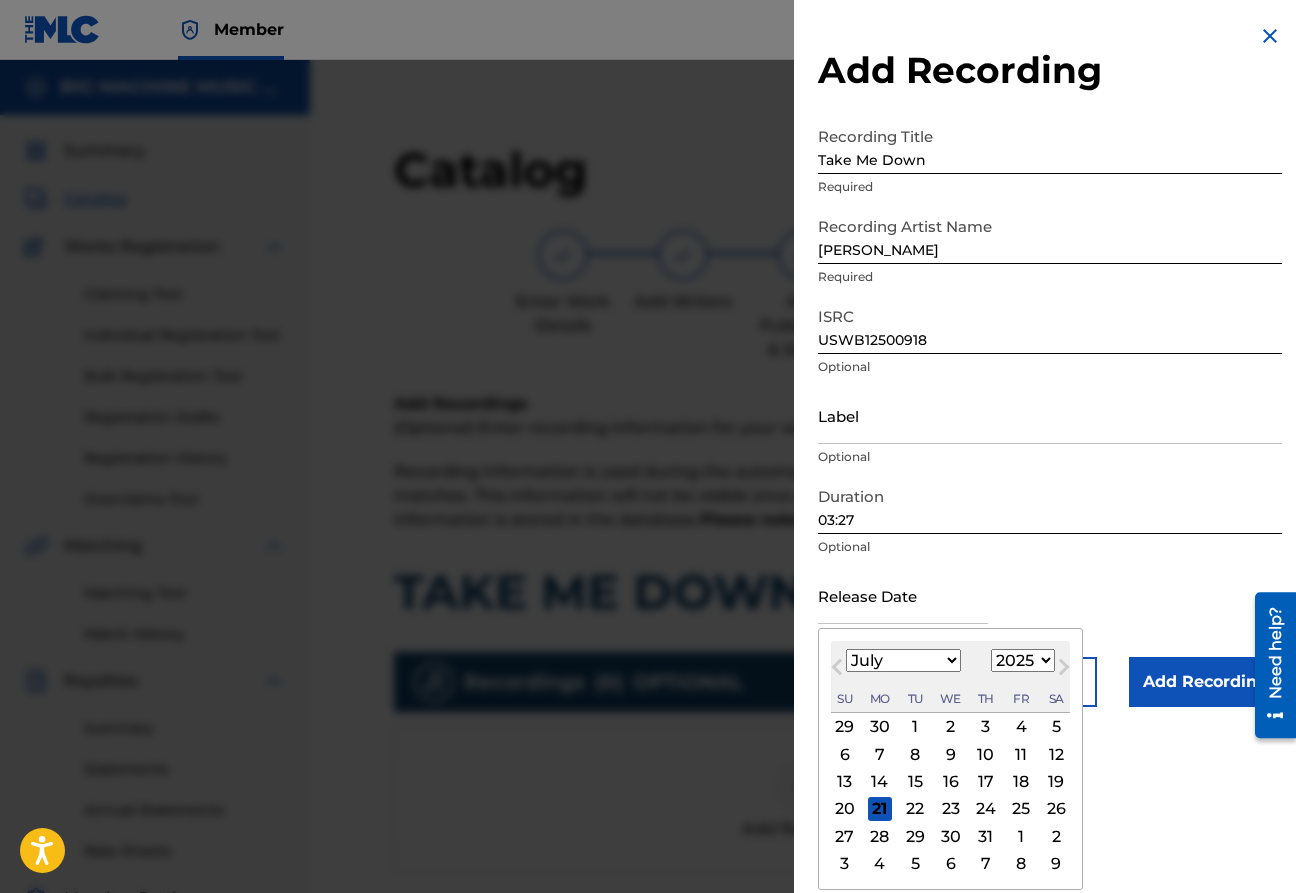 click on "January February March April May June July August September October November December" at bounding box center (903, 660) 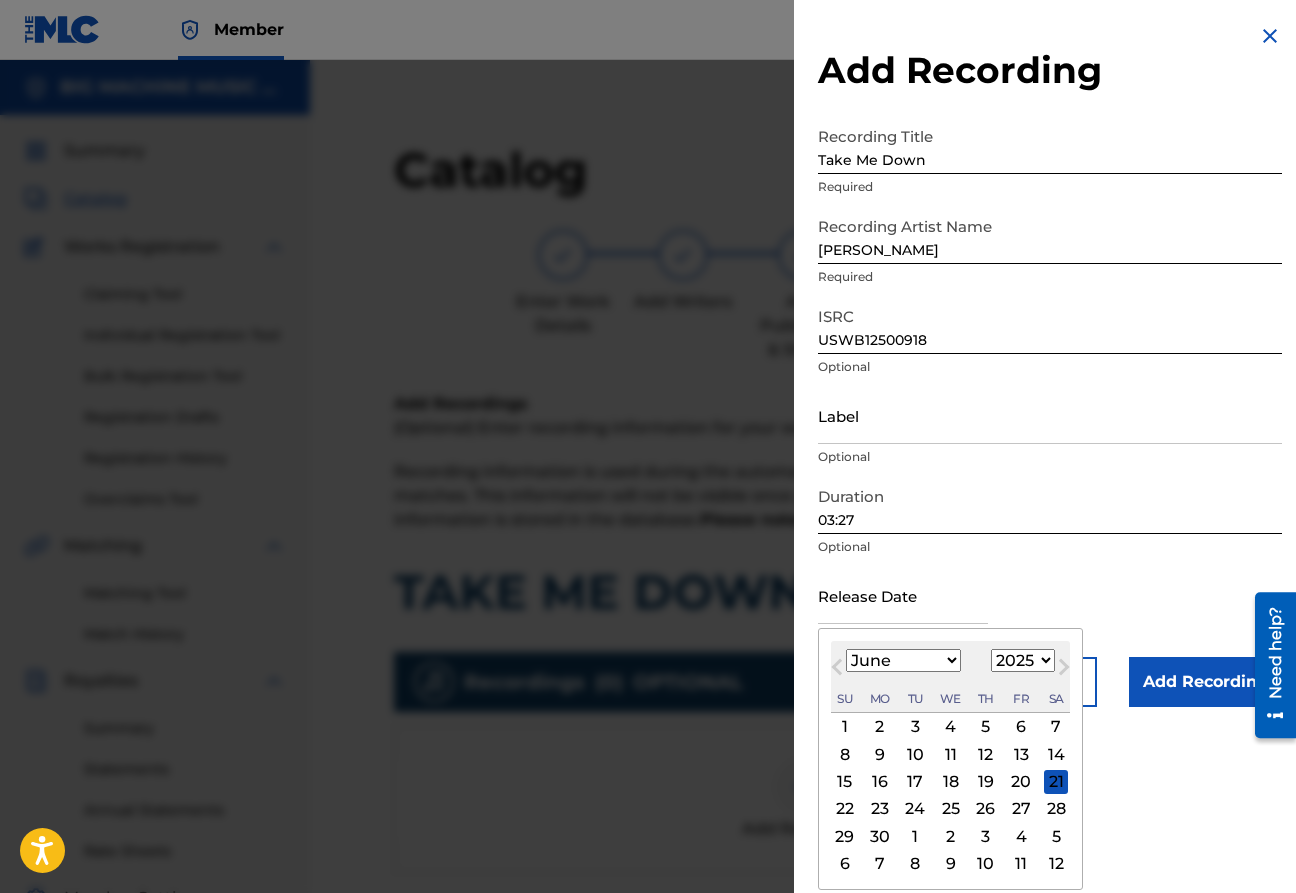 click on "27" at bounding box center (1021, 809) 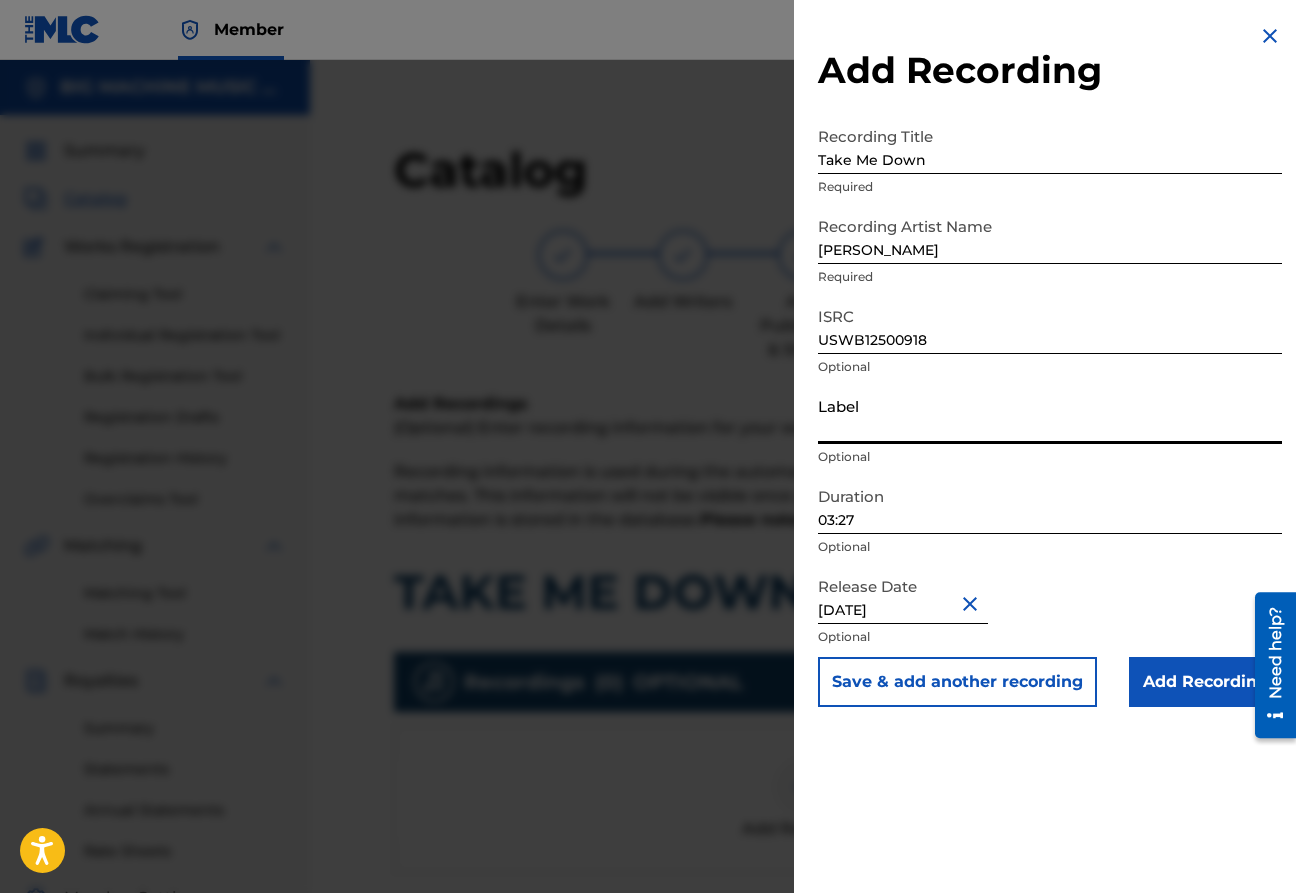 click on "Label" at bounding box center (1050, 415) 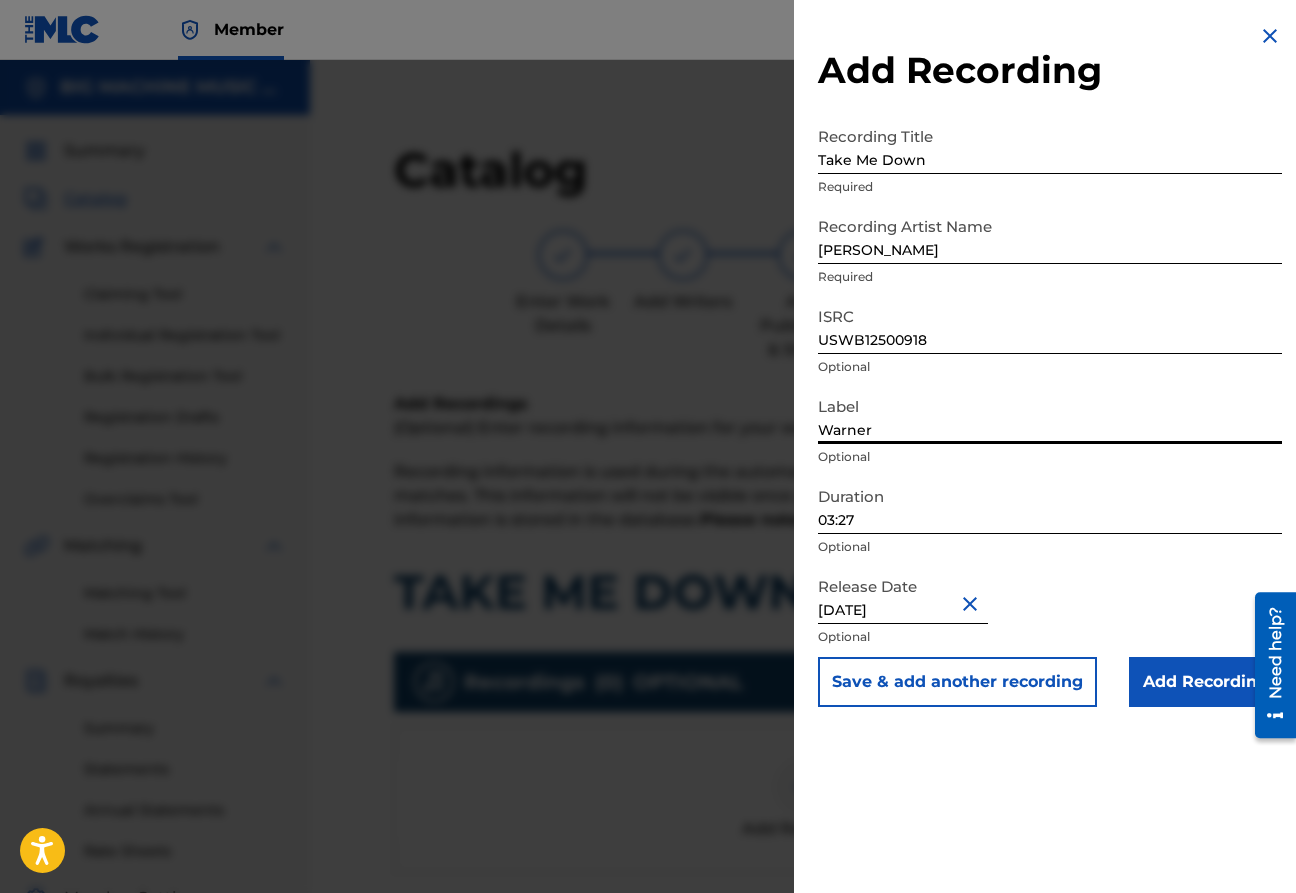 type on "Warner Music Nashville" 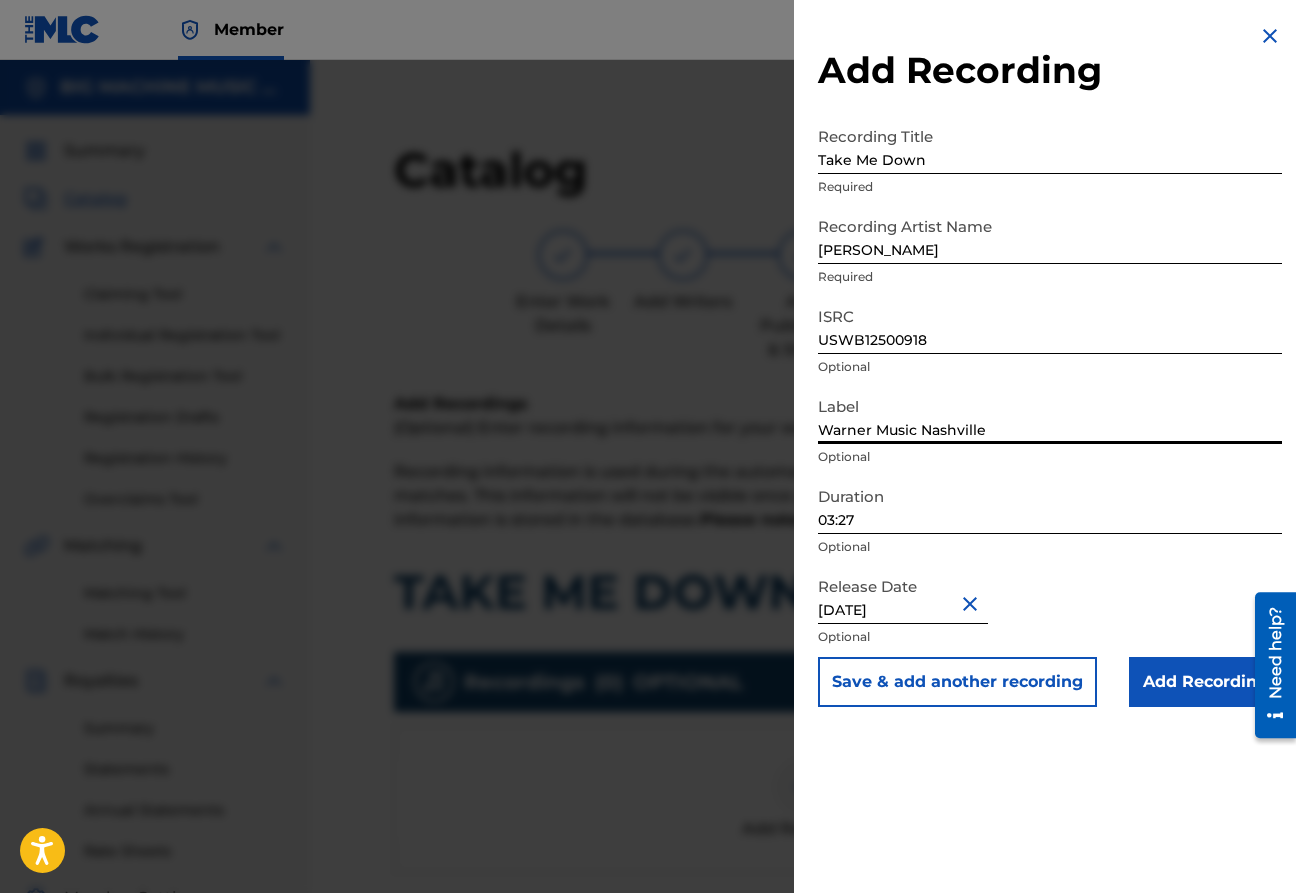 click on "Add Recording" at bounding box center [1205, 682] 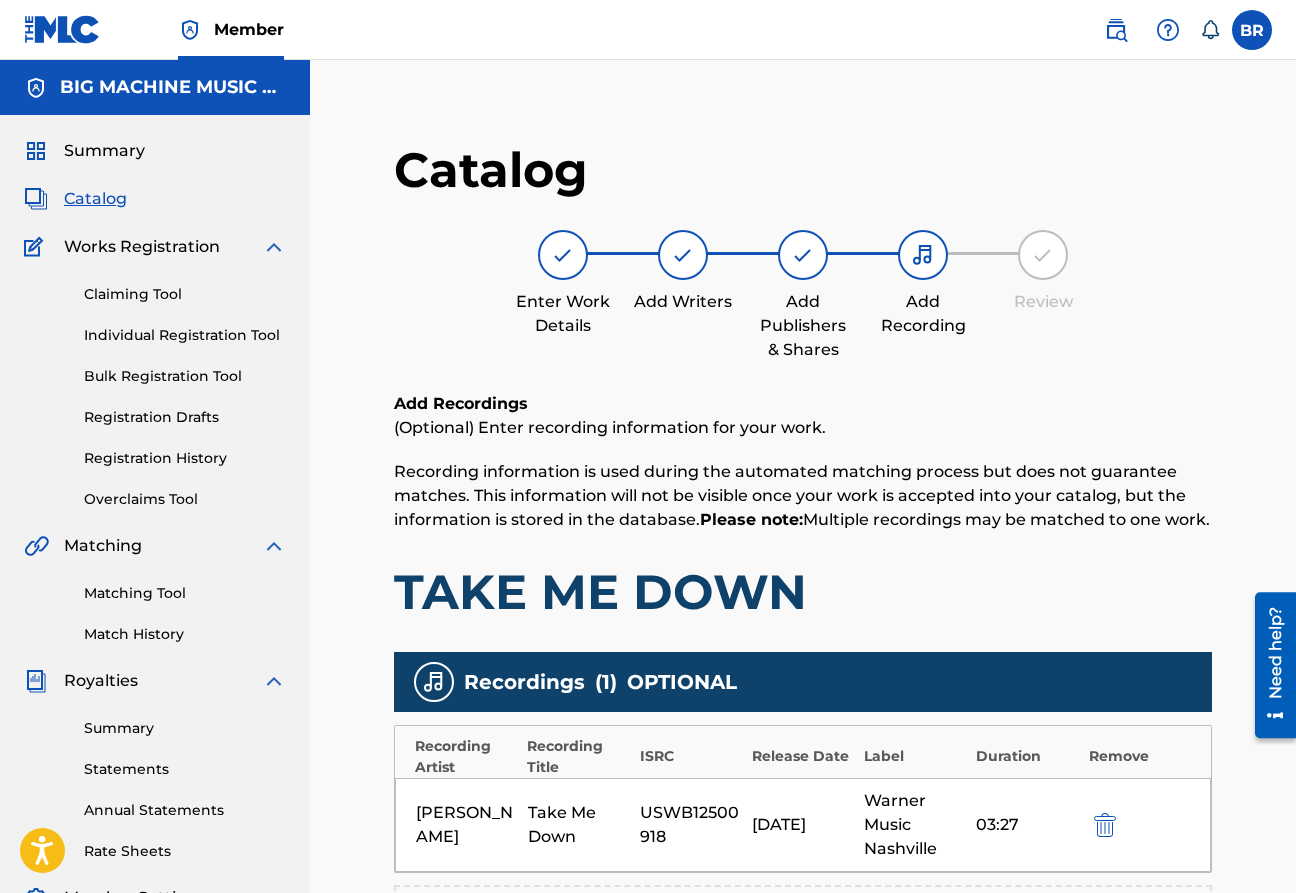 scroll, scrollTop: 400, scrollLeft: 0, axis: vertical 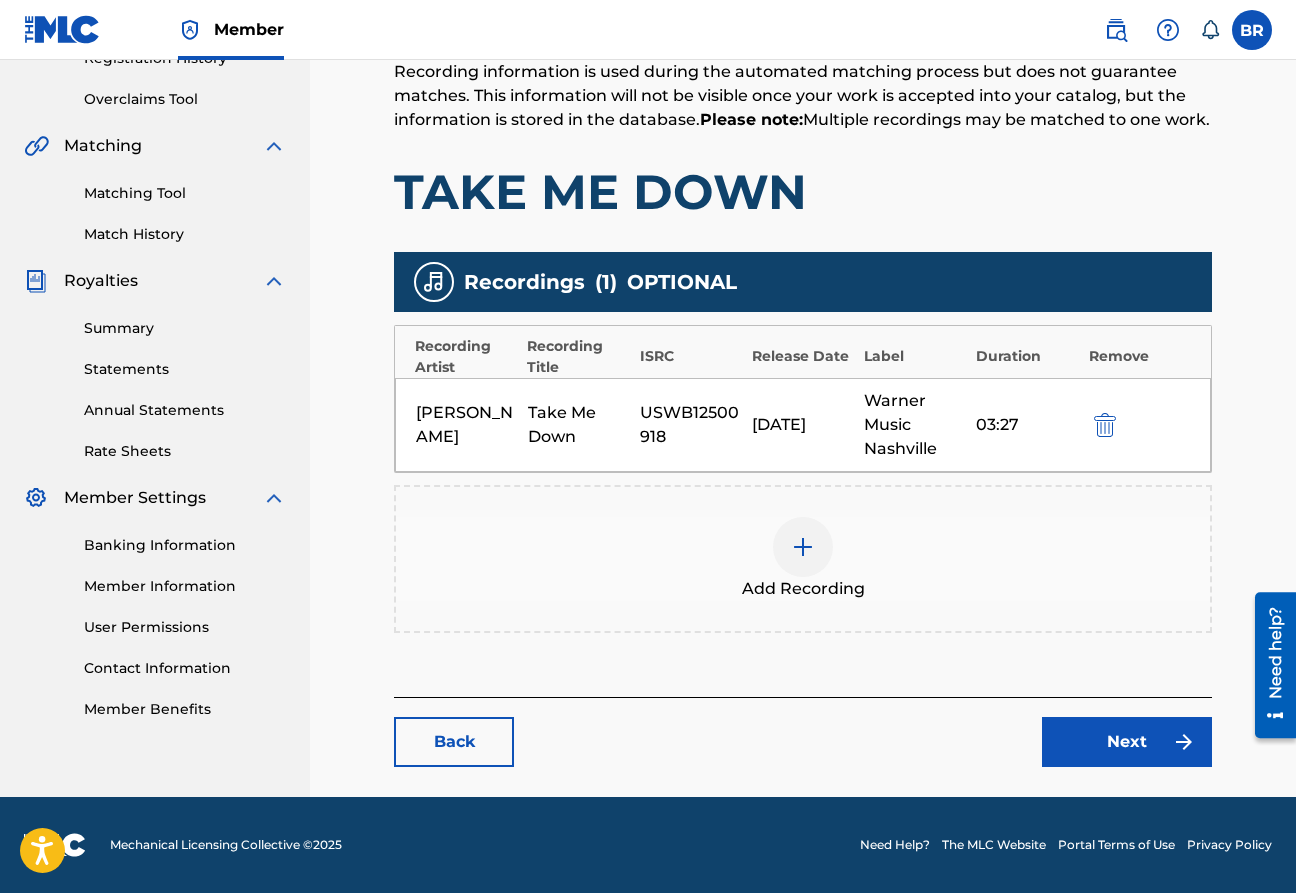 click on "Back Next" at bounding box center [803, 732] 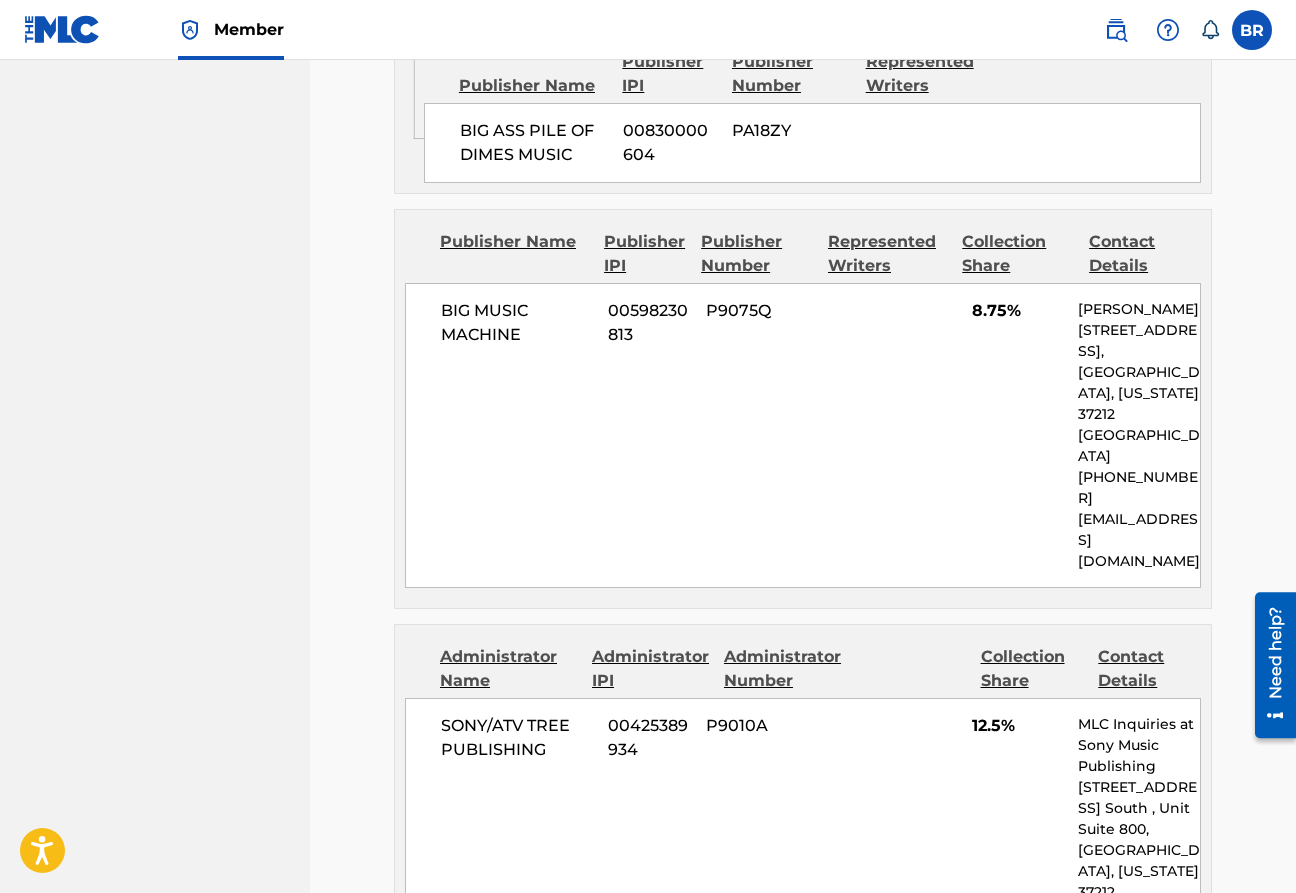scroll, scrollTop: 3364, scrollLeft: 0, axis: vertical 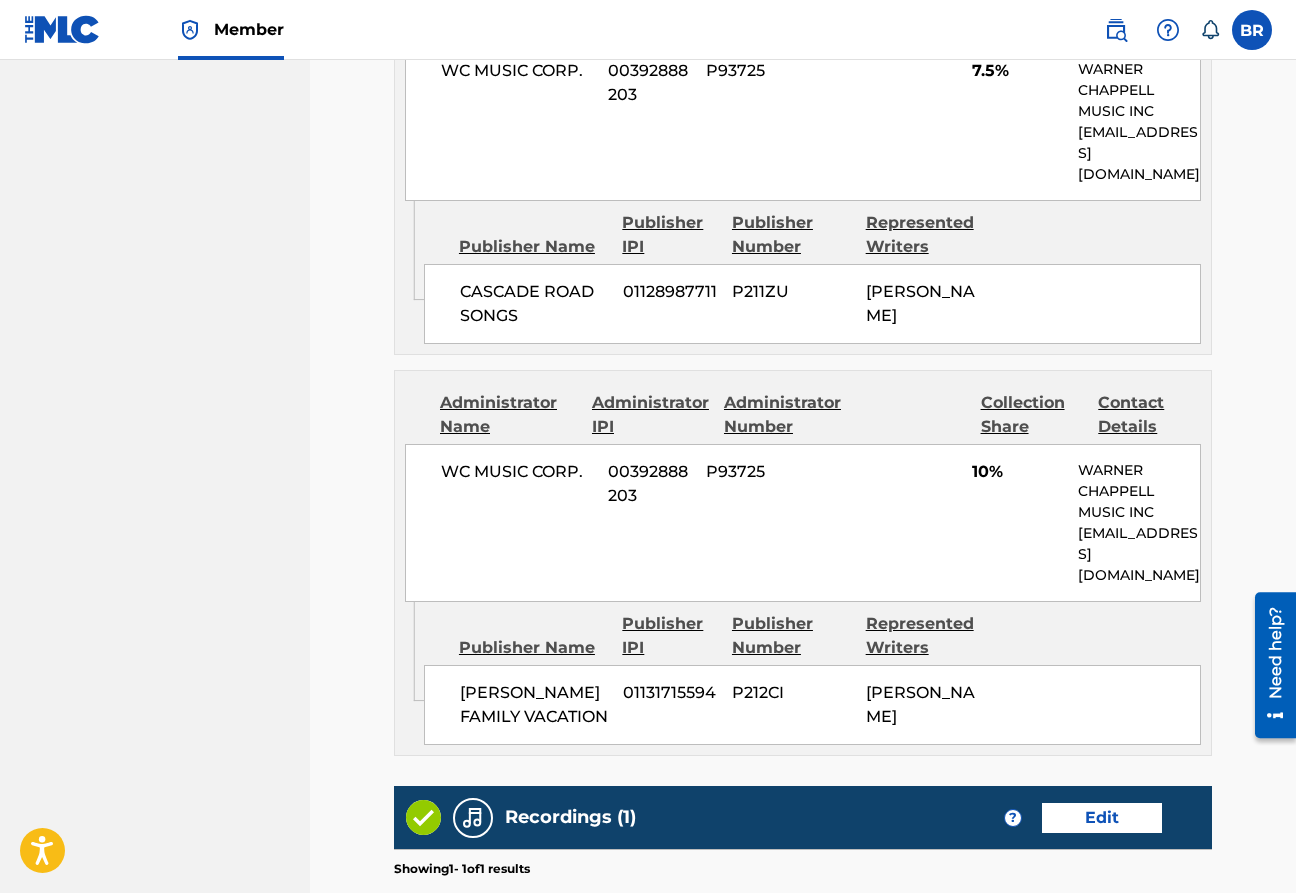 click on "Submit" at bounding box center [1127, 1054] 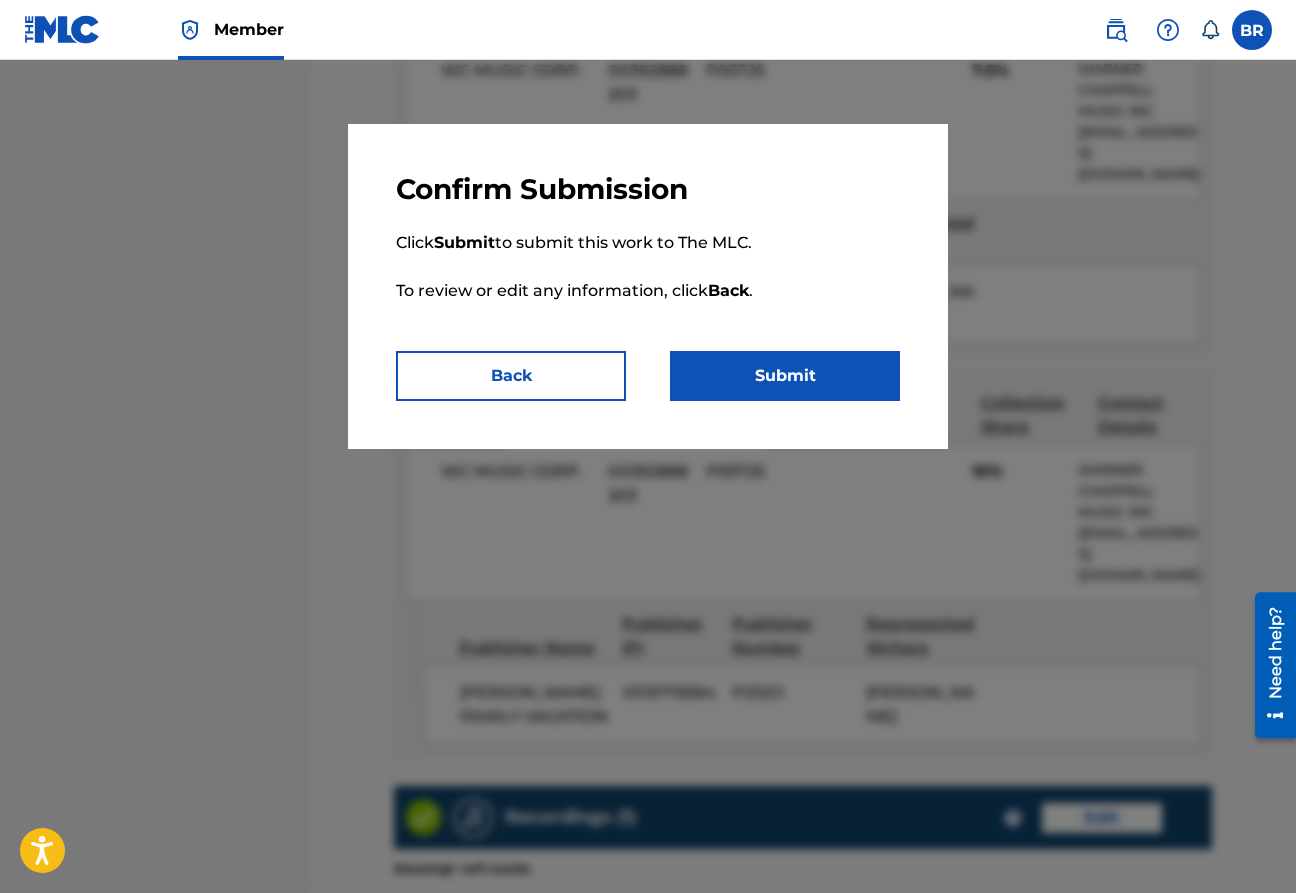 click on "Submit" at bounding box center [785, 376] 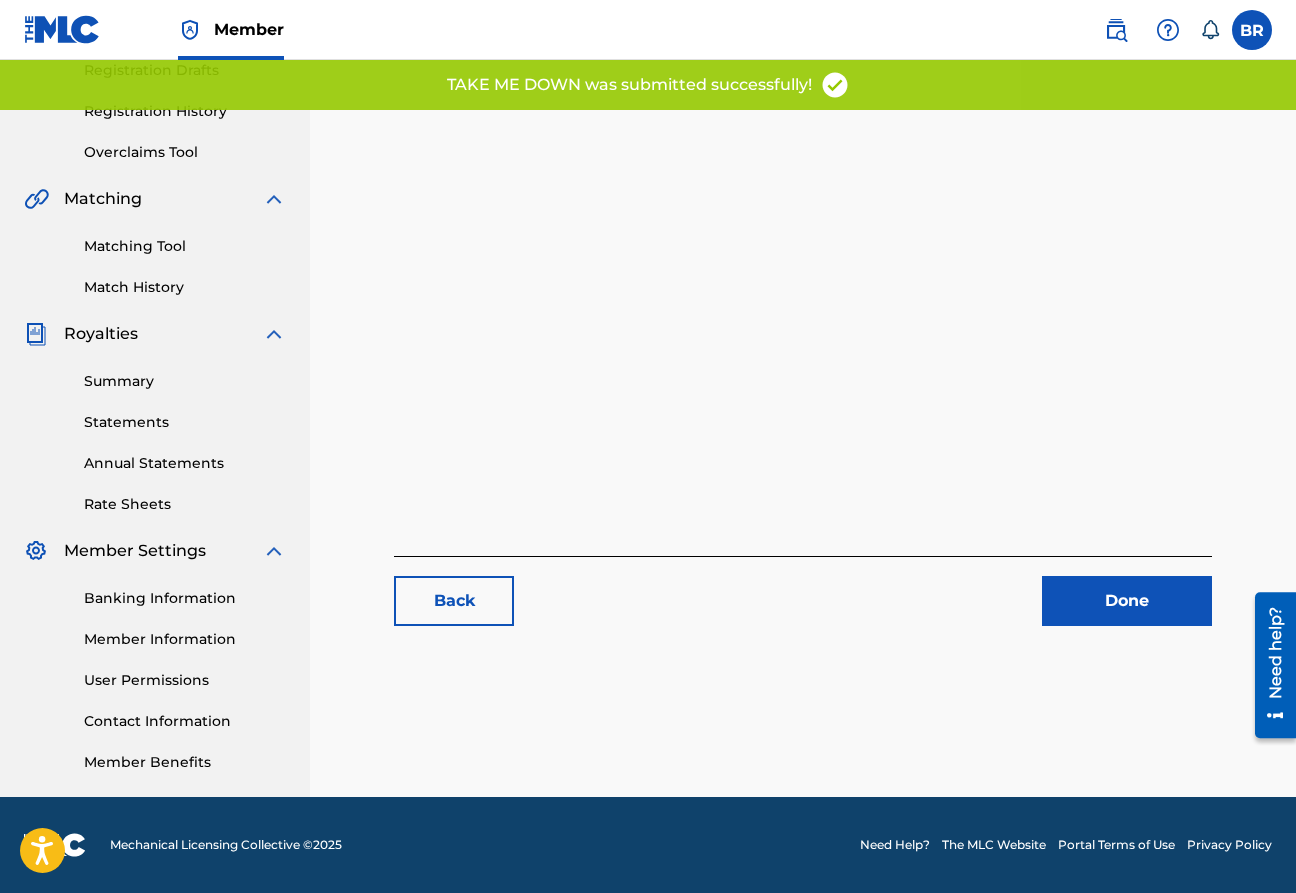 scroll, scrollTop: 0, scrollLeft: 0, axis: both 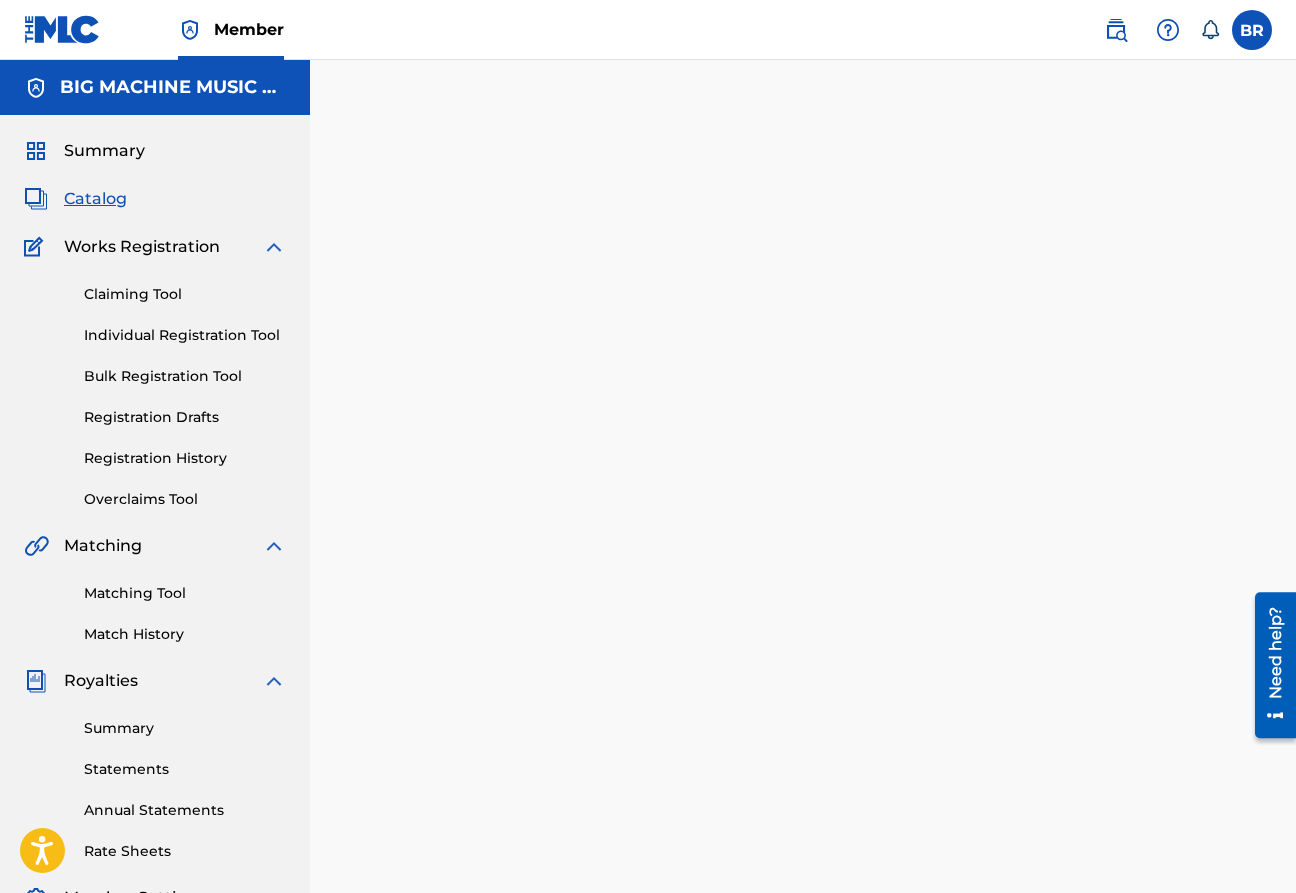 click on "Catalog" at bounding box center [95, 199] 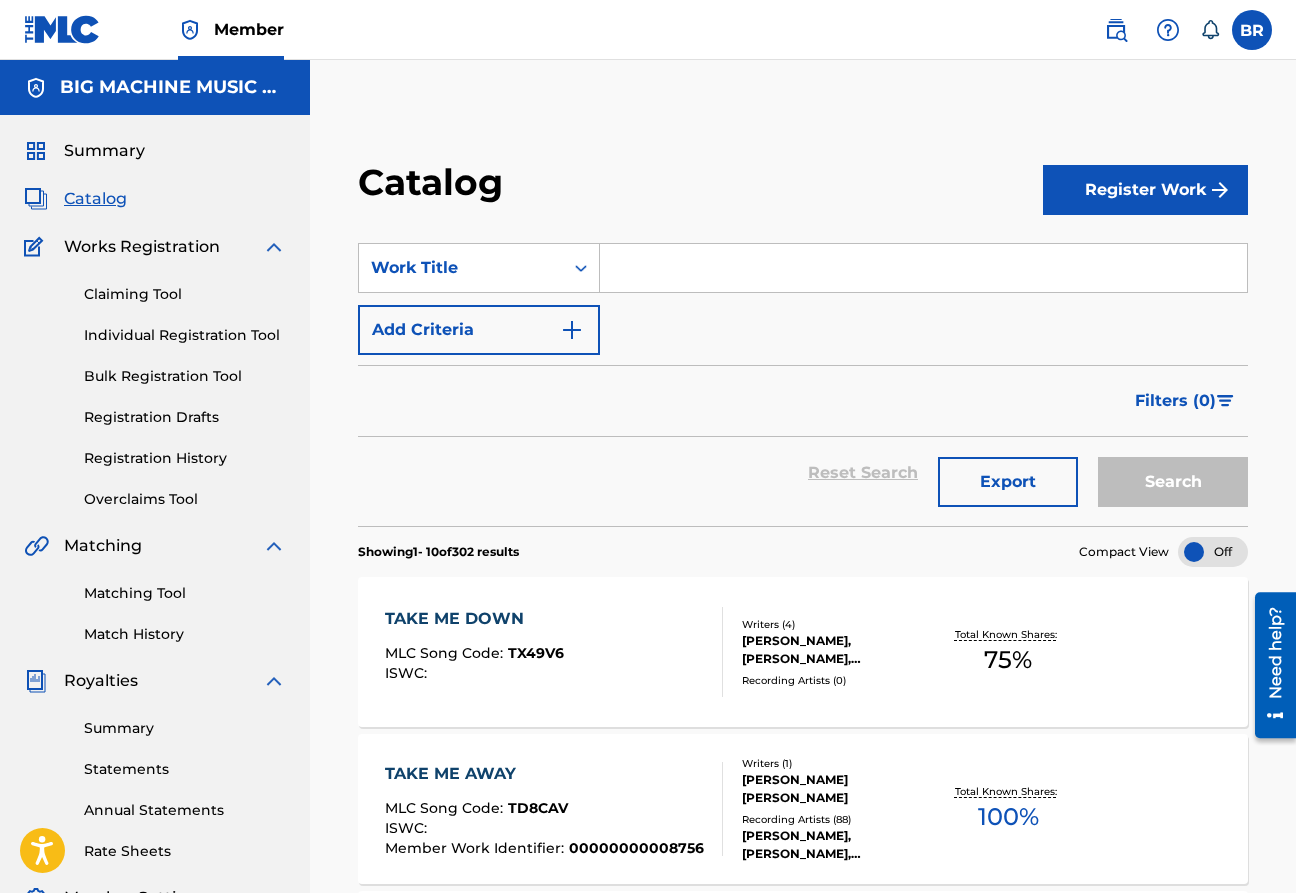 click at bounding box center [923, 268] 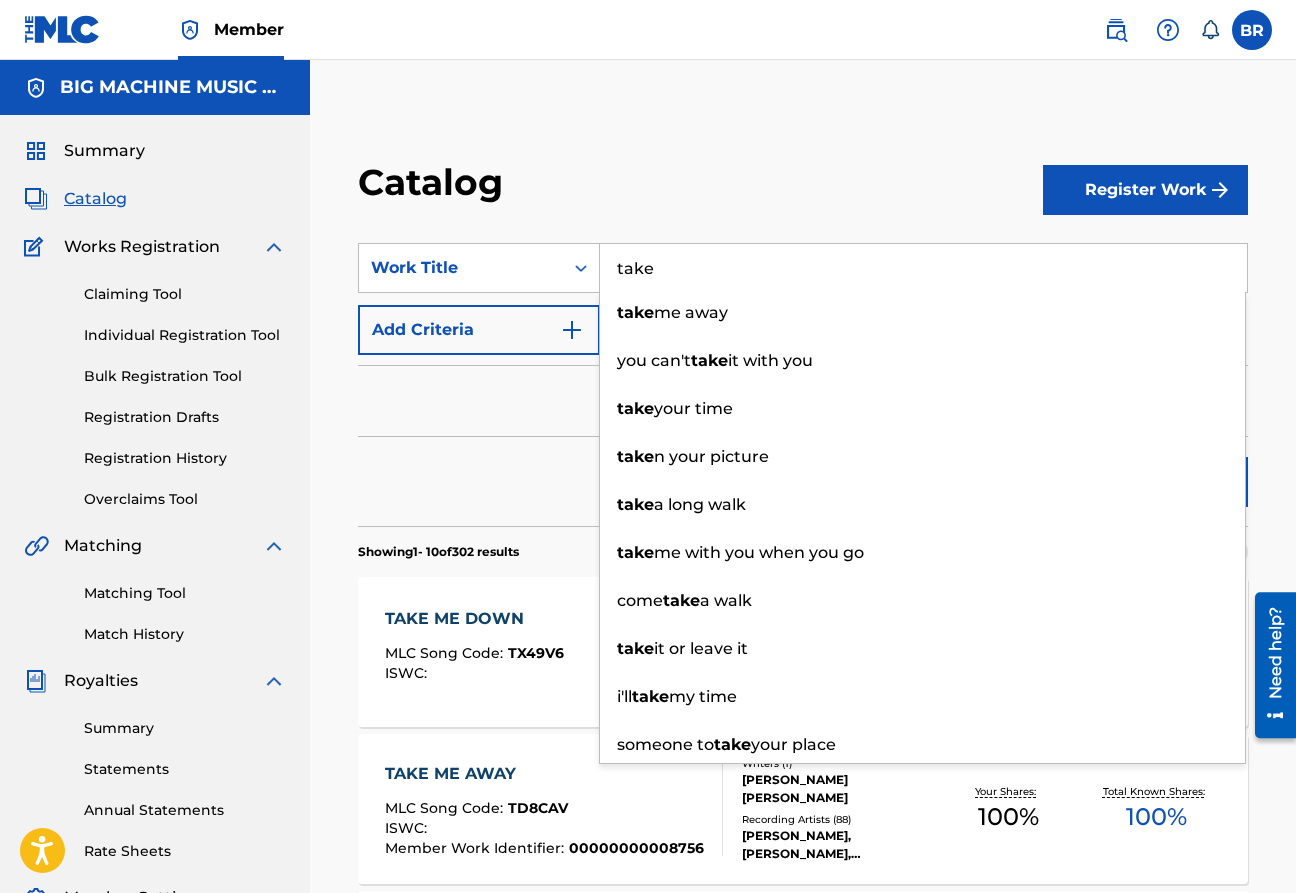 type on "take" 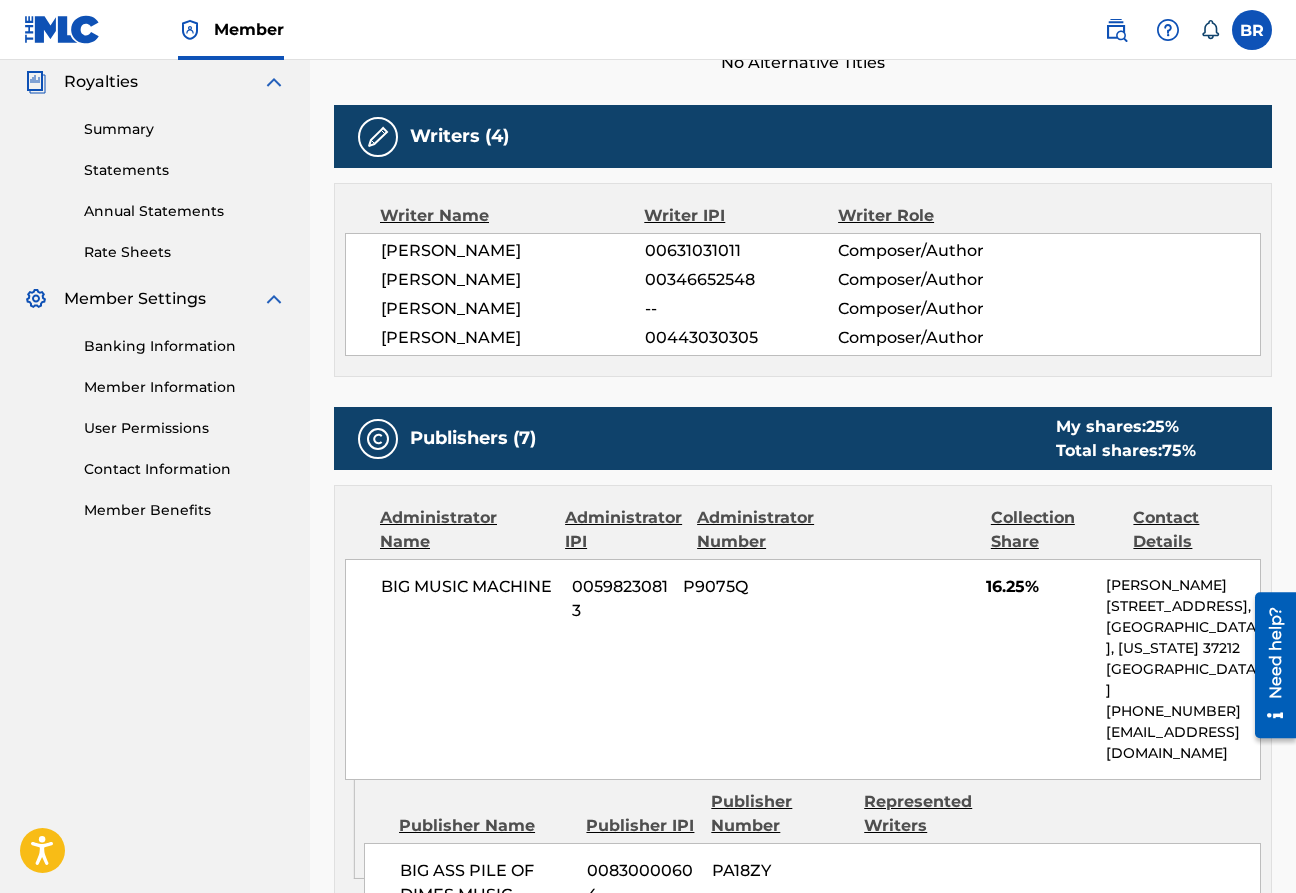 scroll, scrollTop: 0, scrollLeft: 0, axis: both 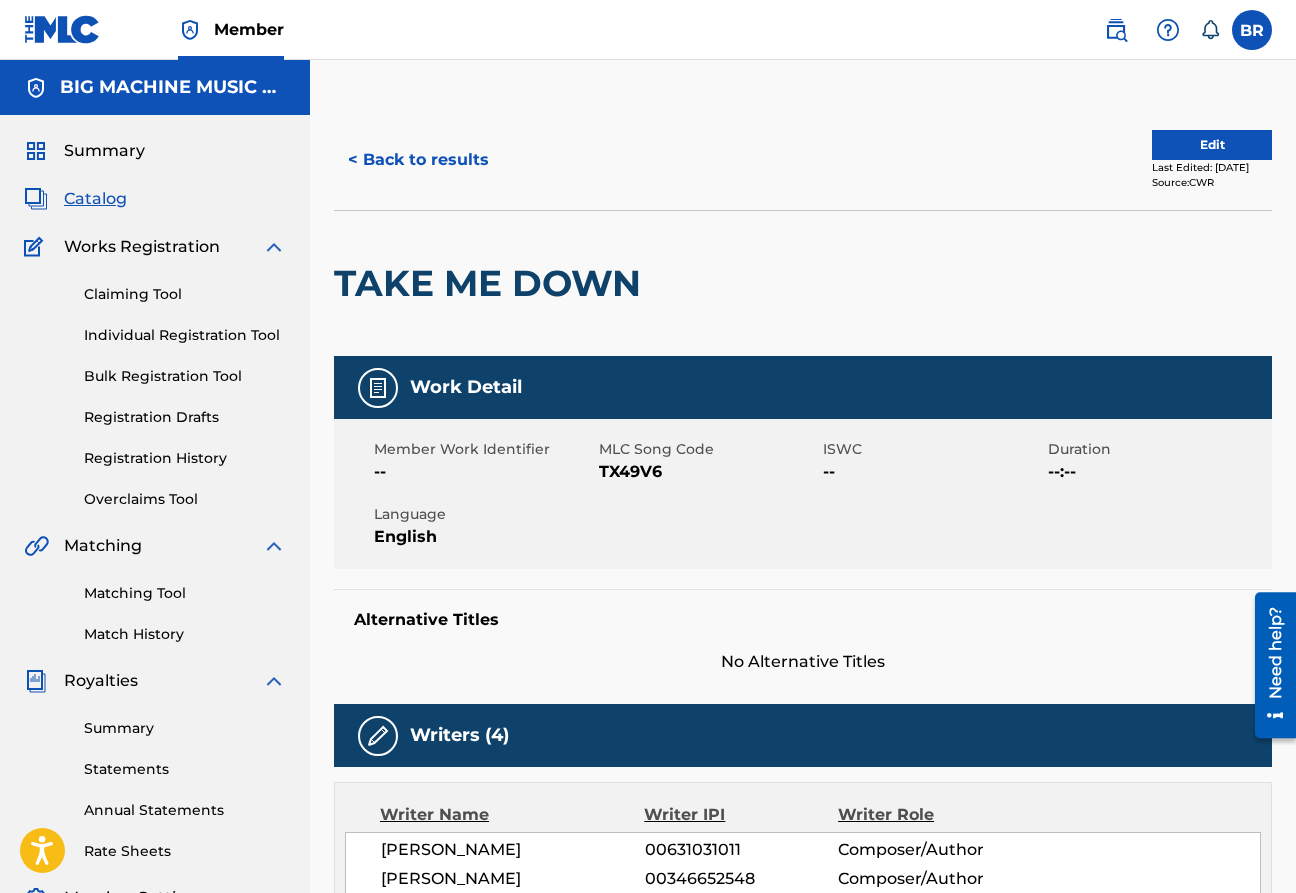click on "< Back to results" at bounding box center [418, 160] 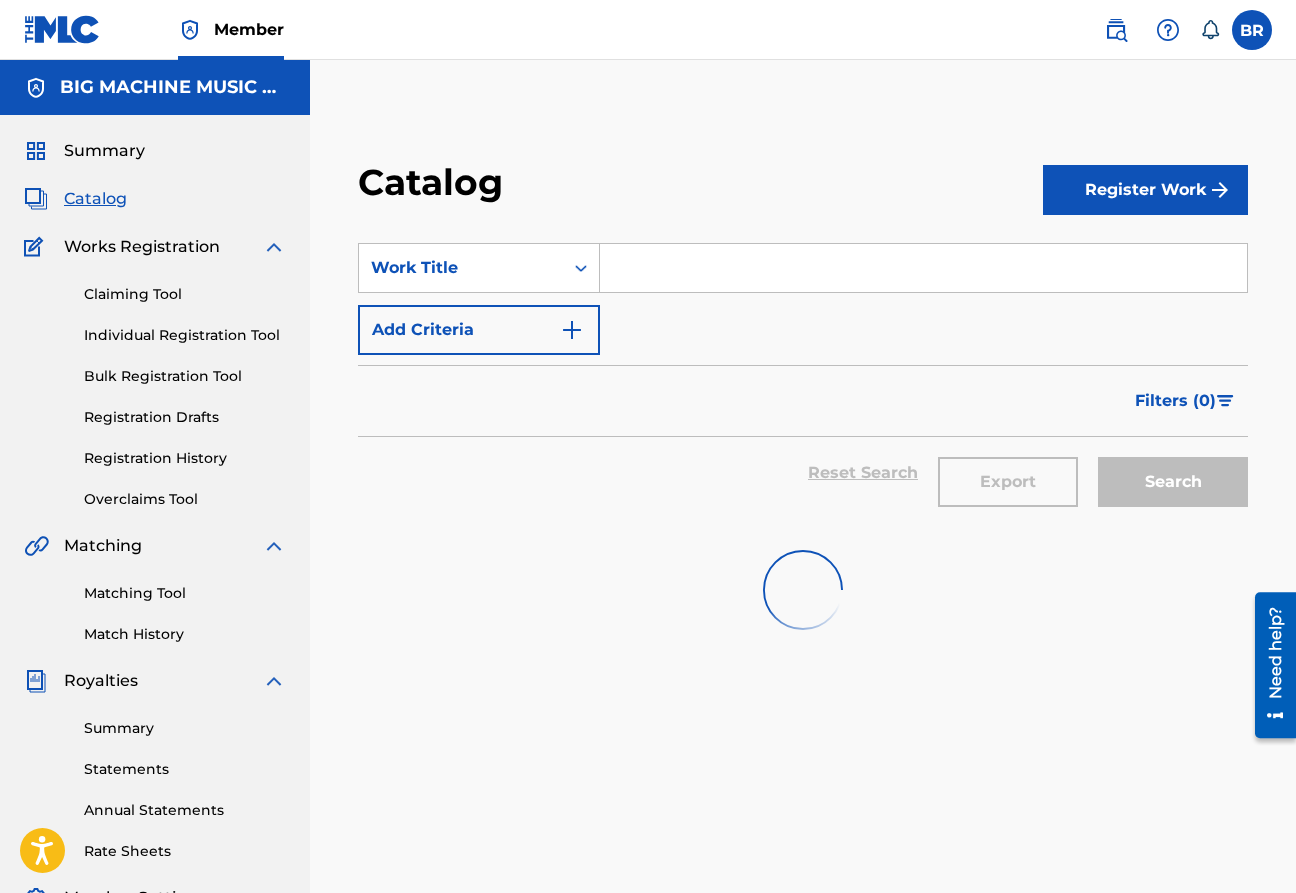 click at bounding box center (923, 268) 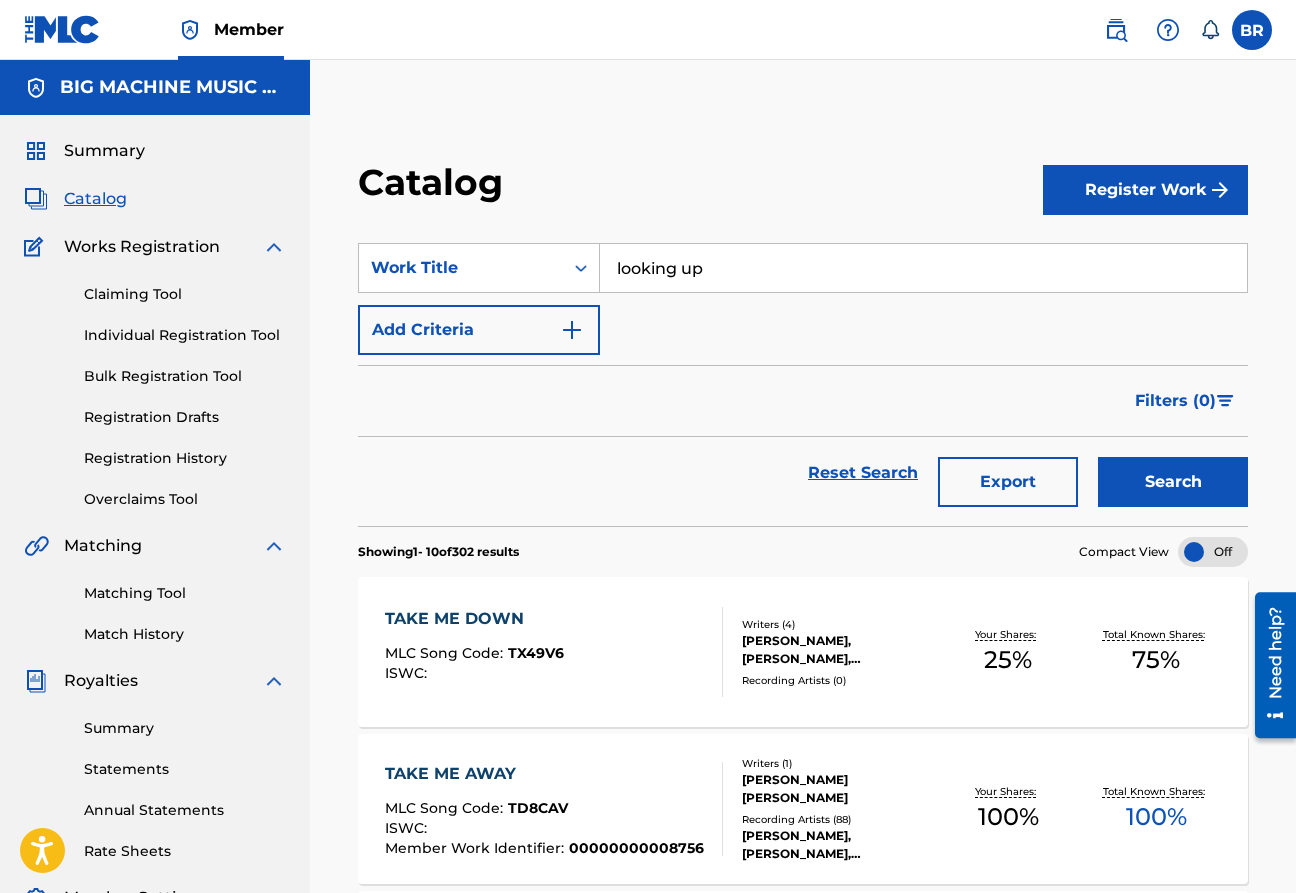 type on "looking up" 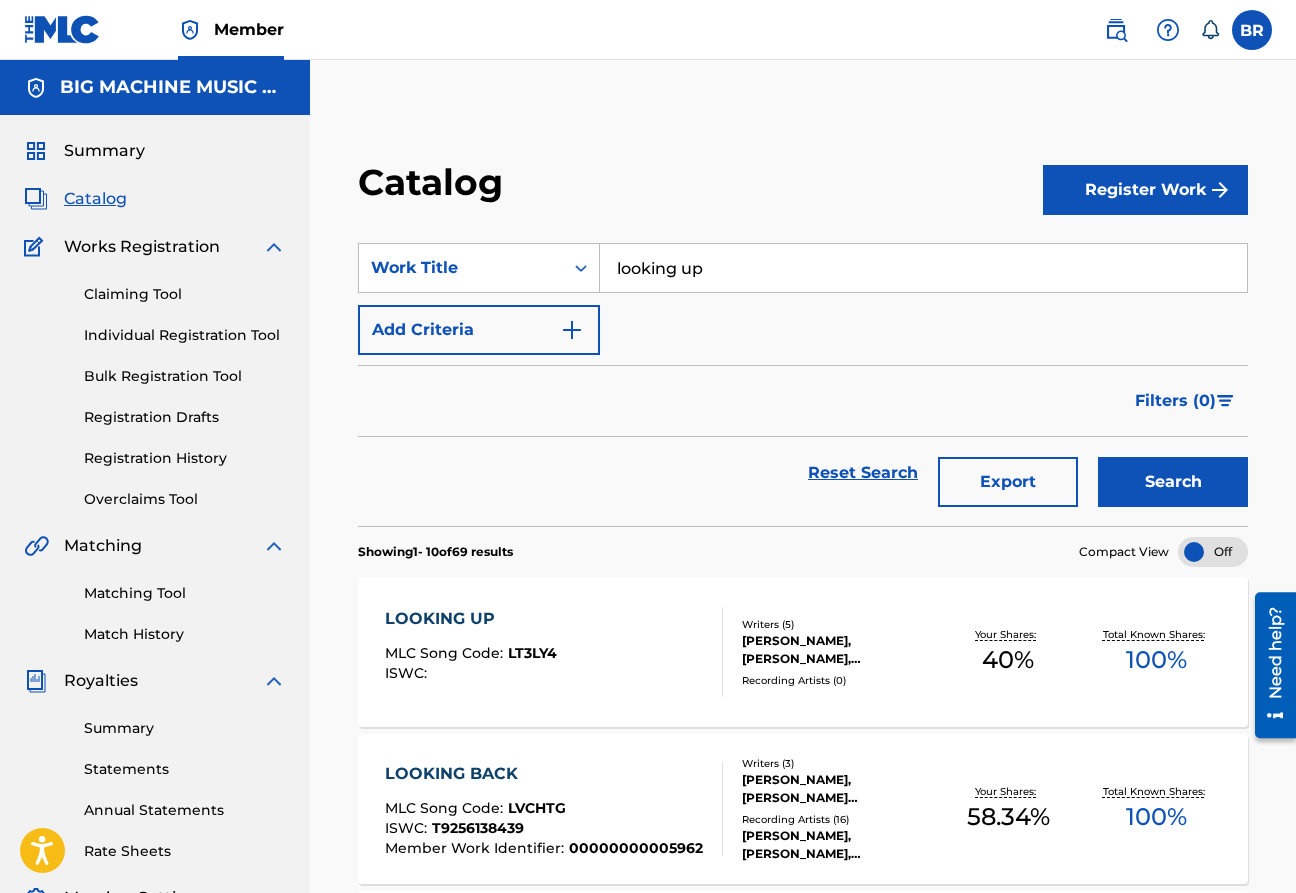 click on "LOOKING UP" at bounding box center [471, 619] 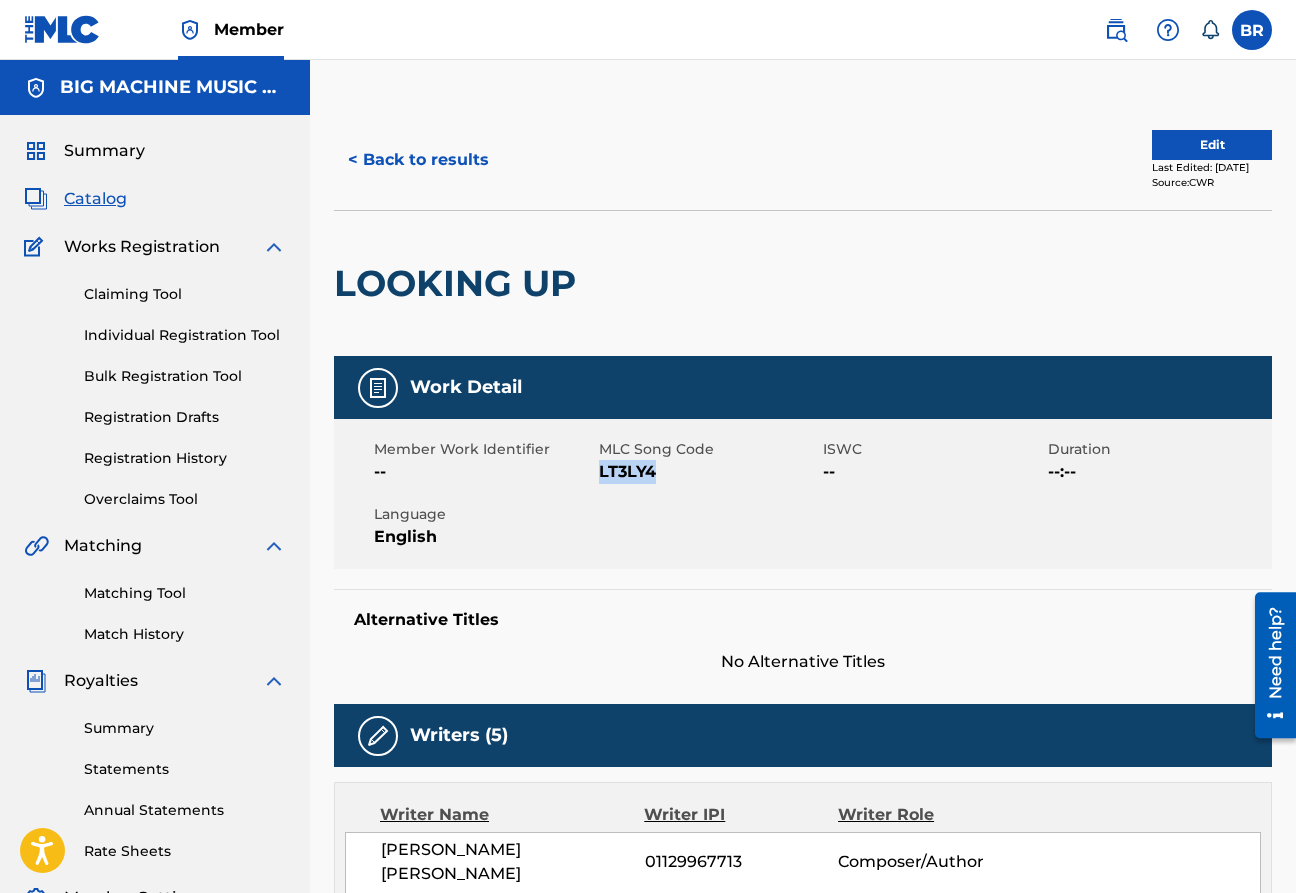 copy on "LT3LY4" 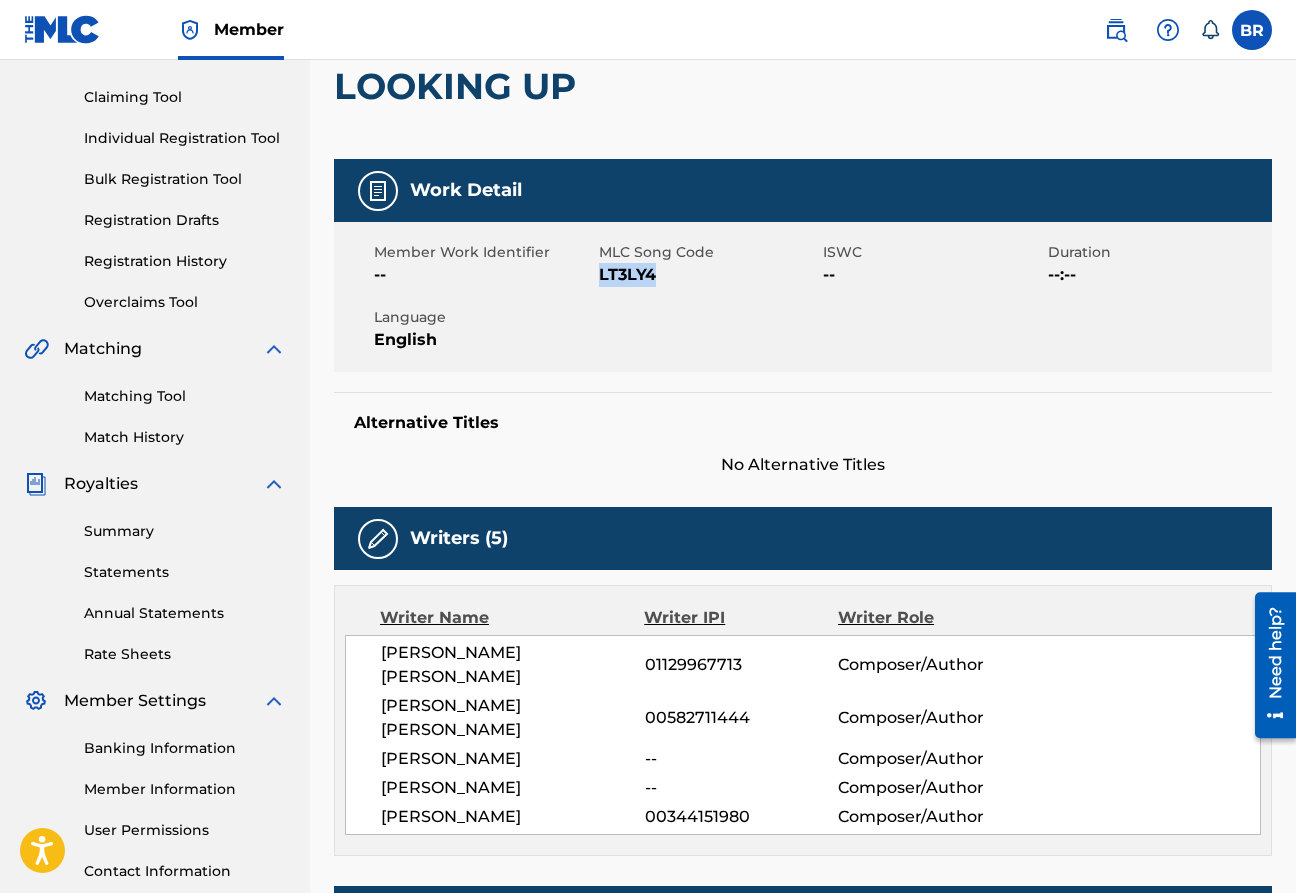 scroll, scrollTop: 0, scrollLeft: 0, axis: both 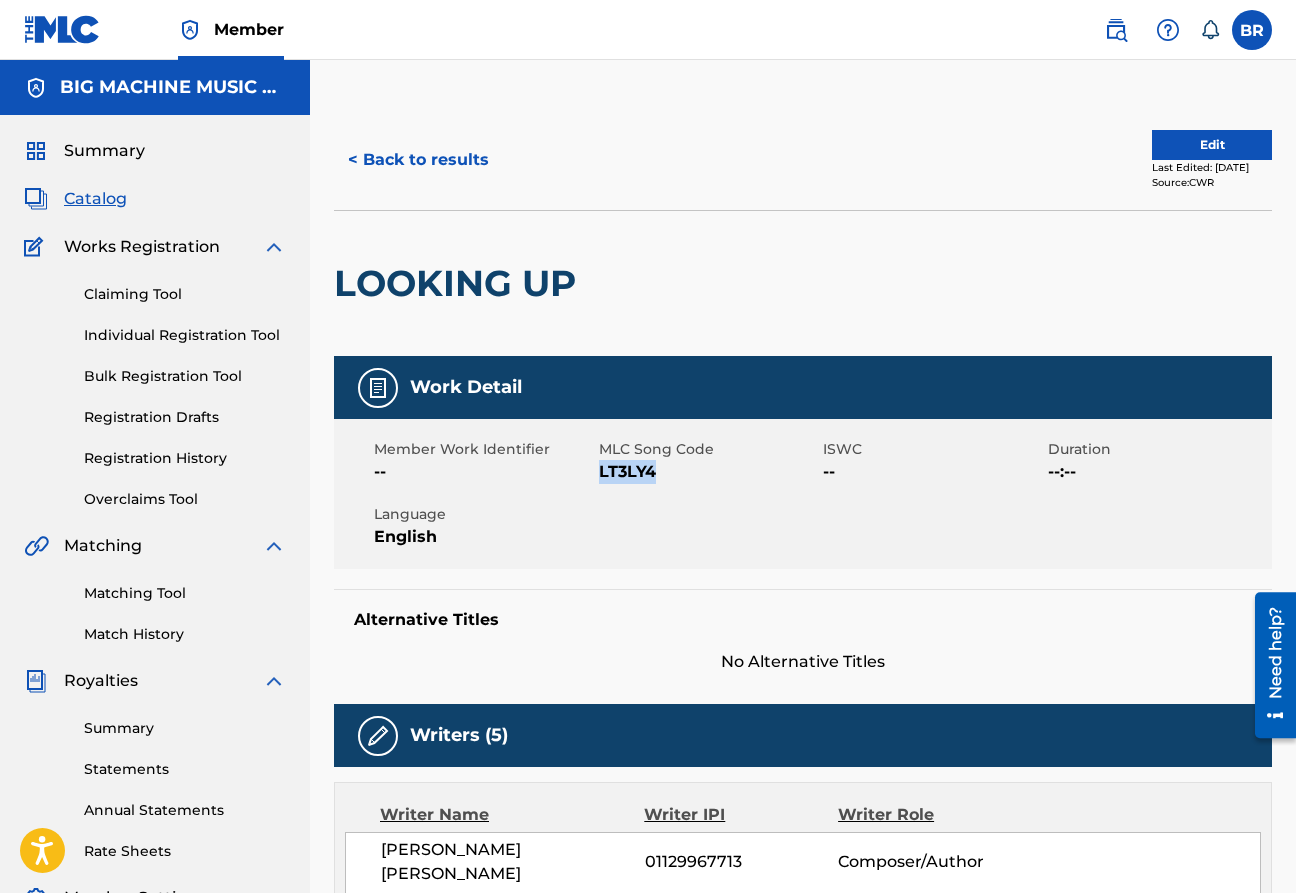 click on "Edit" at bounding box center [1212, 145] 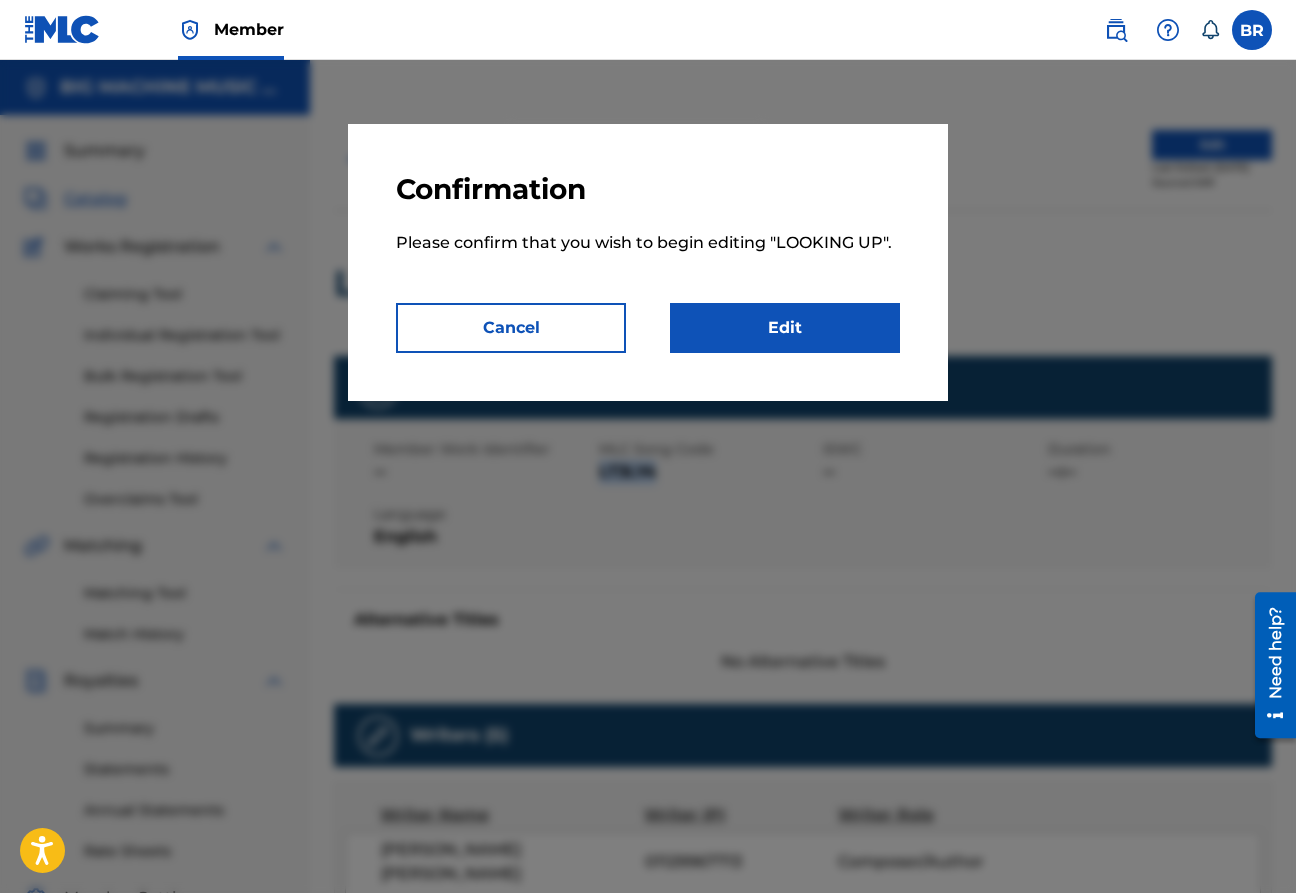 click on "Edit" at bounding box center (785, 328) 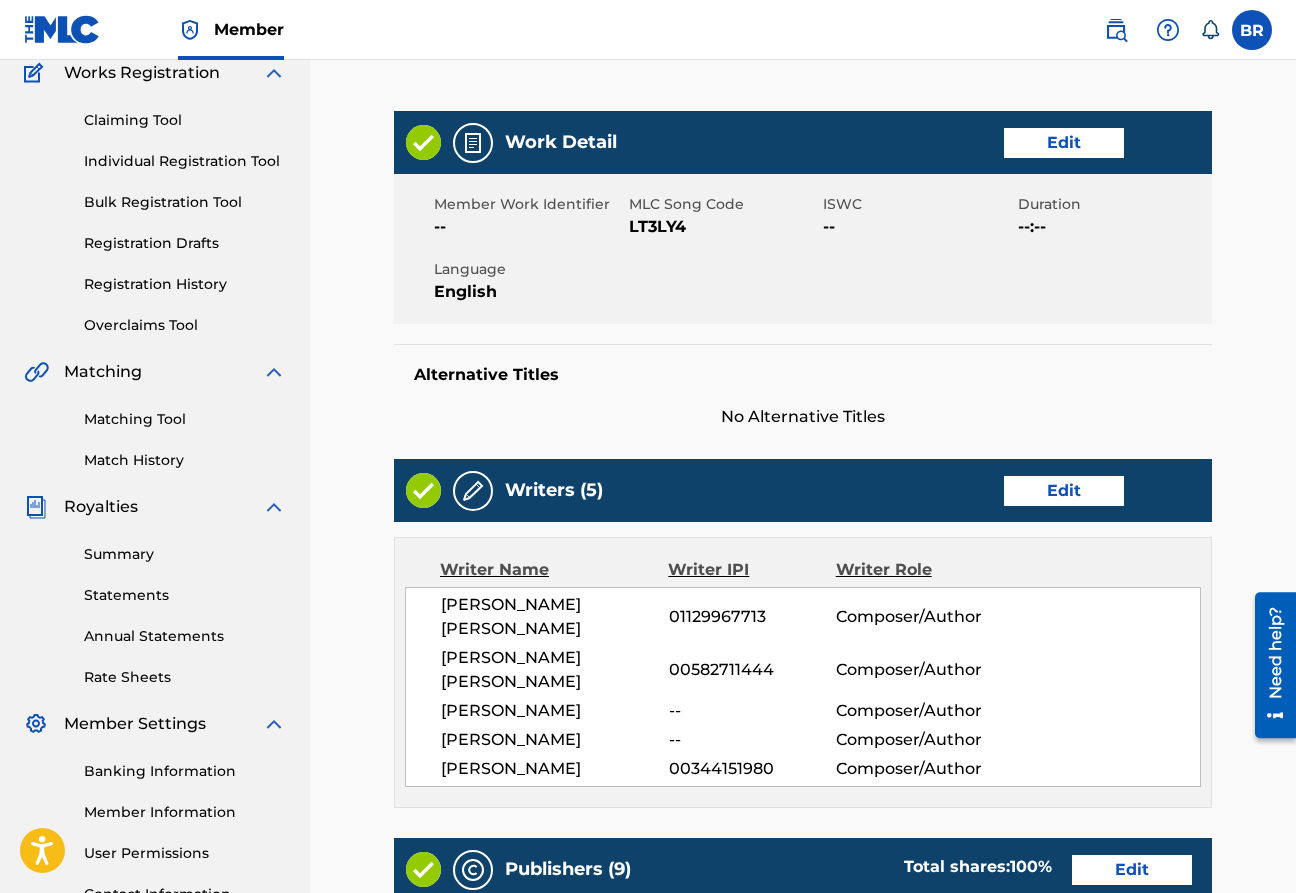 scroll, scrollTop: 185, scrollLeft: 0, axis: vertical 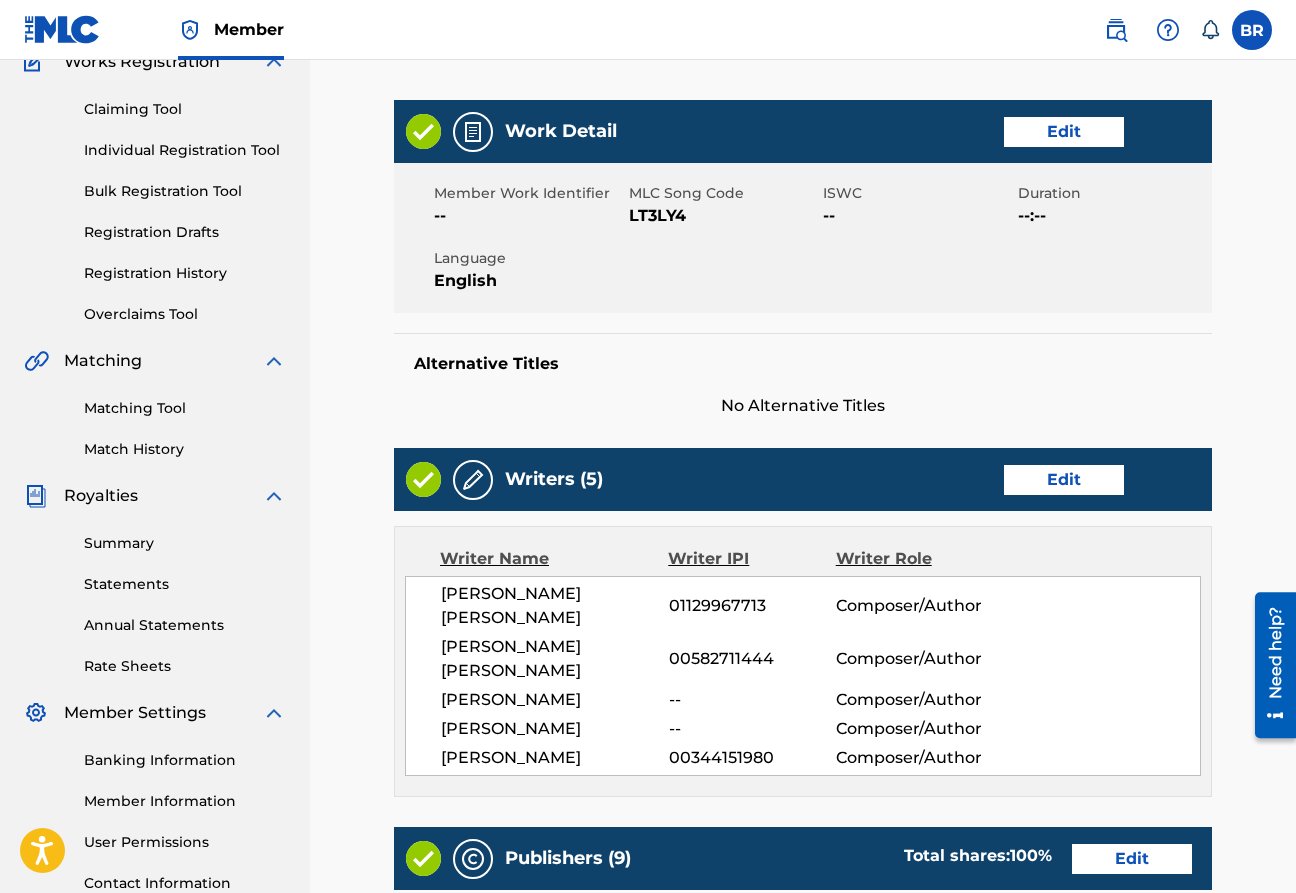 click on "Edit" at bounding box center (1064, 480) 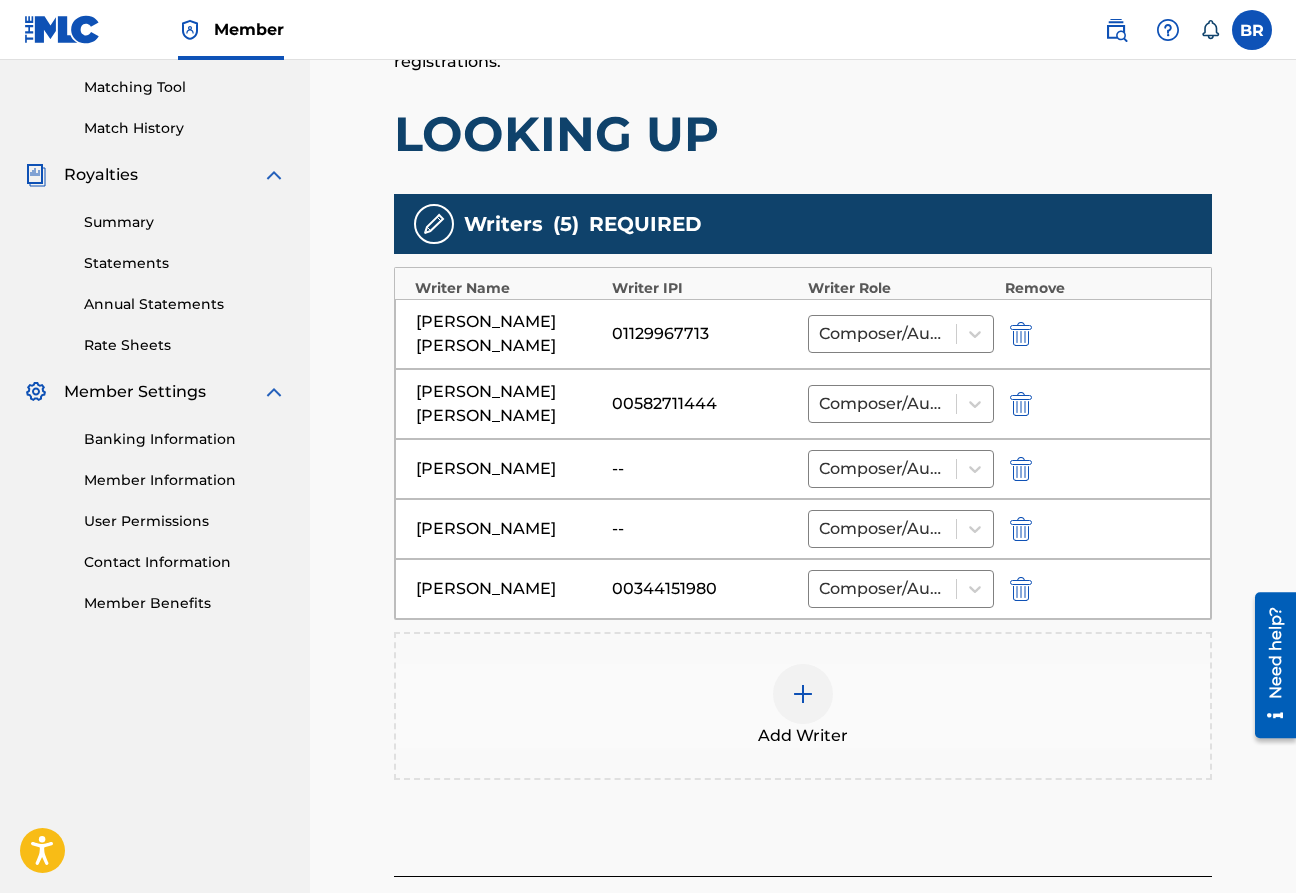 scroll, scrollTop: 515, scrollLeft: 0, axis: vertical 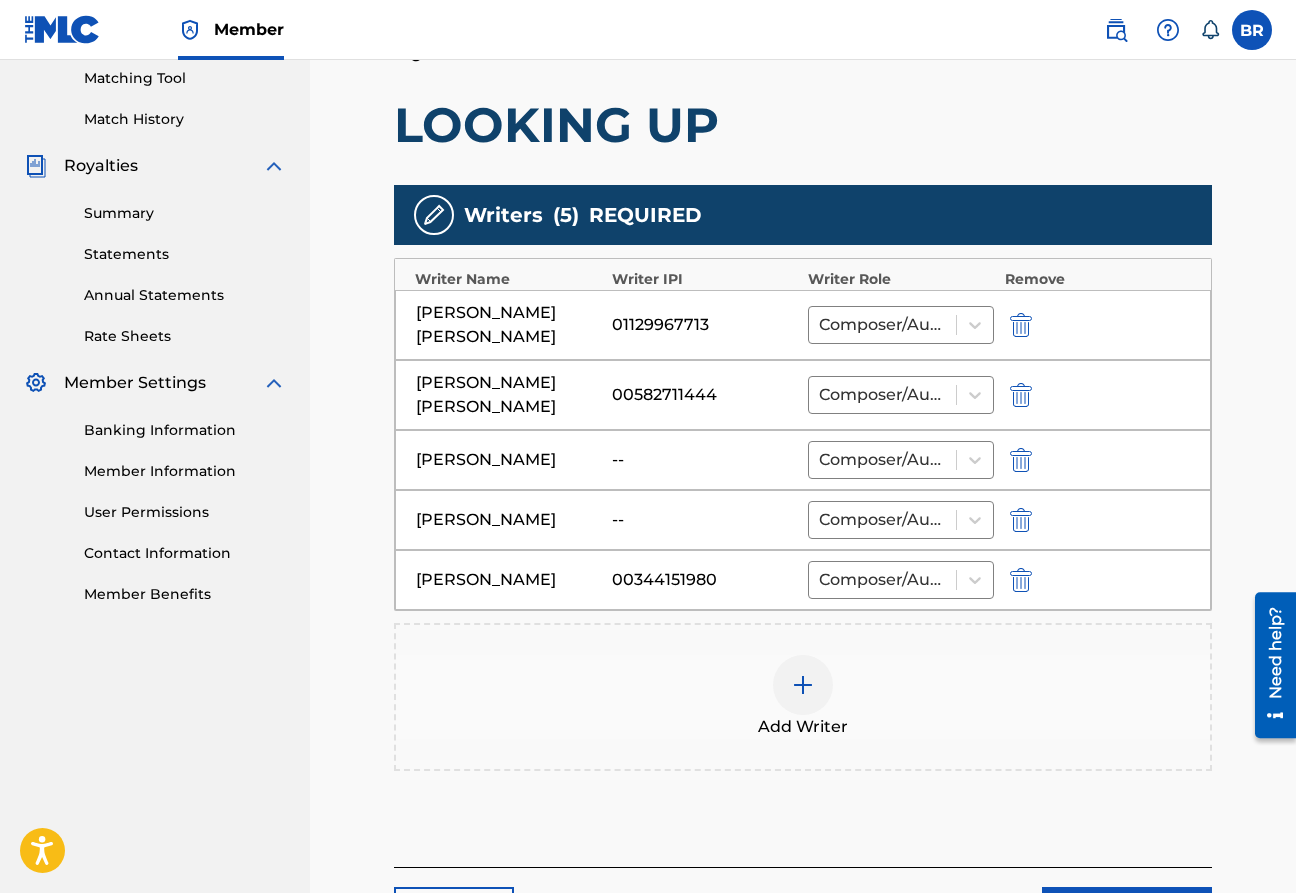 click at bounding box center (803, 685) 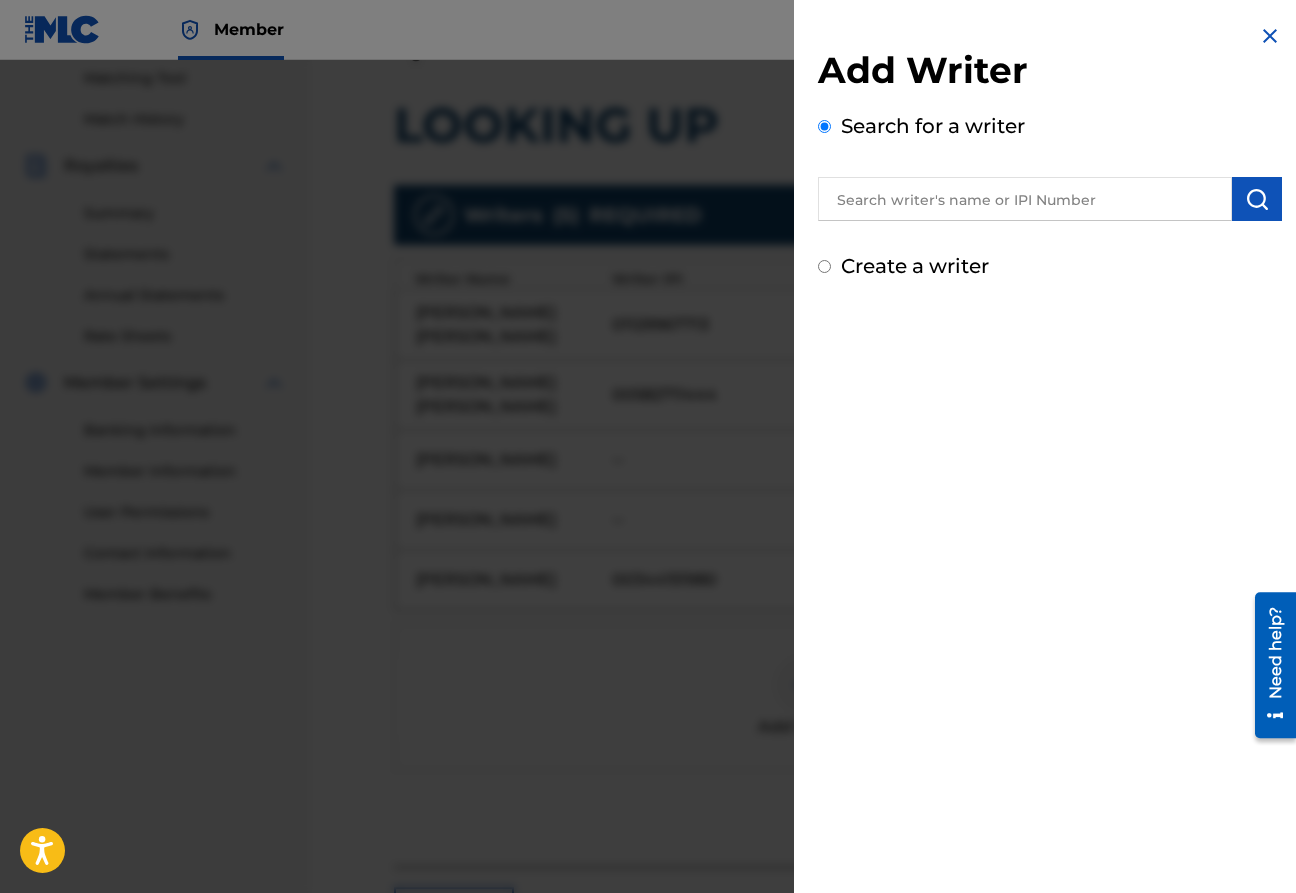 click at bounding box center (1025, 199) 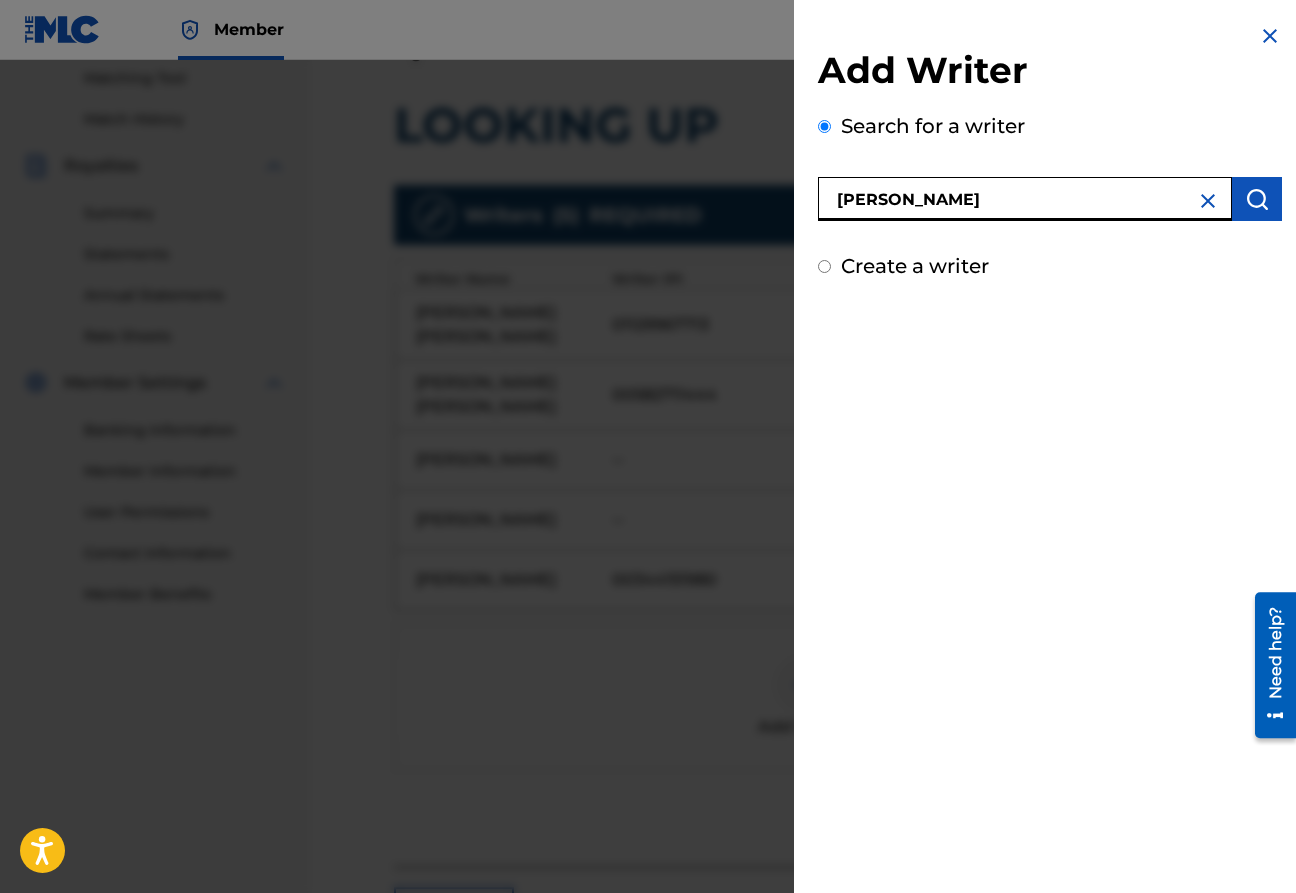 type on "thomas daniel" 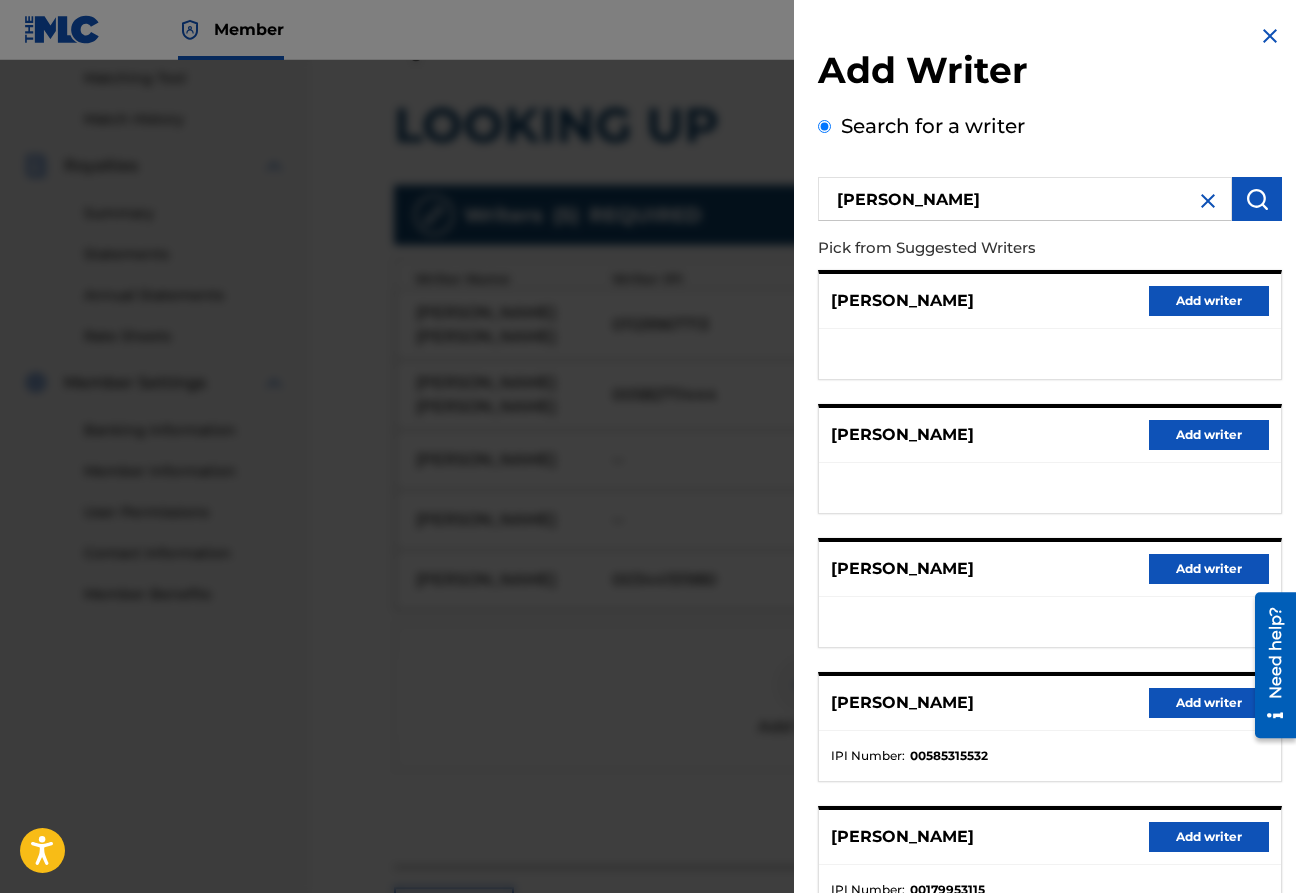click on "Add writer" at bounding box center (1209, 703) 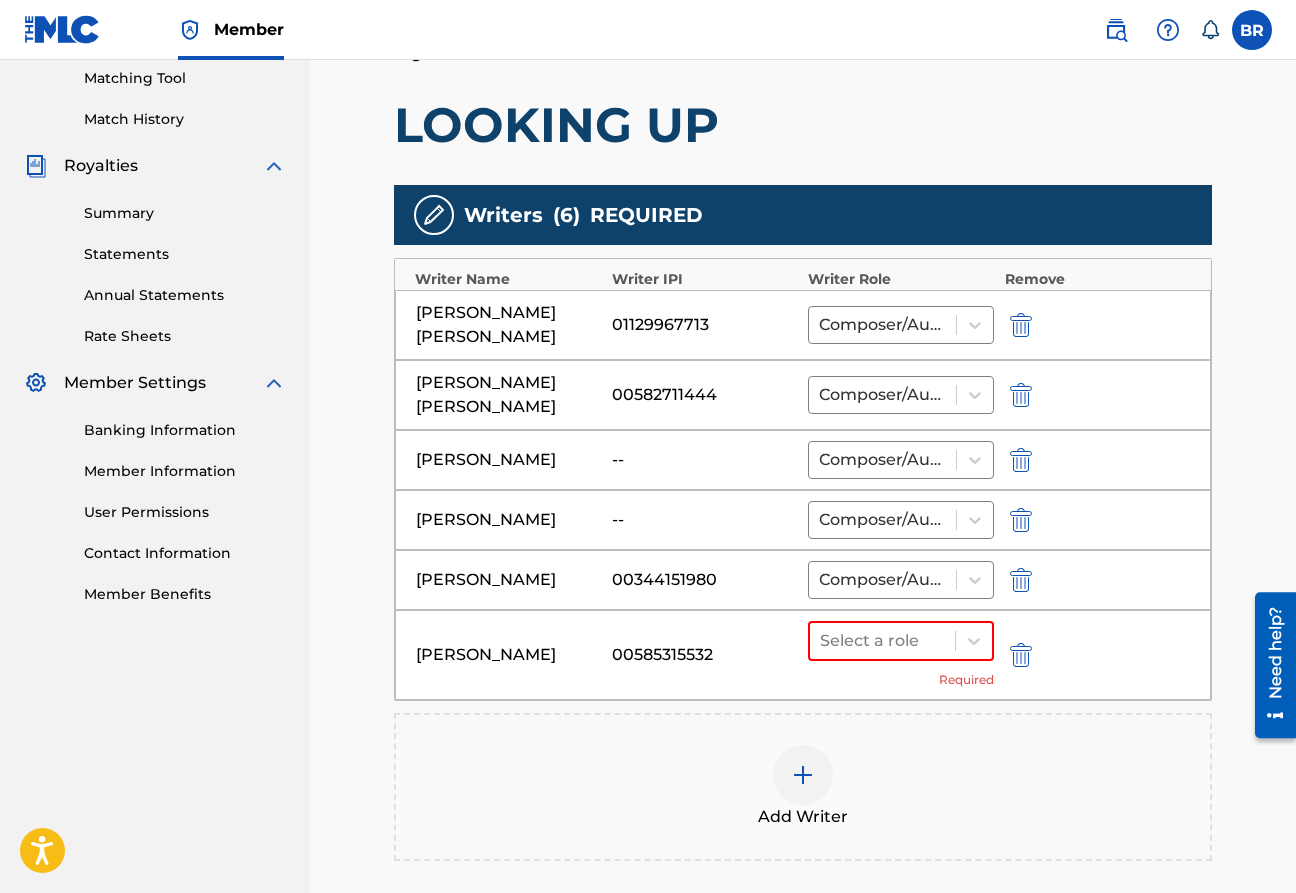 click at bounding box center (1021, 655) 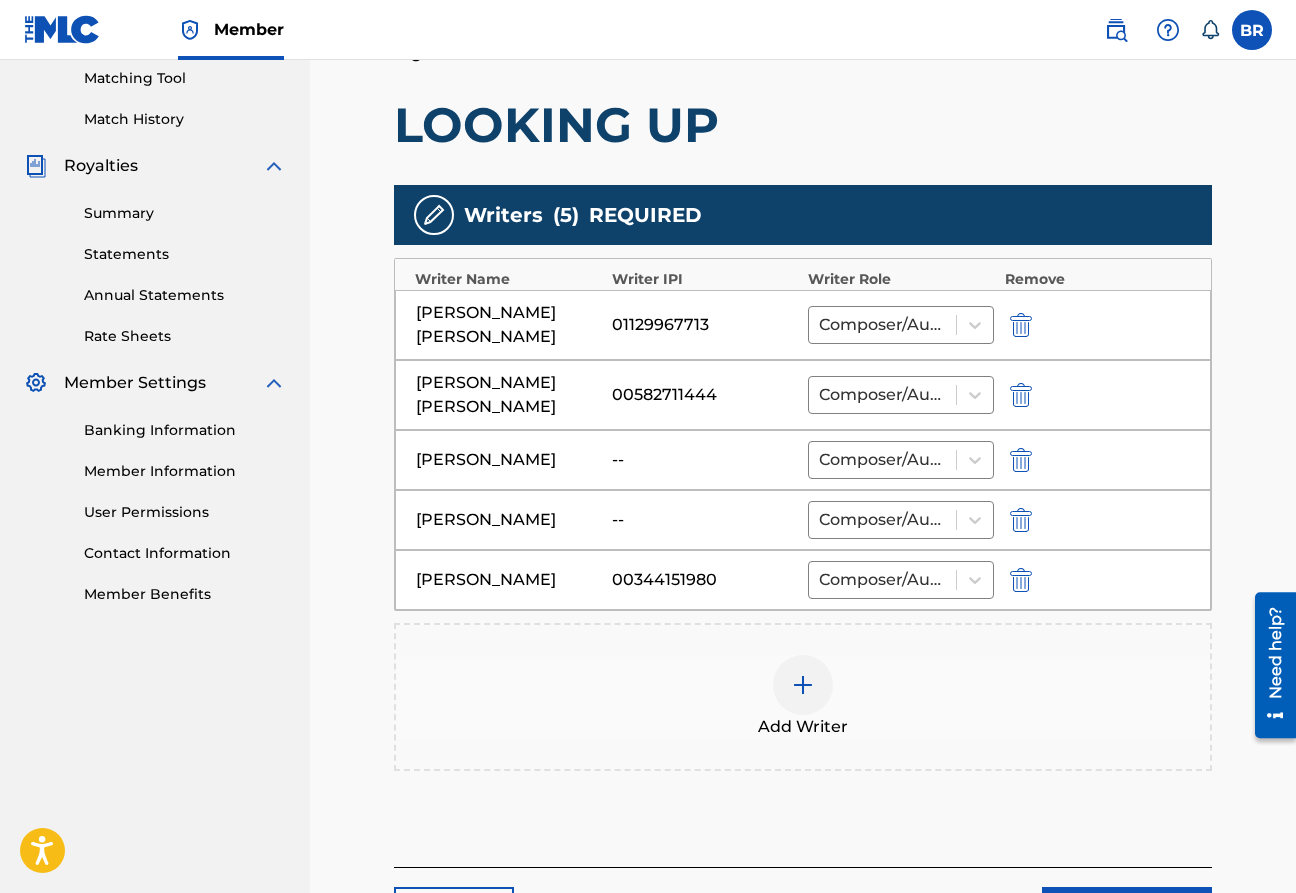 click at bounding box center [803, 685] 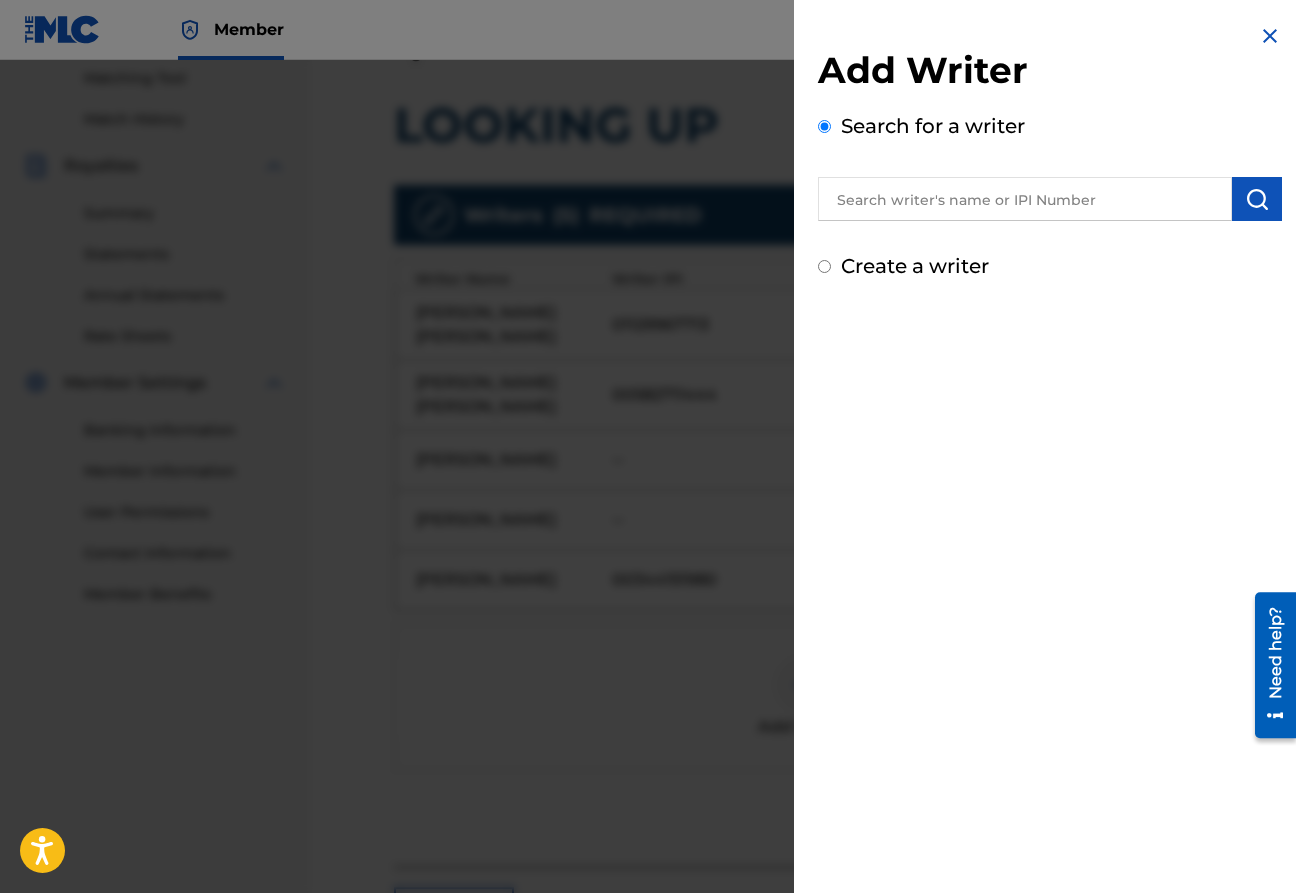 click at bounding box center (1025, 199) 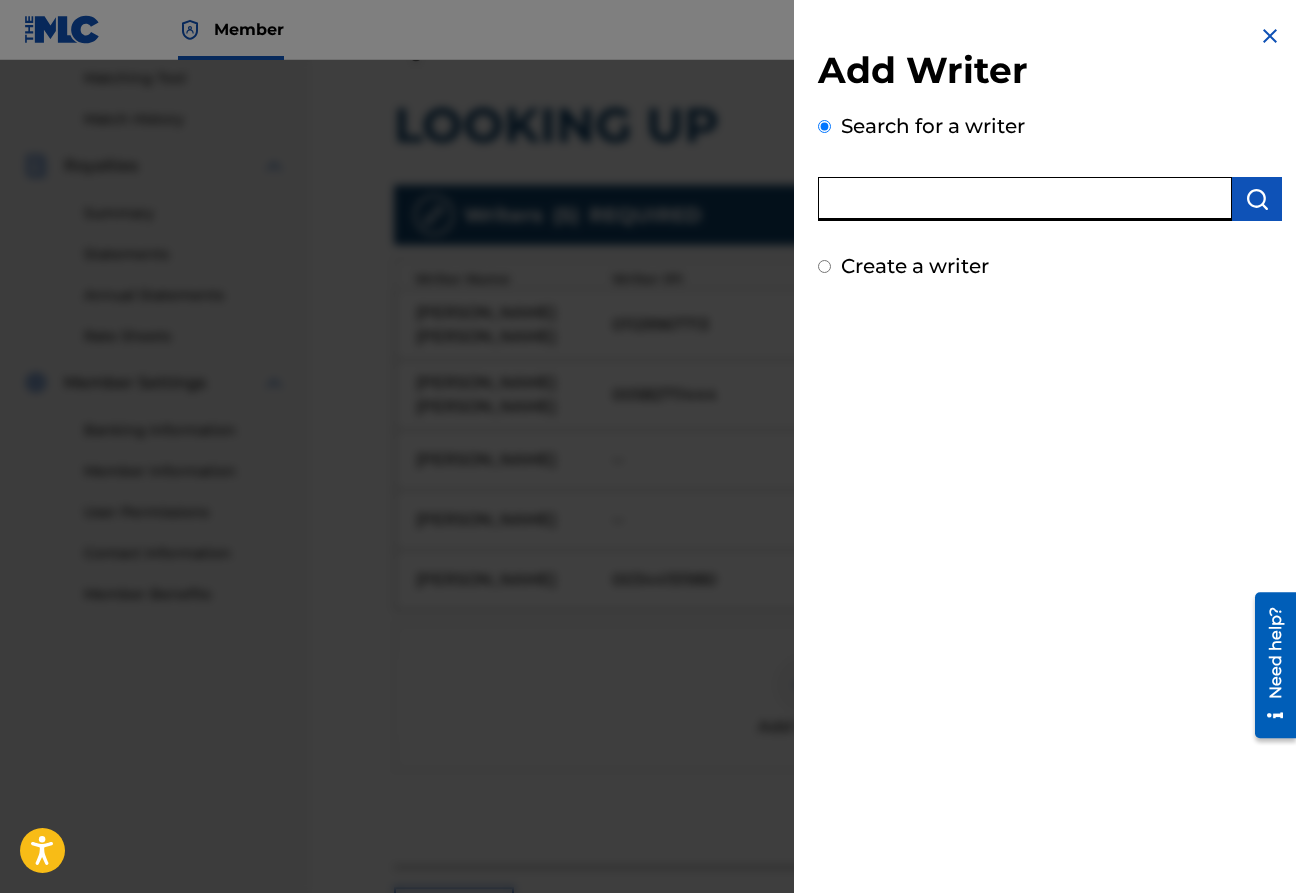 paste on "00767695376" 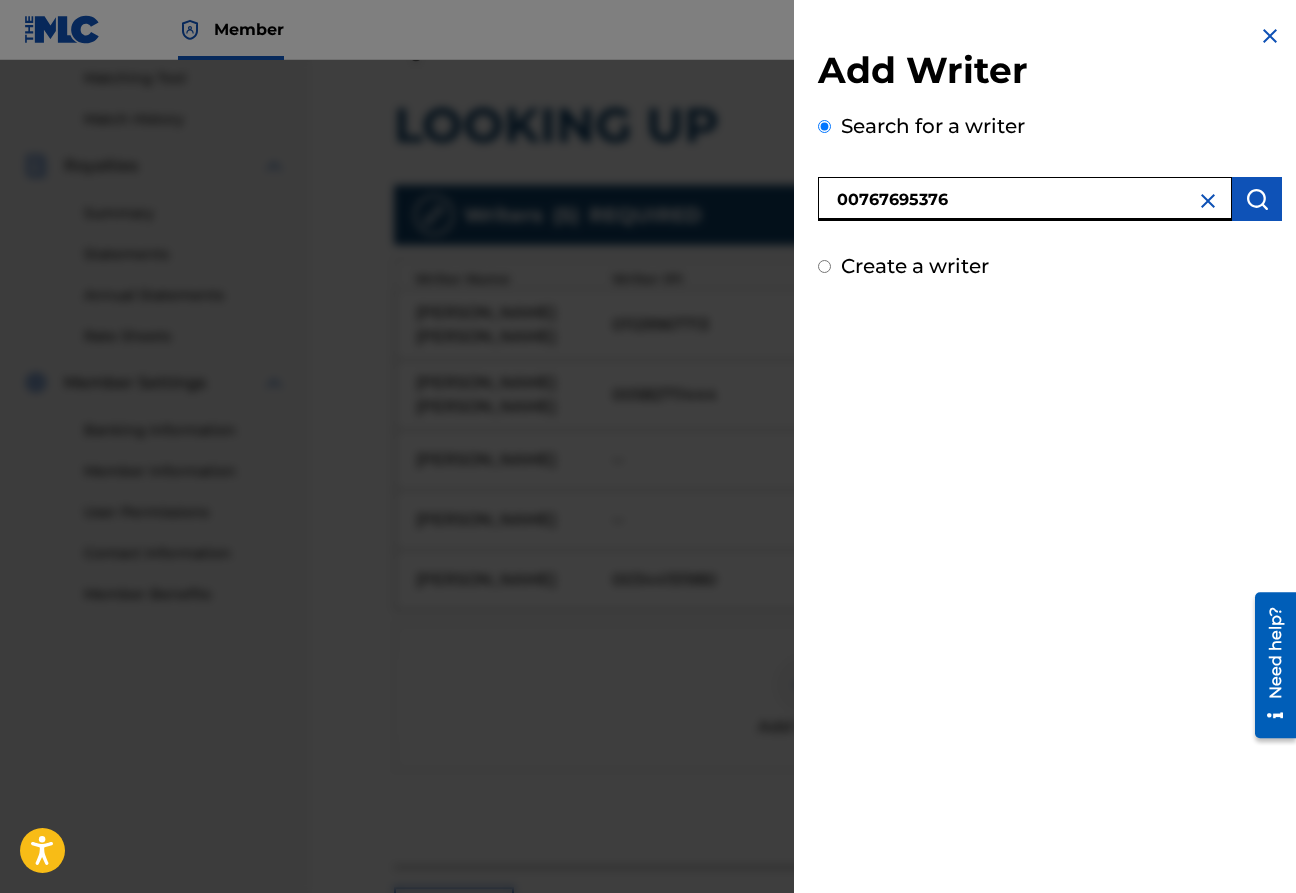 type on "00767695376" 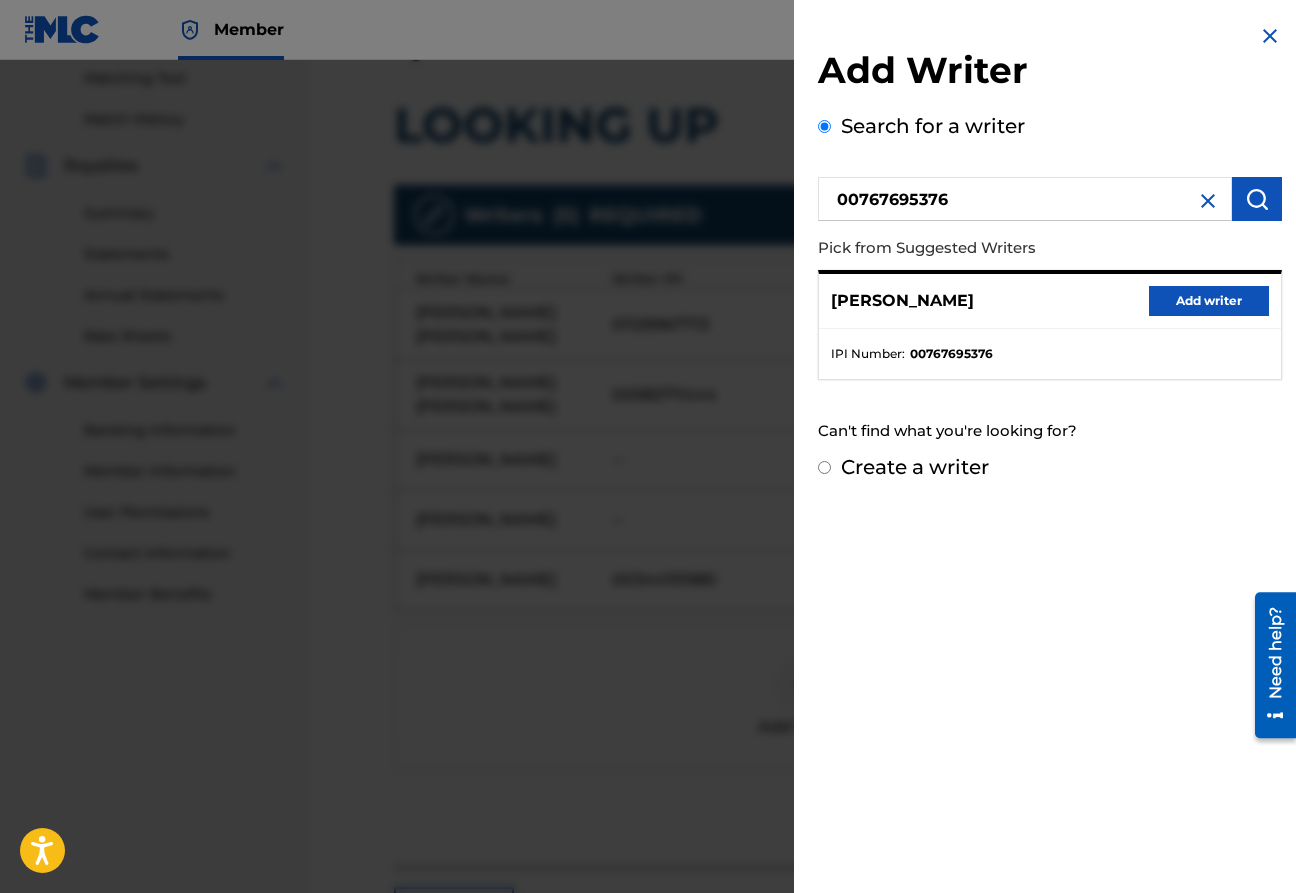 click on "Add writer" at bounding box center (1209, 301) 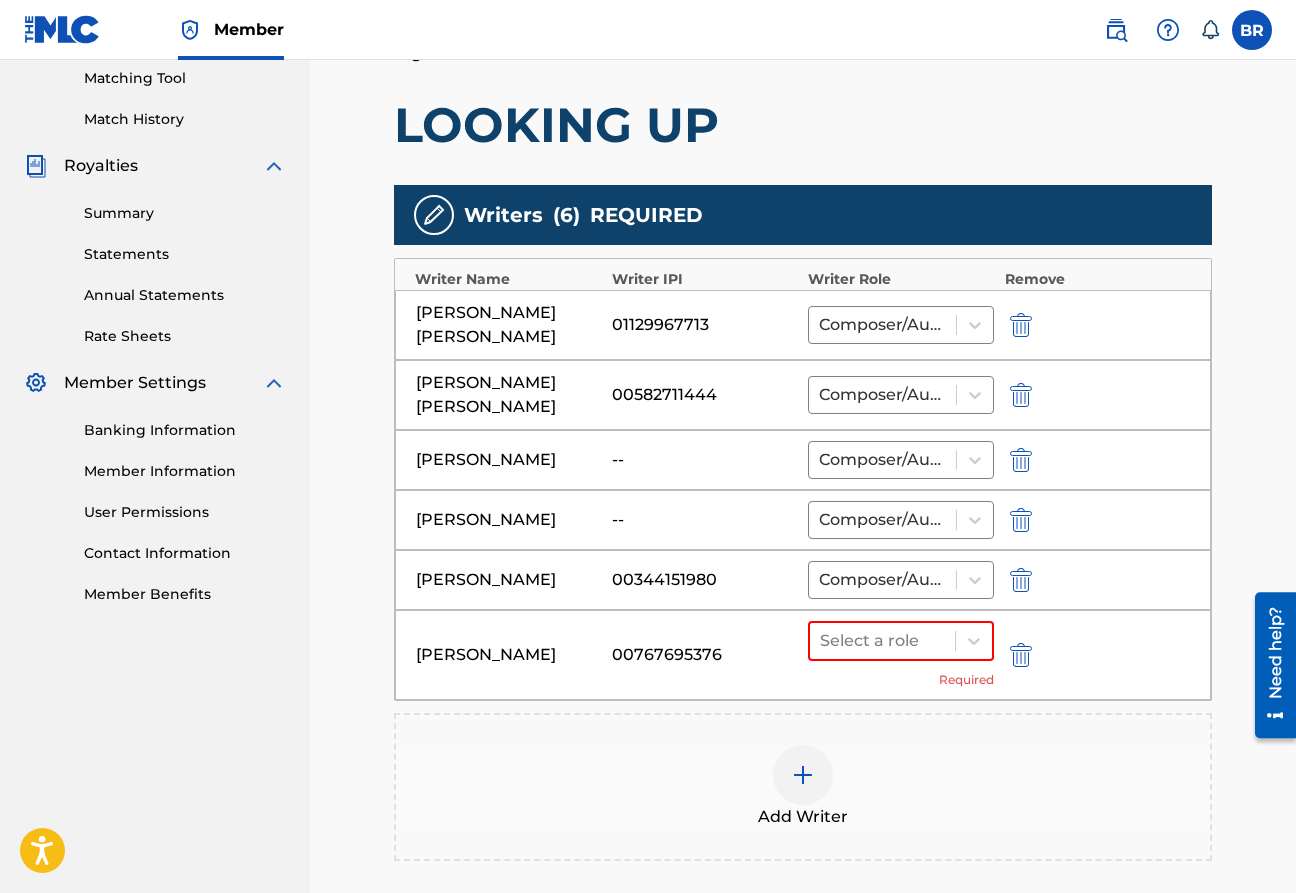 click at bounding box center [1019, 459] 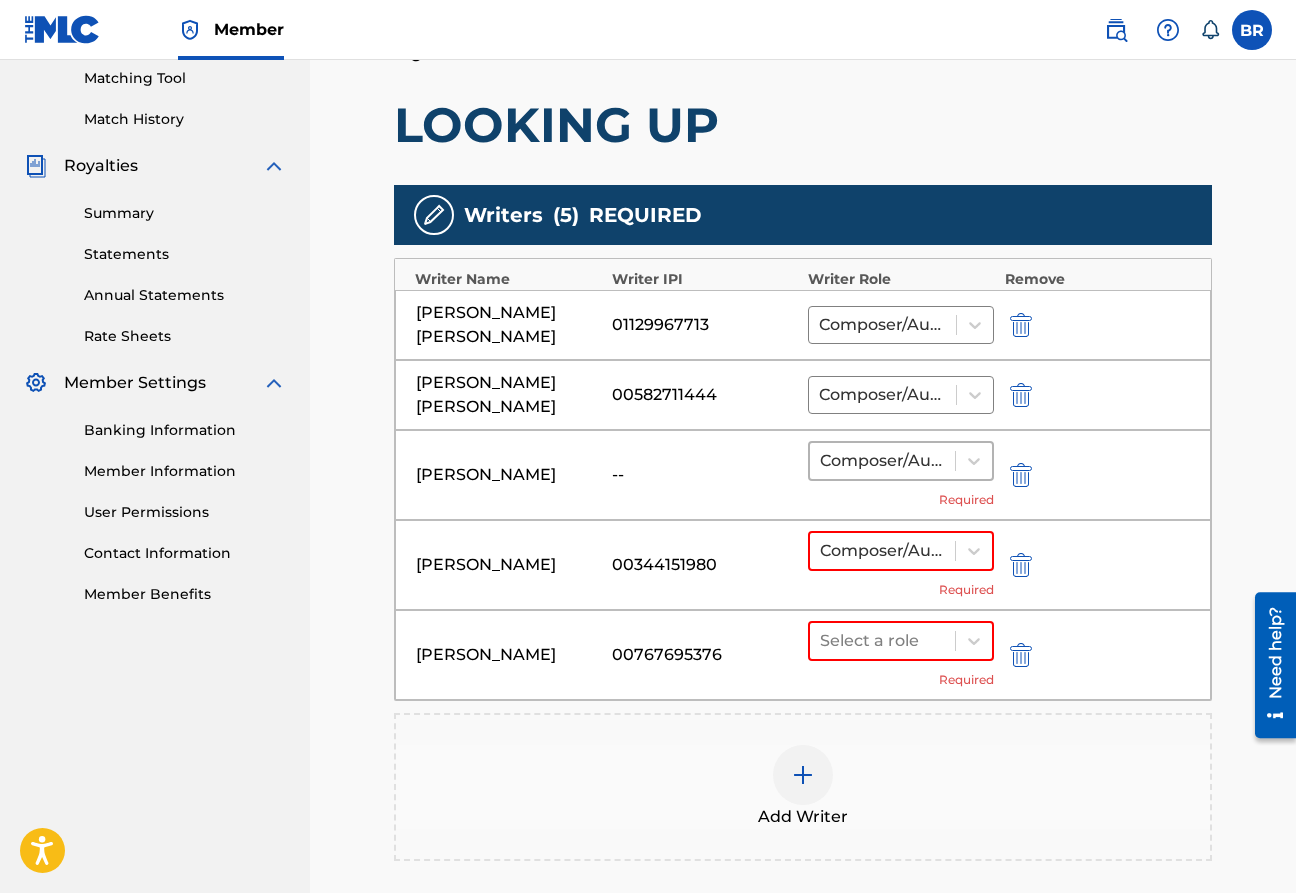 click at bounding box center (882, 461) 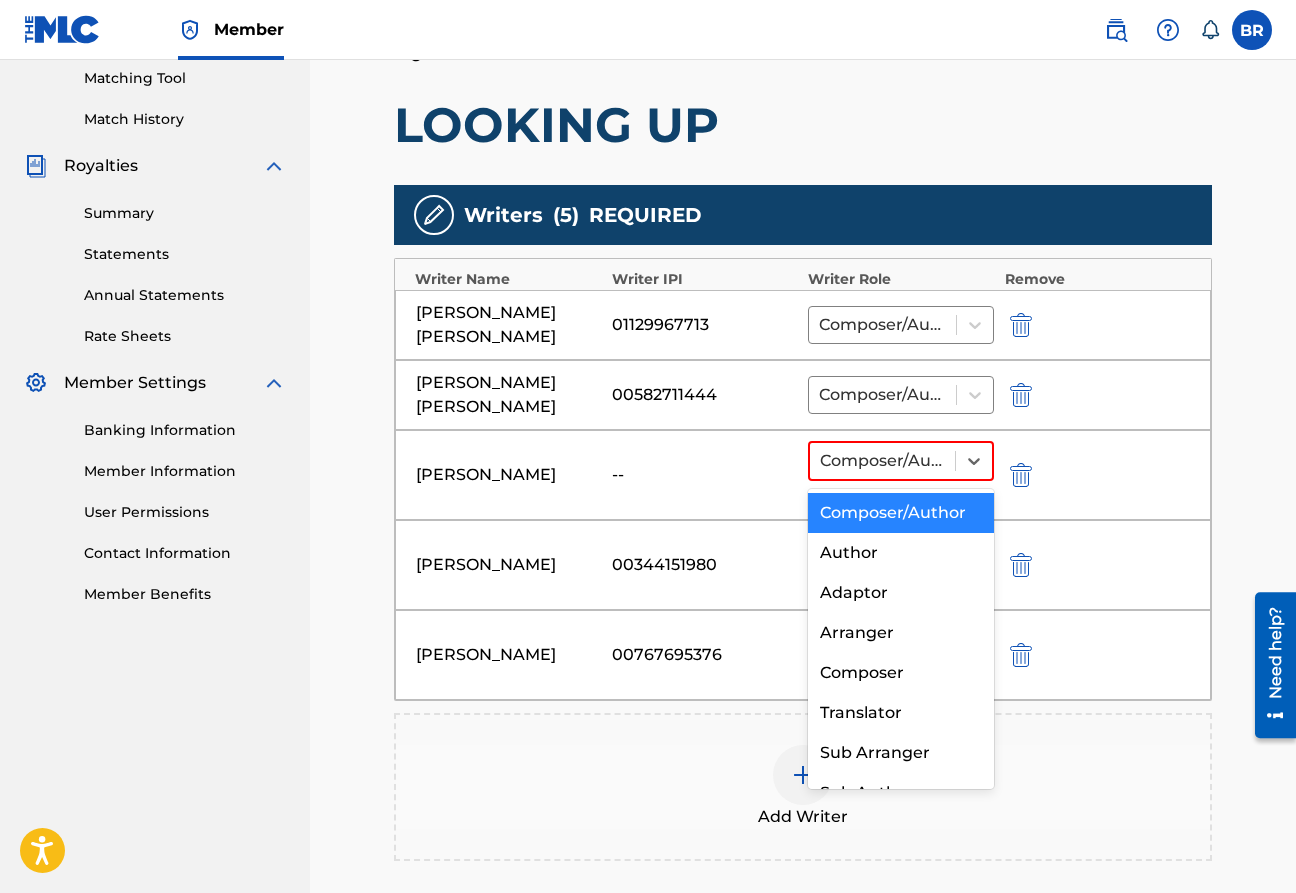 click on "Composer/Author" at bounding box center (901, 513) 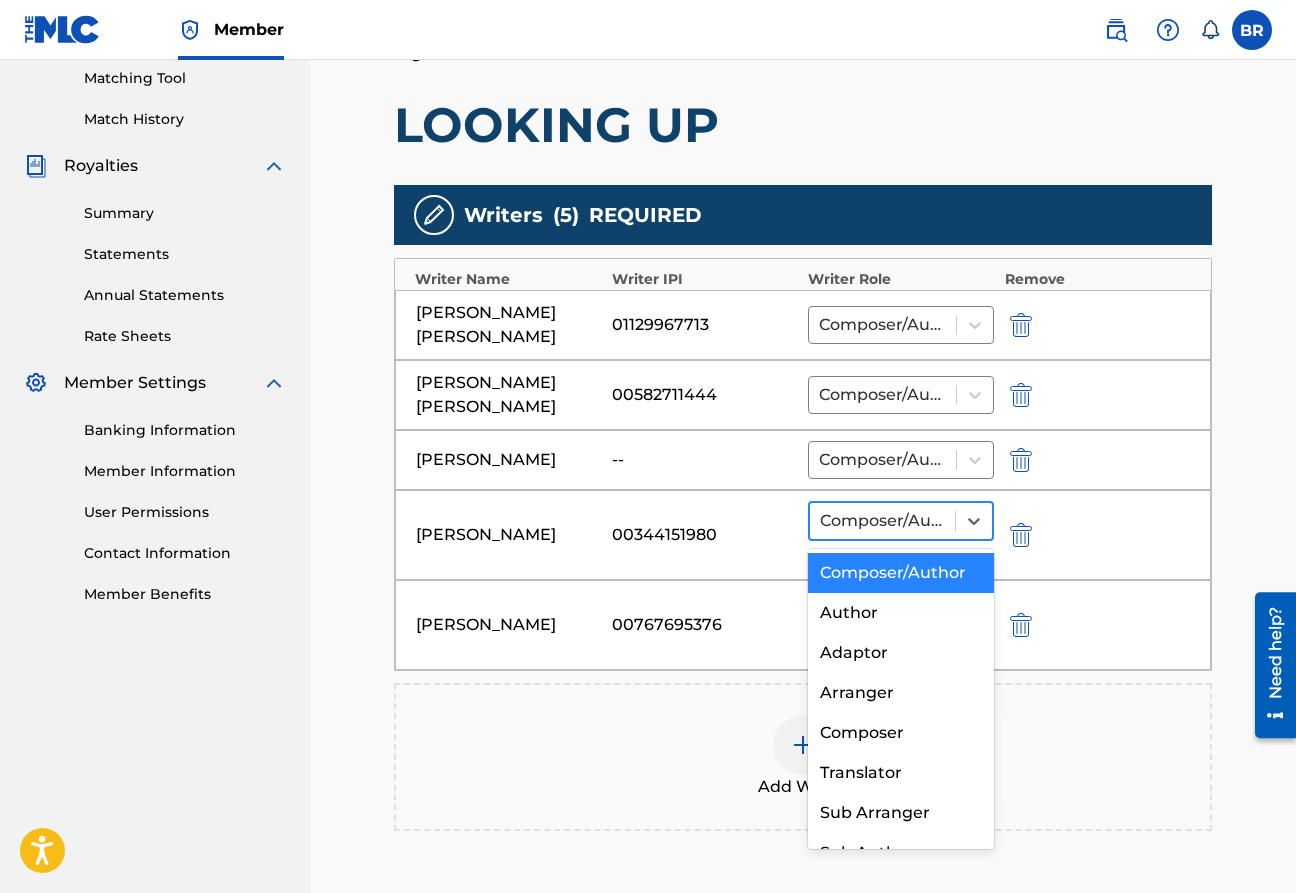 click at bounding box center [882, 521] 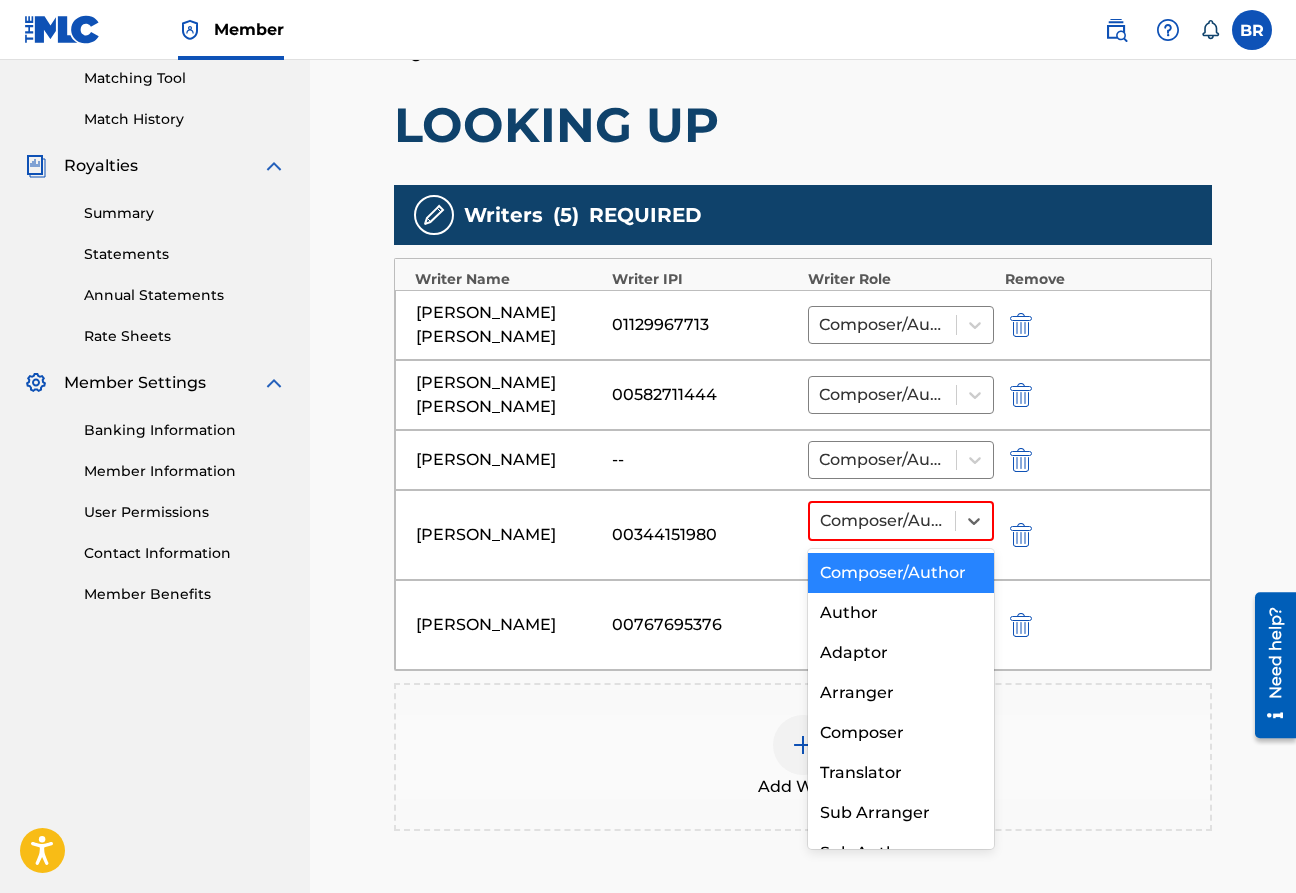 click on "THOMAS DANIEL BRACCIALE 00767695376 Select a role Required" at bounding box center (803, 625) 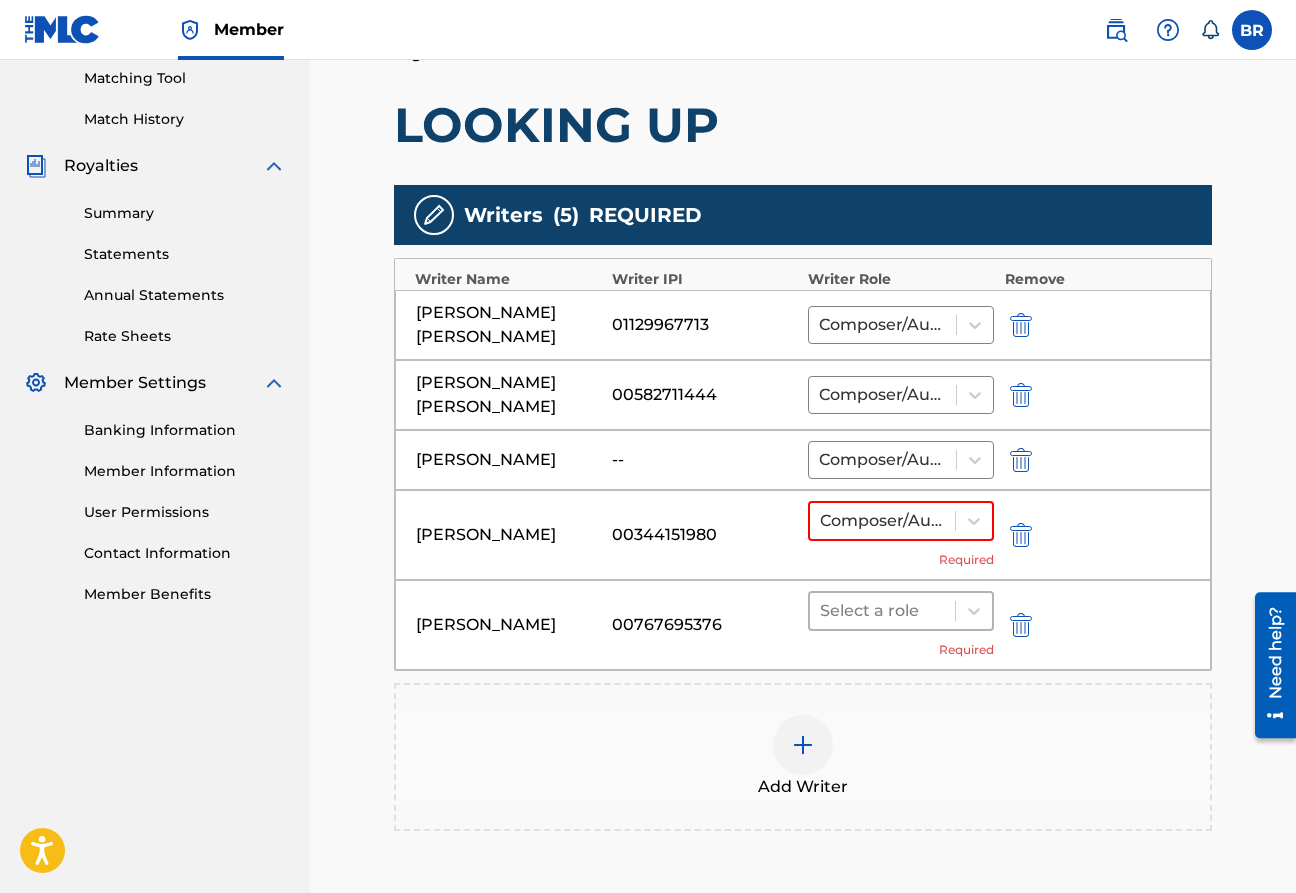 click at bounding box center (882, 611) 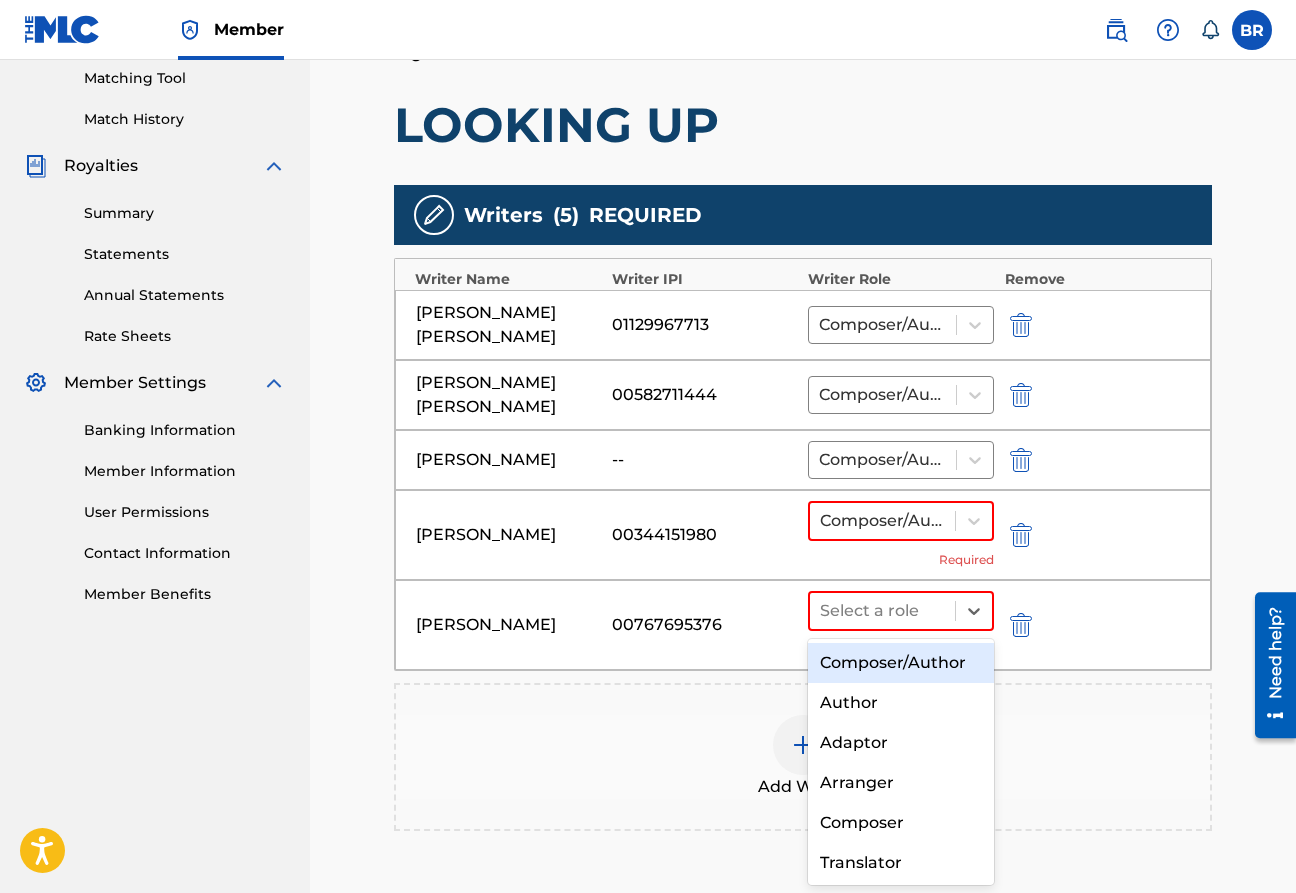 click on "Composer/Author" at bounding box center (901, 663) 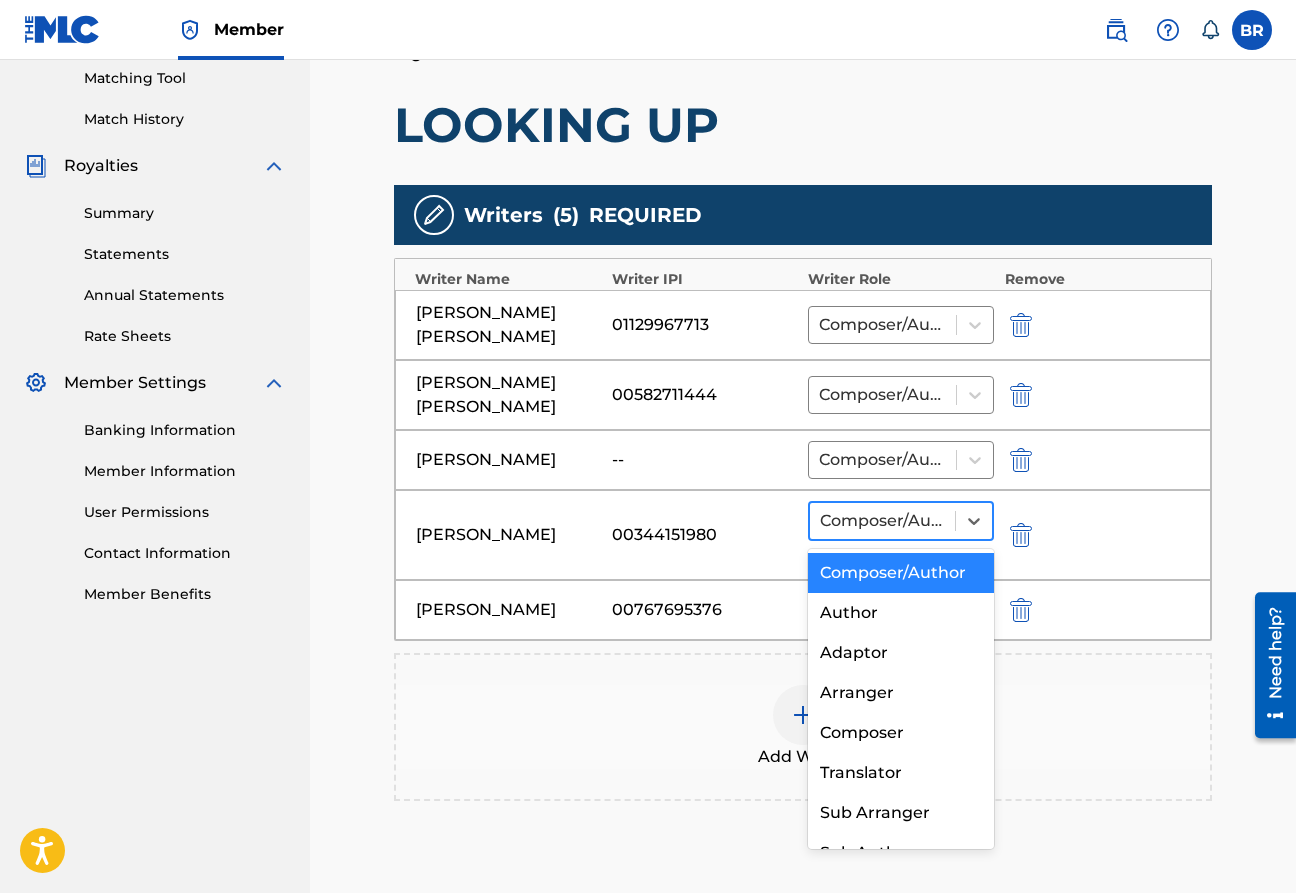 click at bounding box center [882, 521] 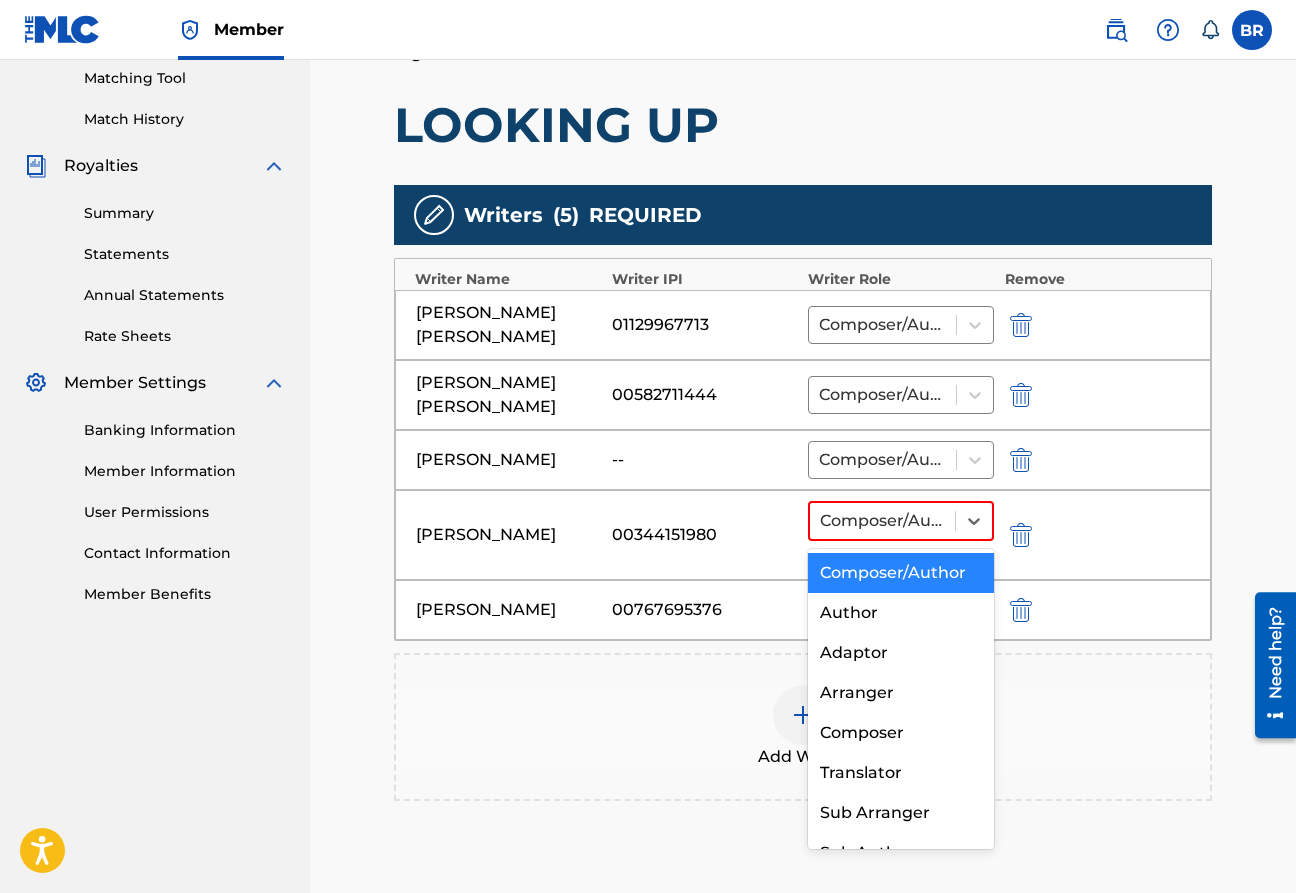 click on "Composer/Author" at bounding box center [901, 573] 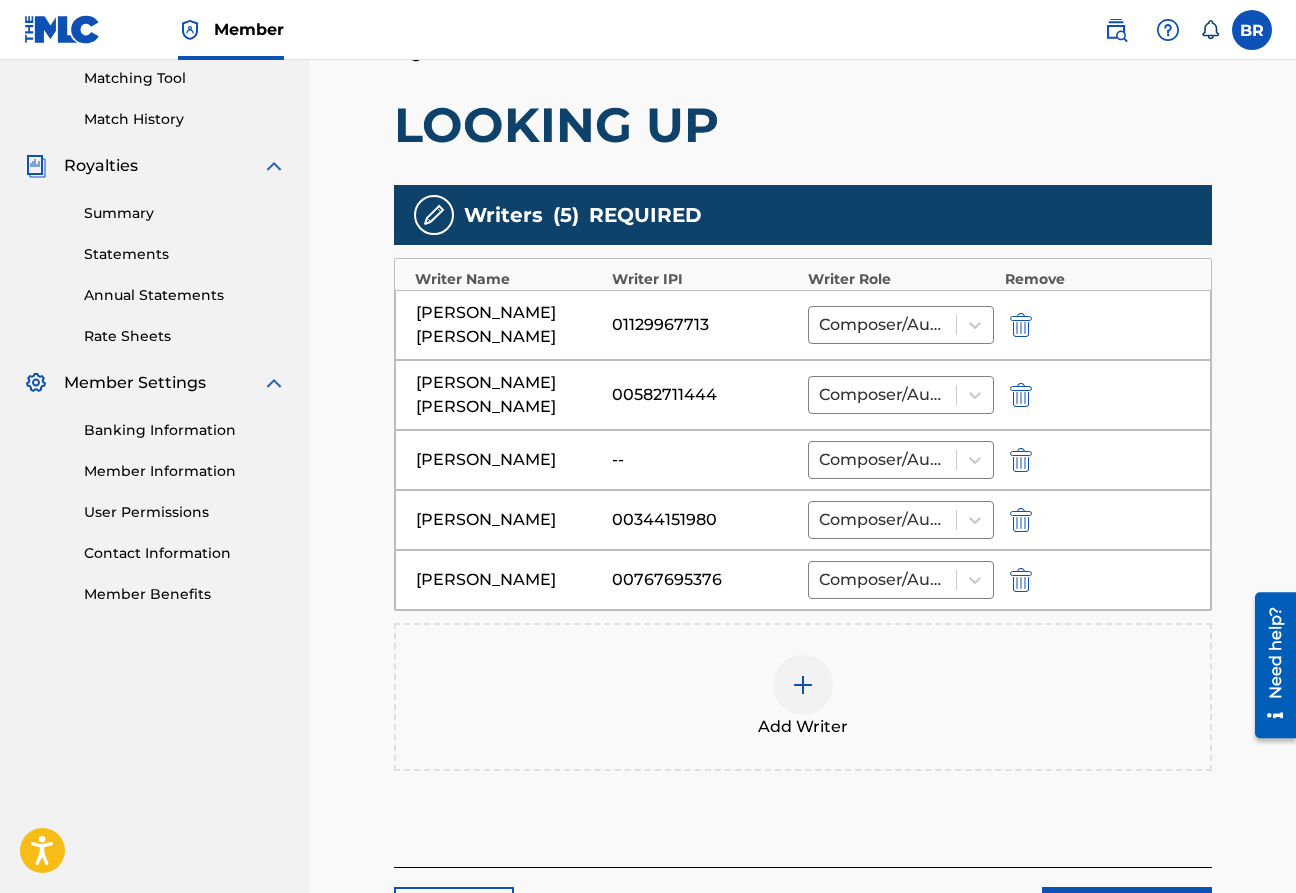 scroll, scrollTop: 695, scrollLeft: 0, axis: vertical 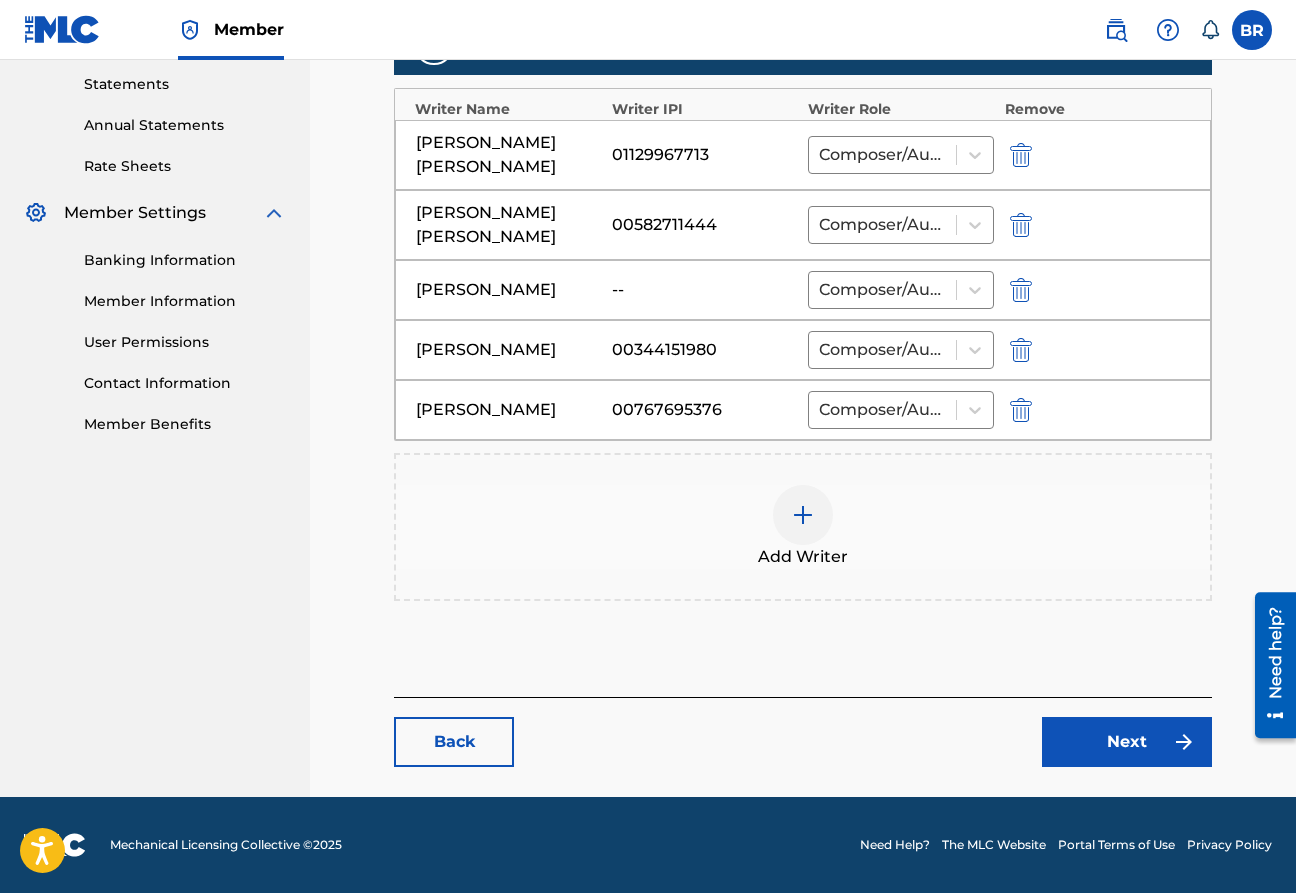 click on "Next" at bounding box center [1127, 742] 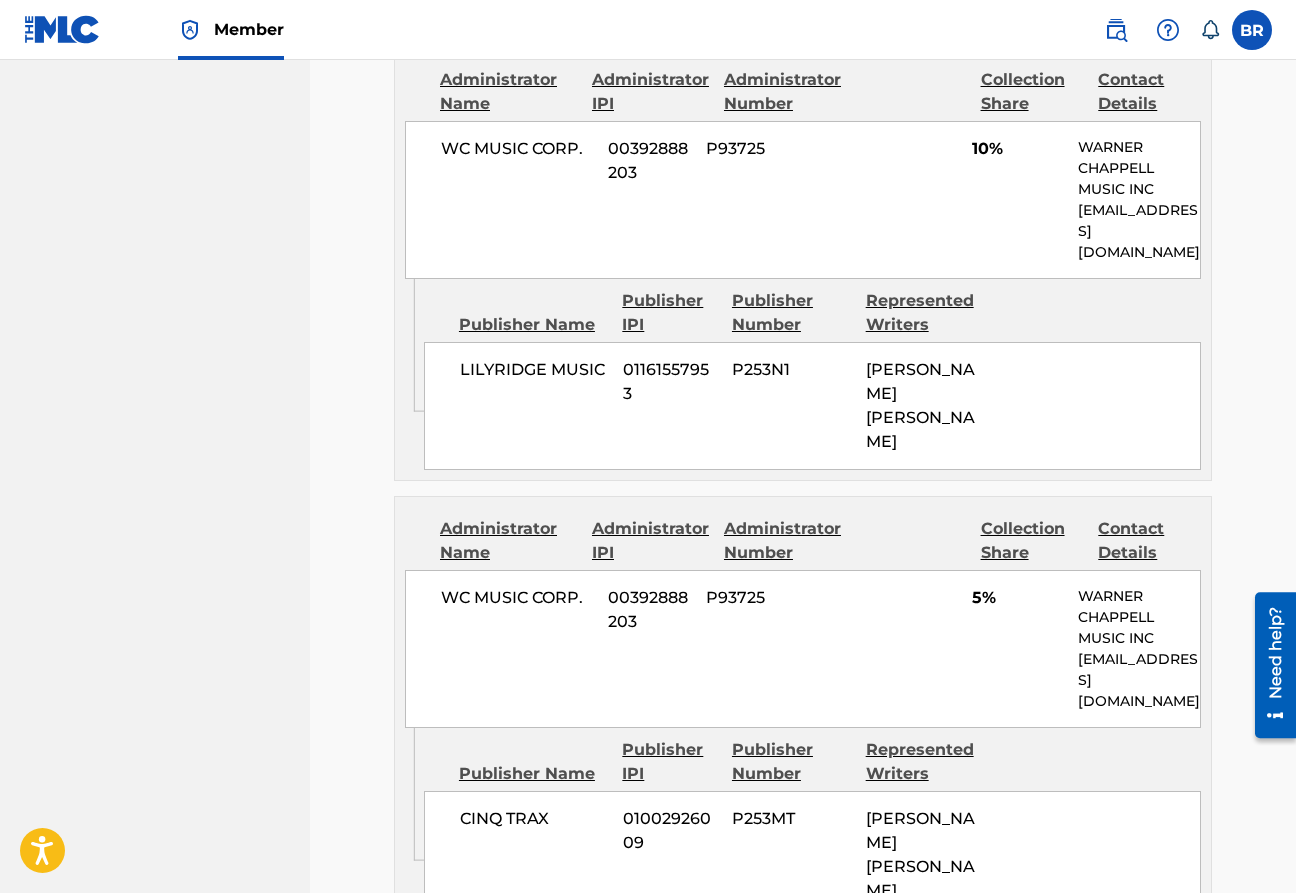 scroll, scrollTop: 4173, scrollLeft: 0, axis: vertical 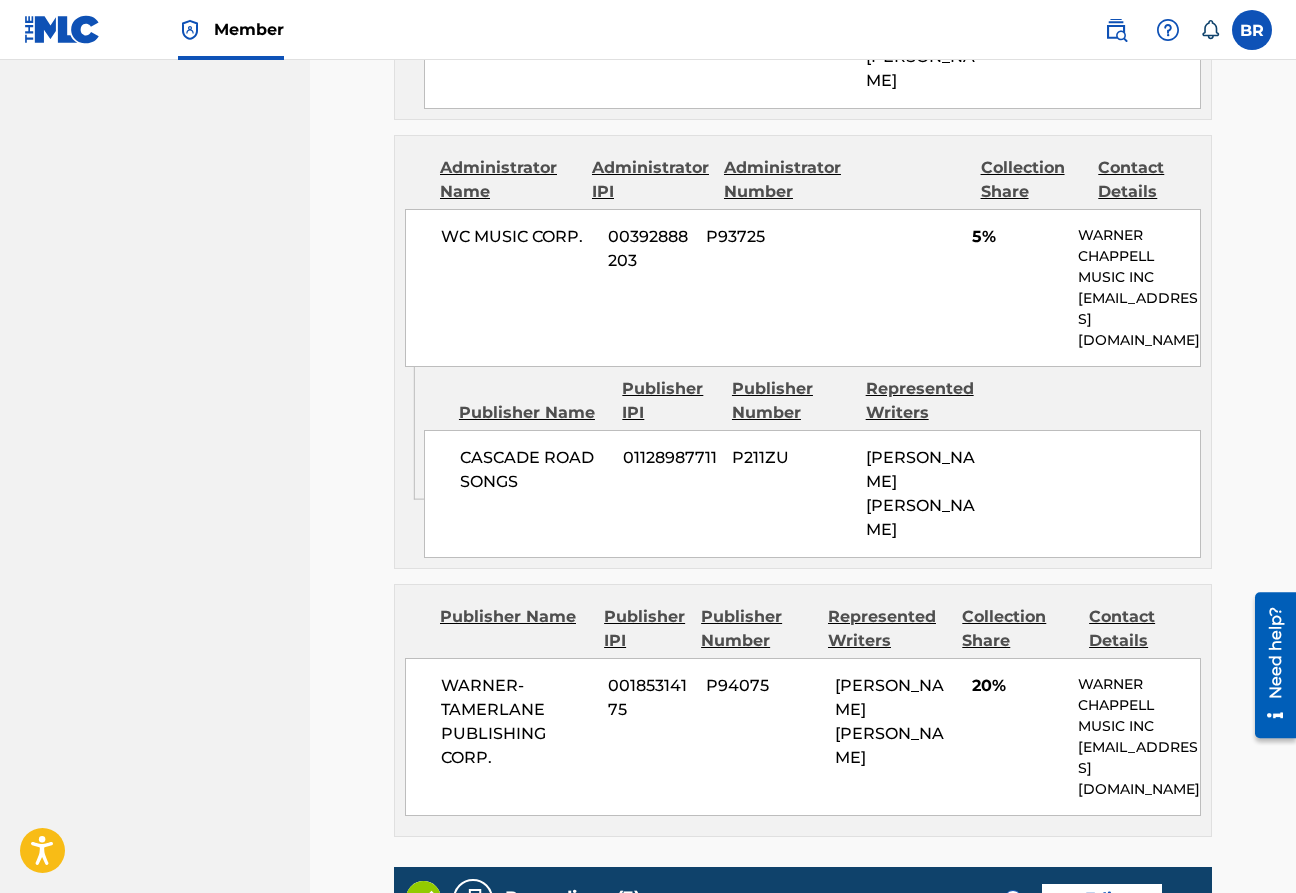 click on "Edit" at bounding box center [1102, 899] 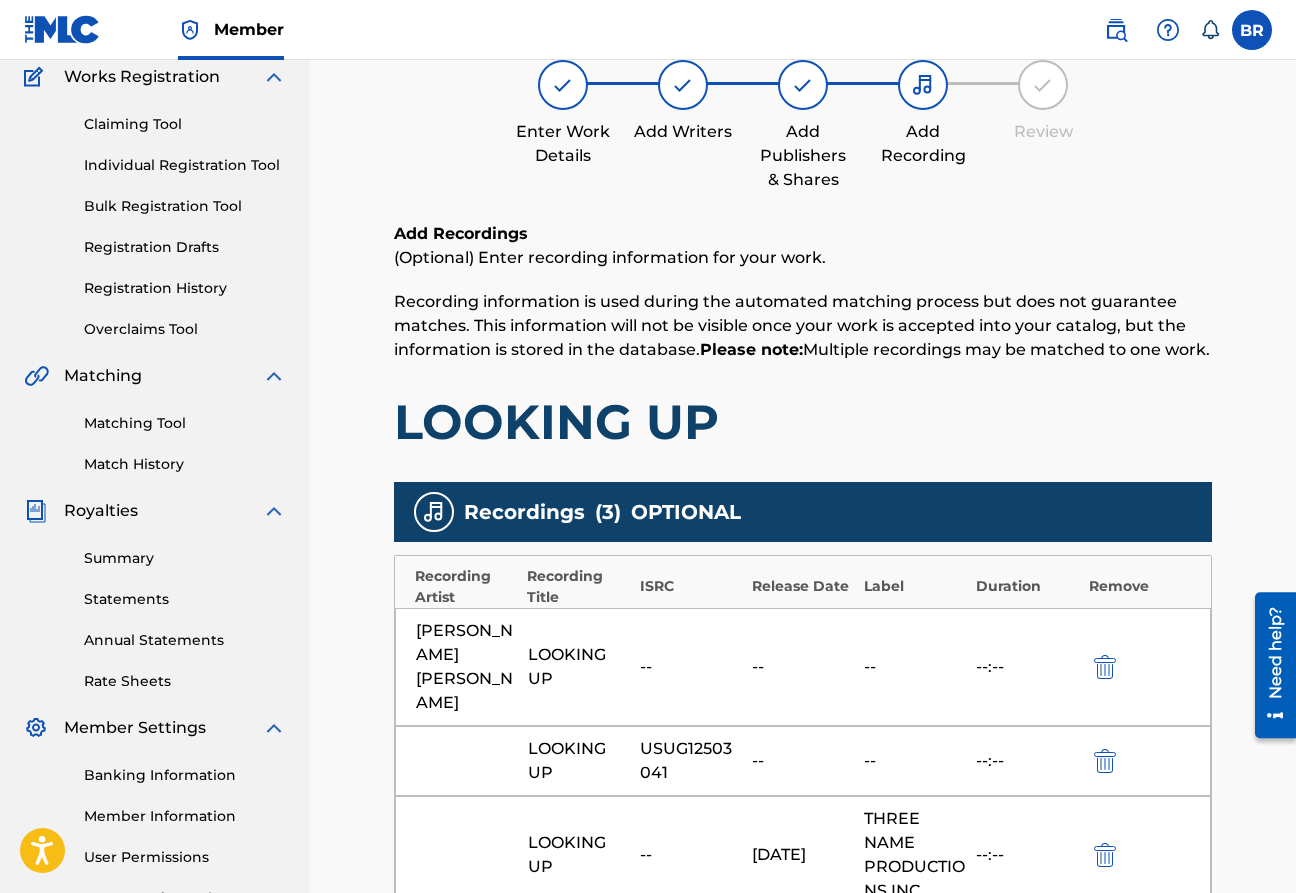 scroll, scrollTop: 507, scrollLeft: 0, axis: vertical 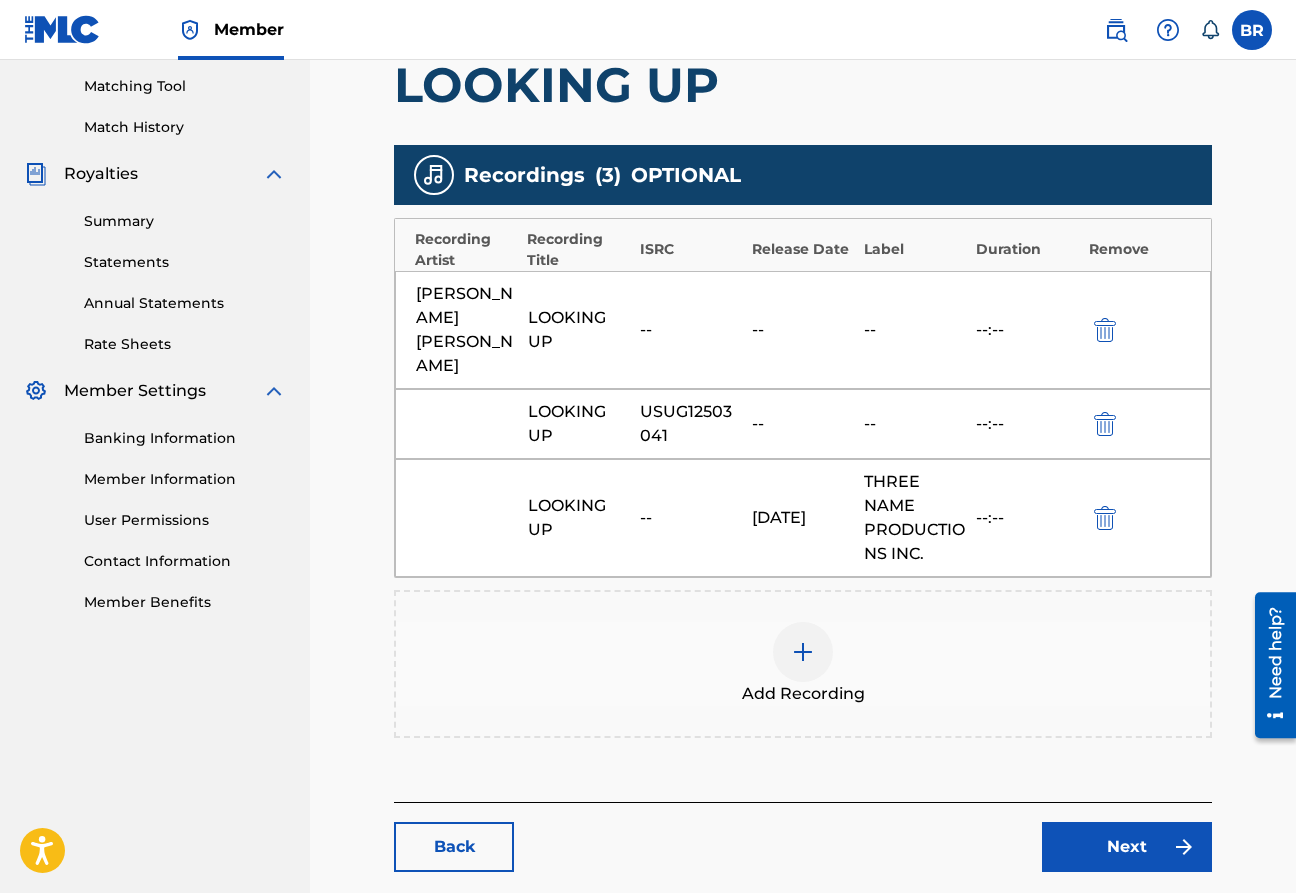 click at bounding box center (803, 652) 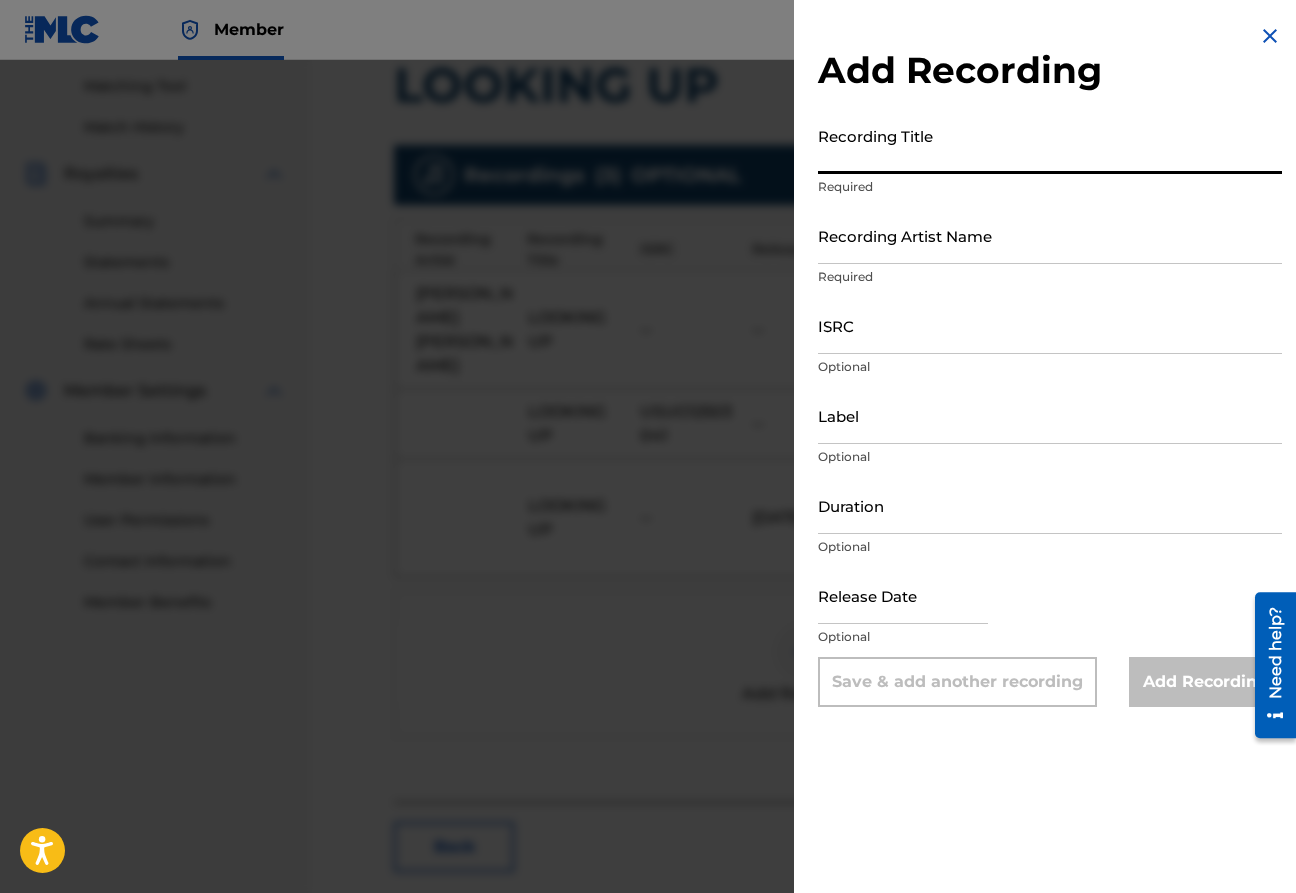 click on "Recording Title" at bounding box center [1050, 145] 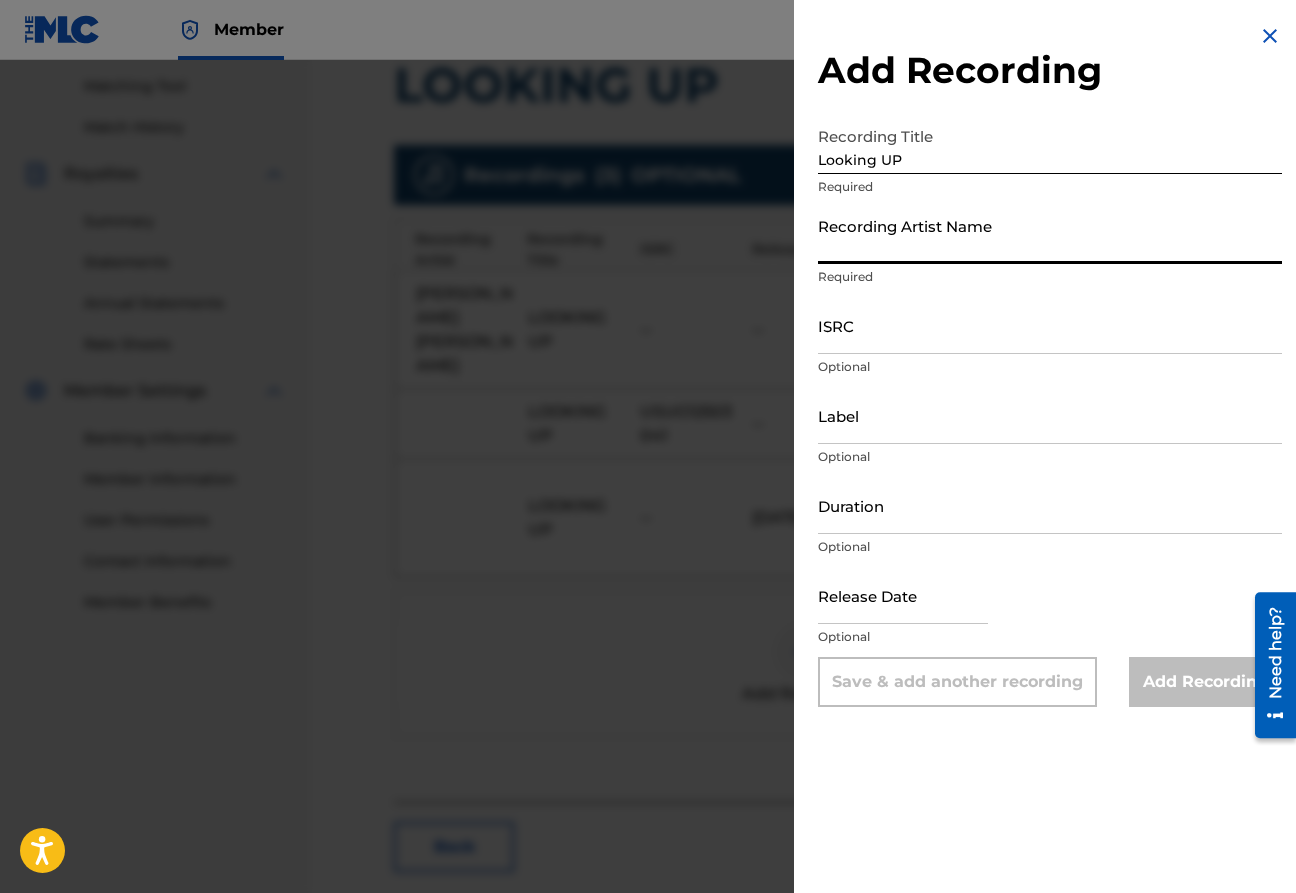click on "Looking UP" at bounding box center [1050, 145] 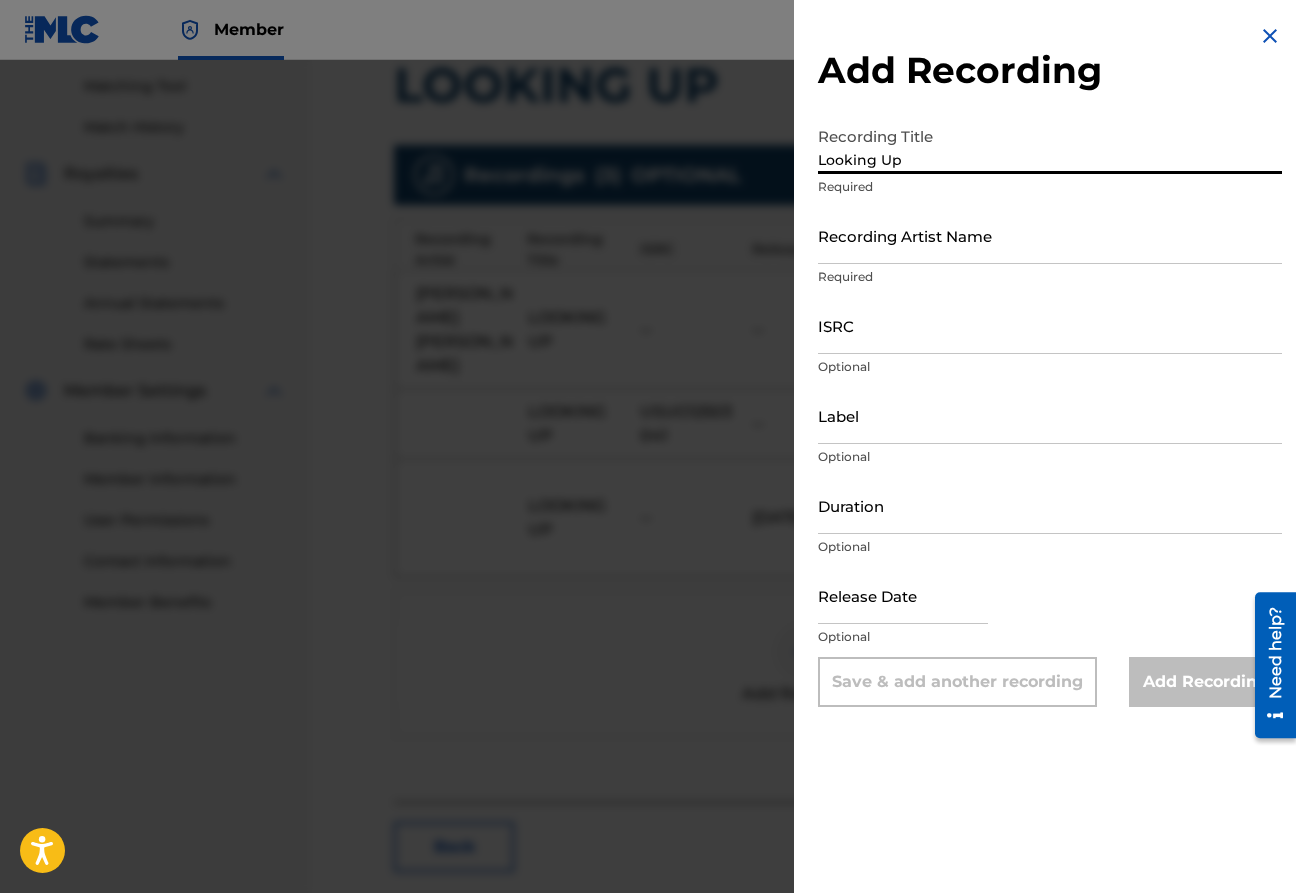type on "Looking Up" 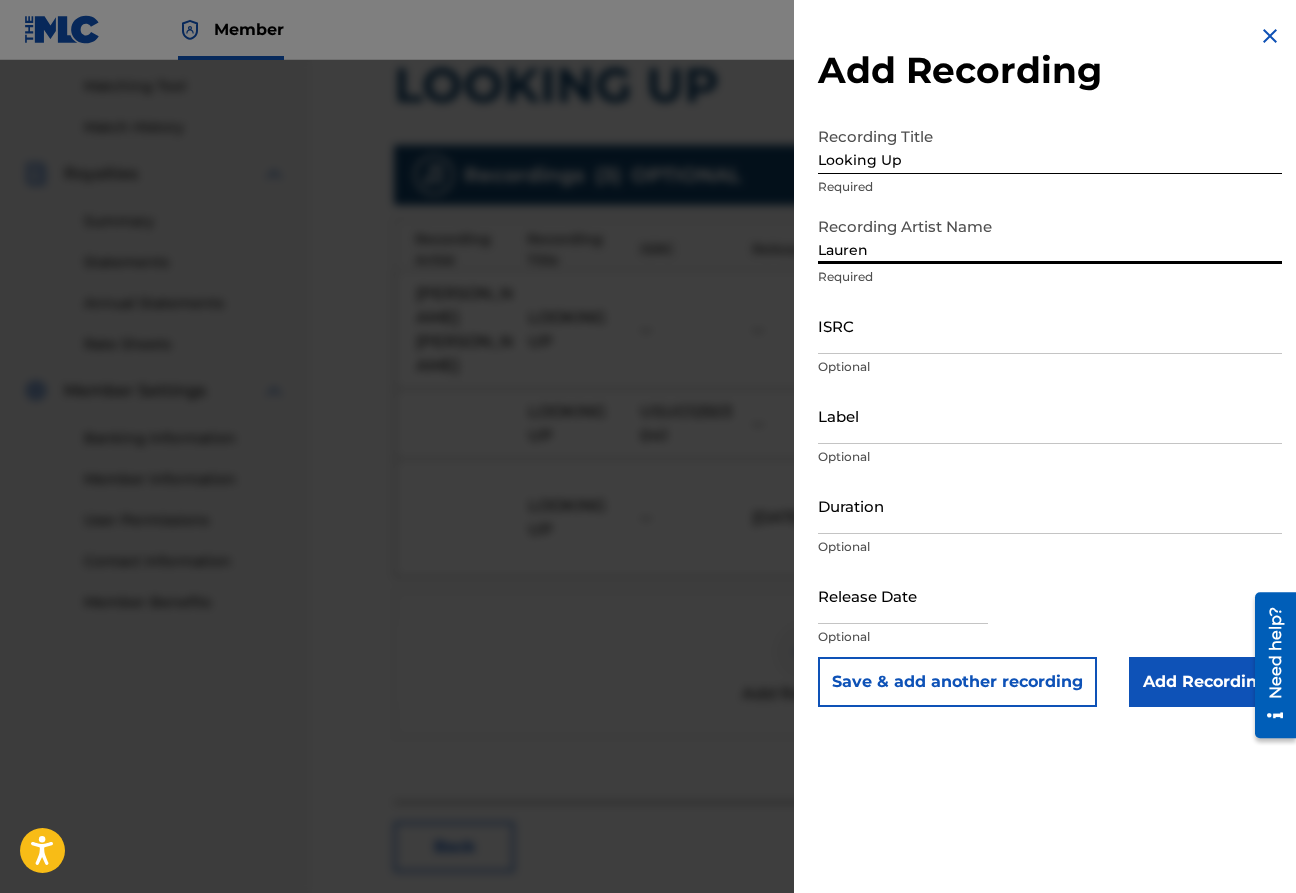 type on "Lauren Spencer Smith" 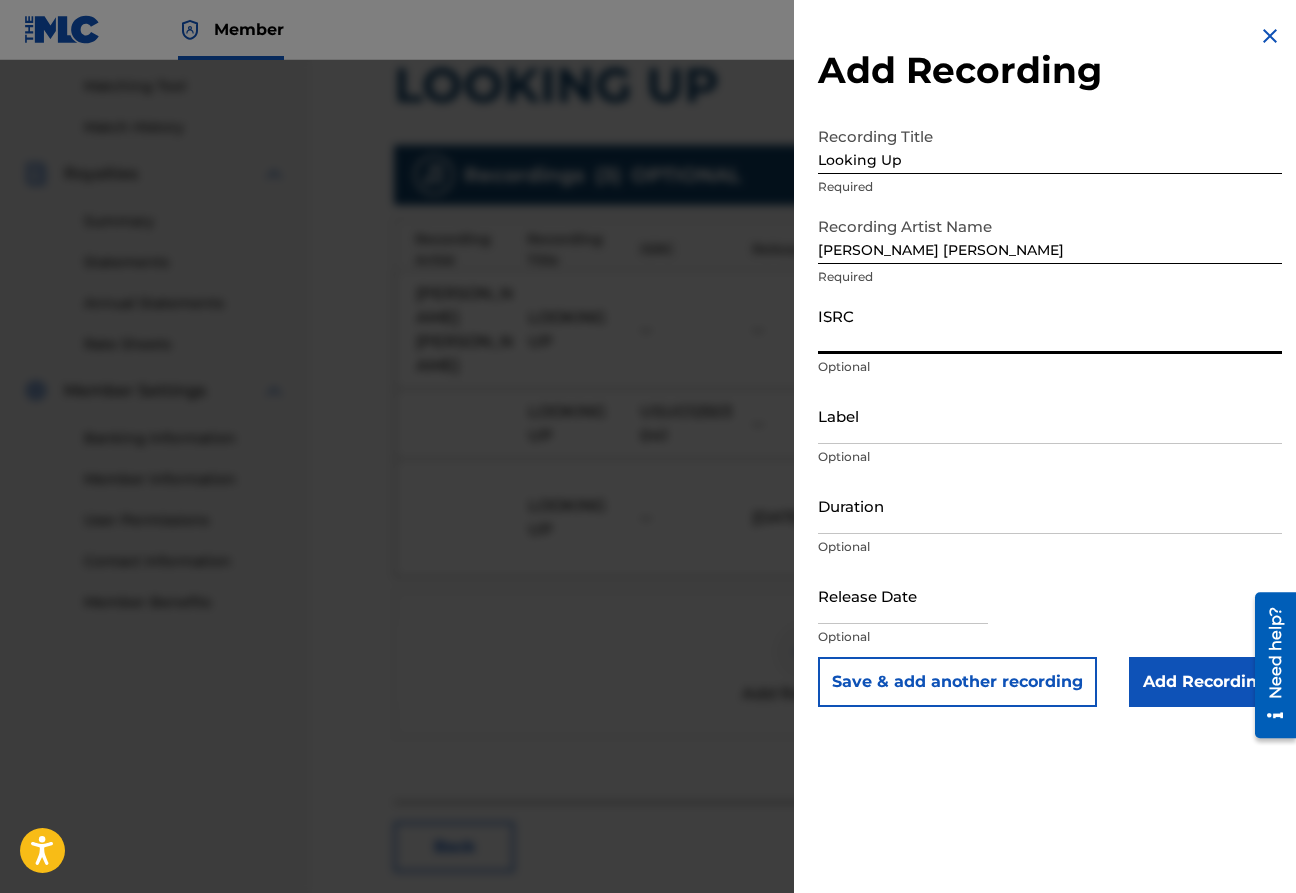 click on "ISRC" at bounding box center [1050, 325] 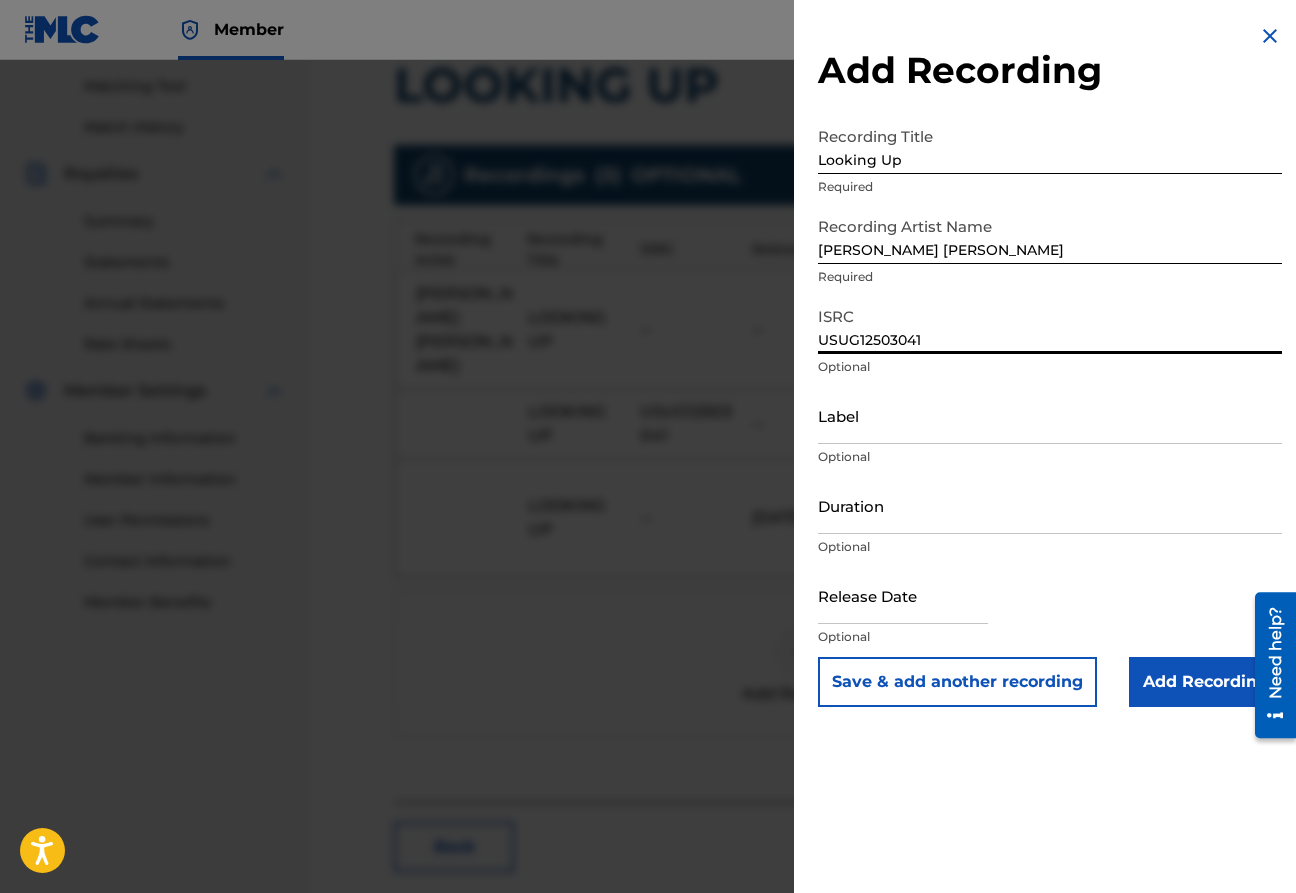 type on "USUG12503041" 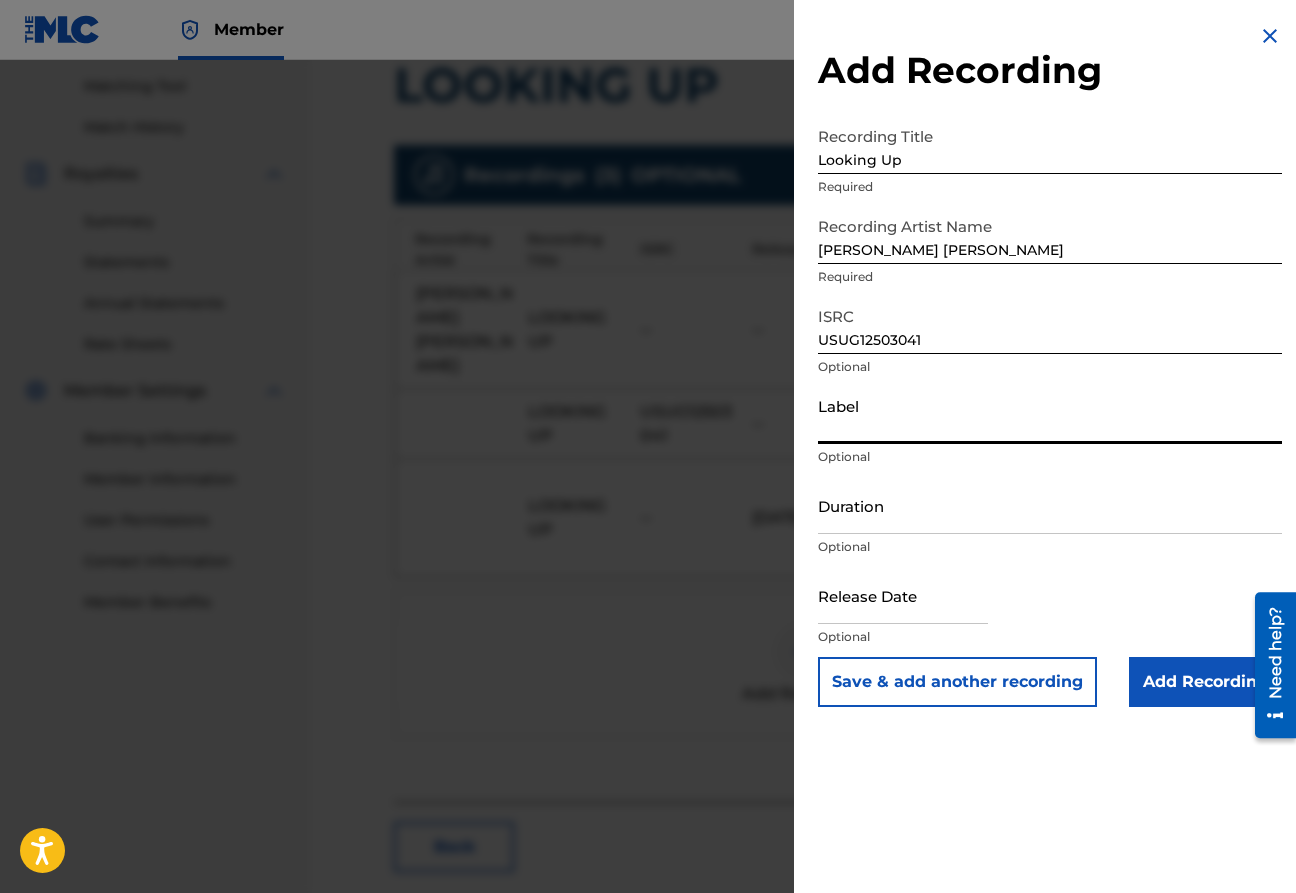 click on "Label" at bounding box center (1050, 415) 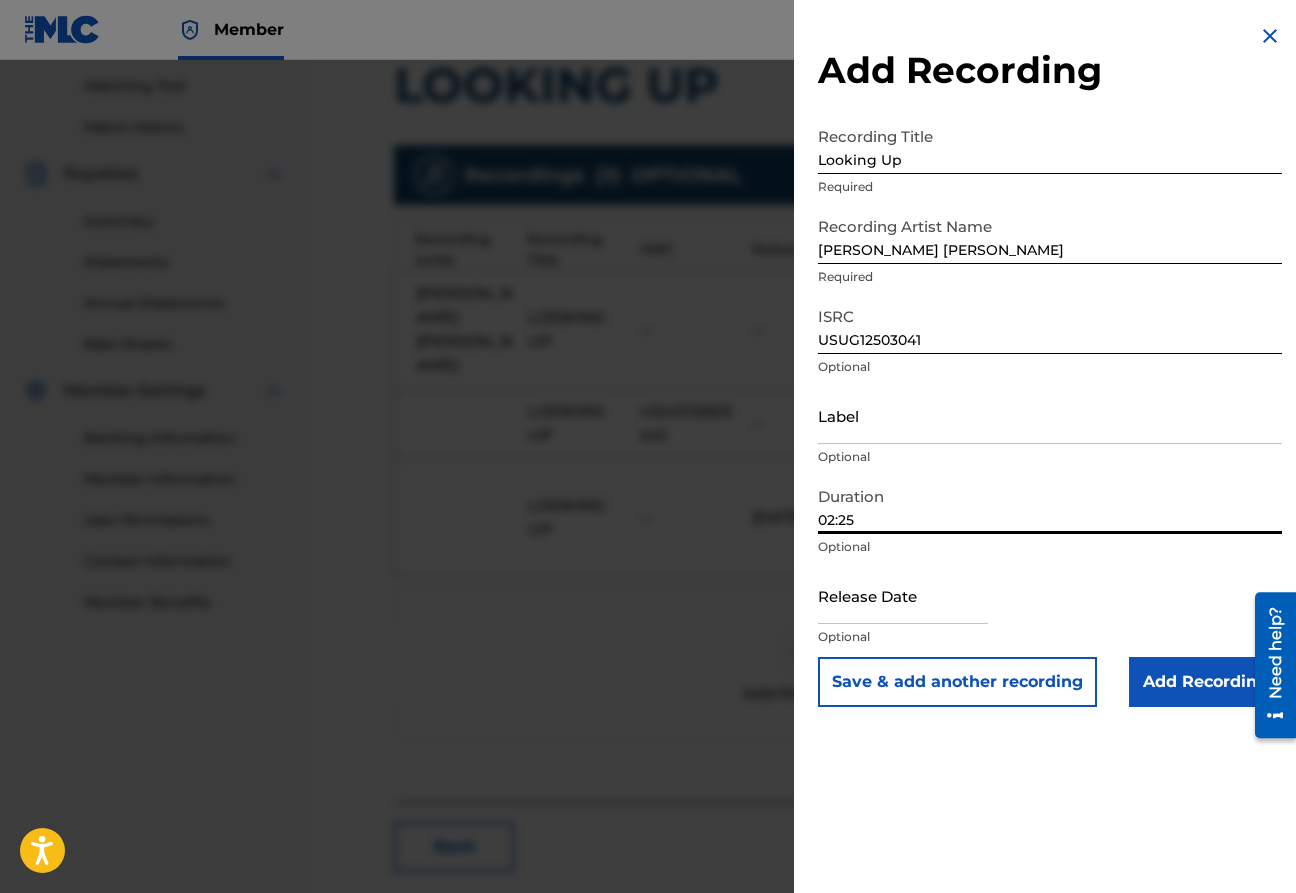 type on "02:25" 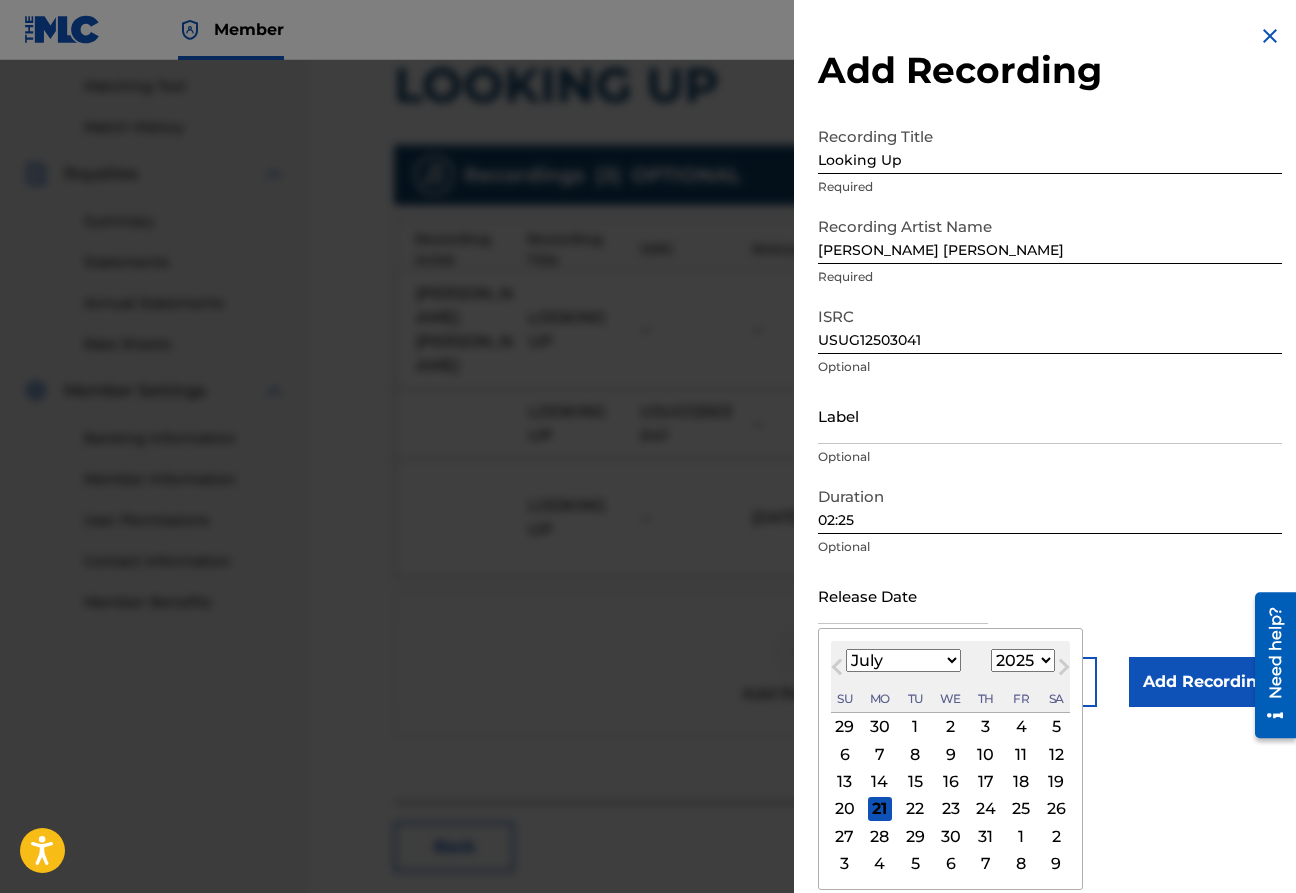 click on "January February March April May June July August September October November December" at bounding box center (903, 660) 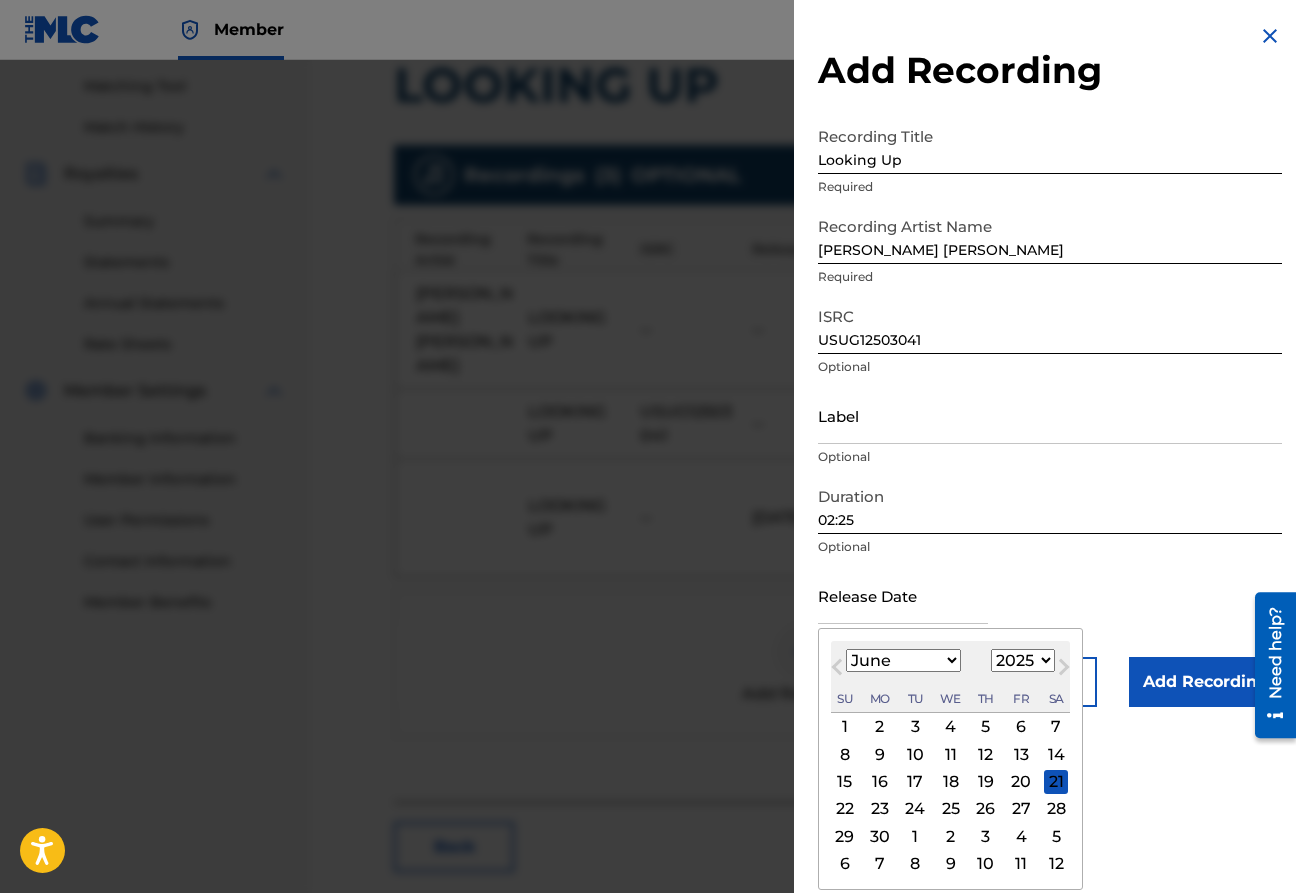 click on "27" at bounding box center [1021, 809] 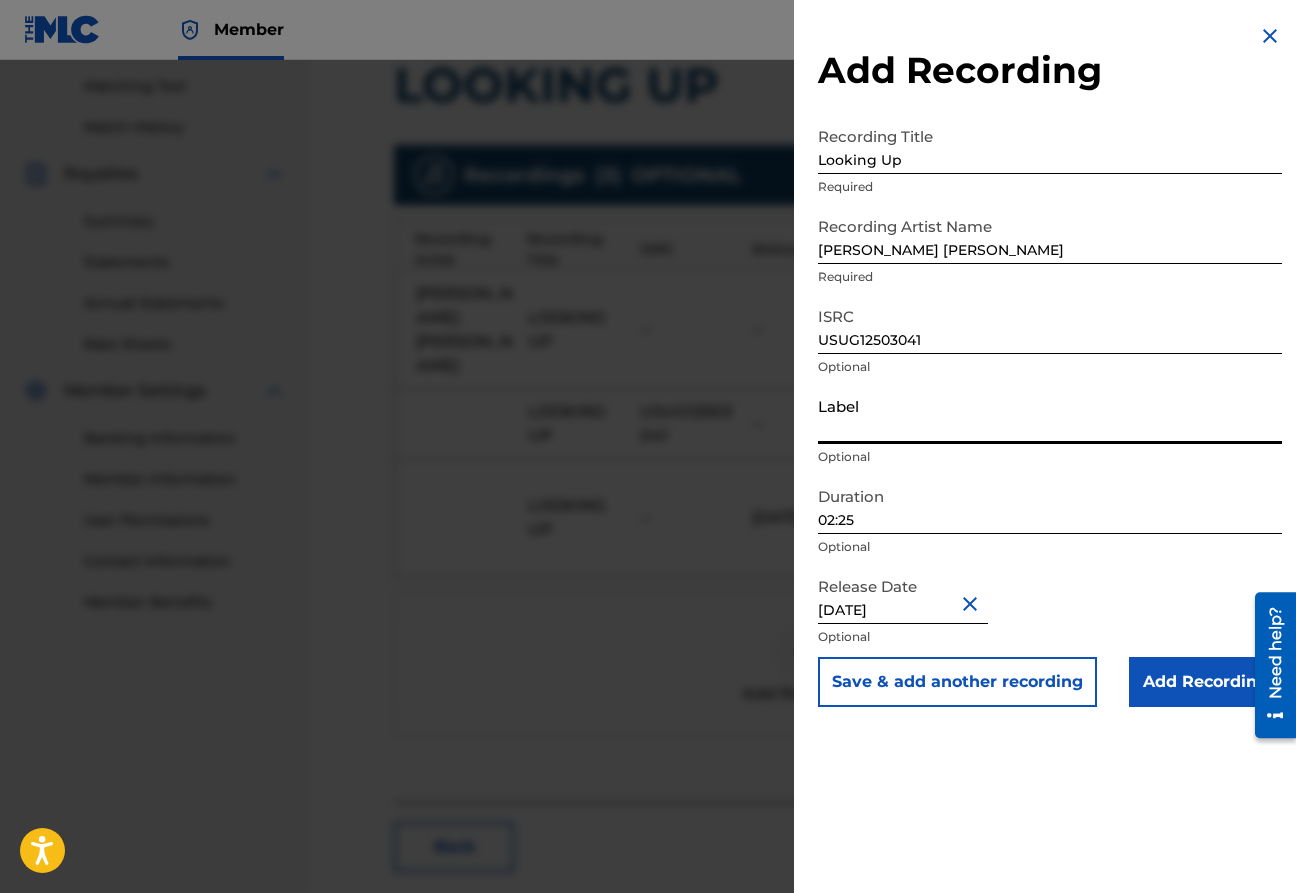 click on "Label" at bounding box center [1050, 415] 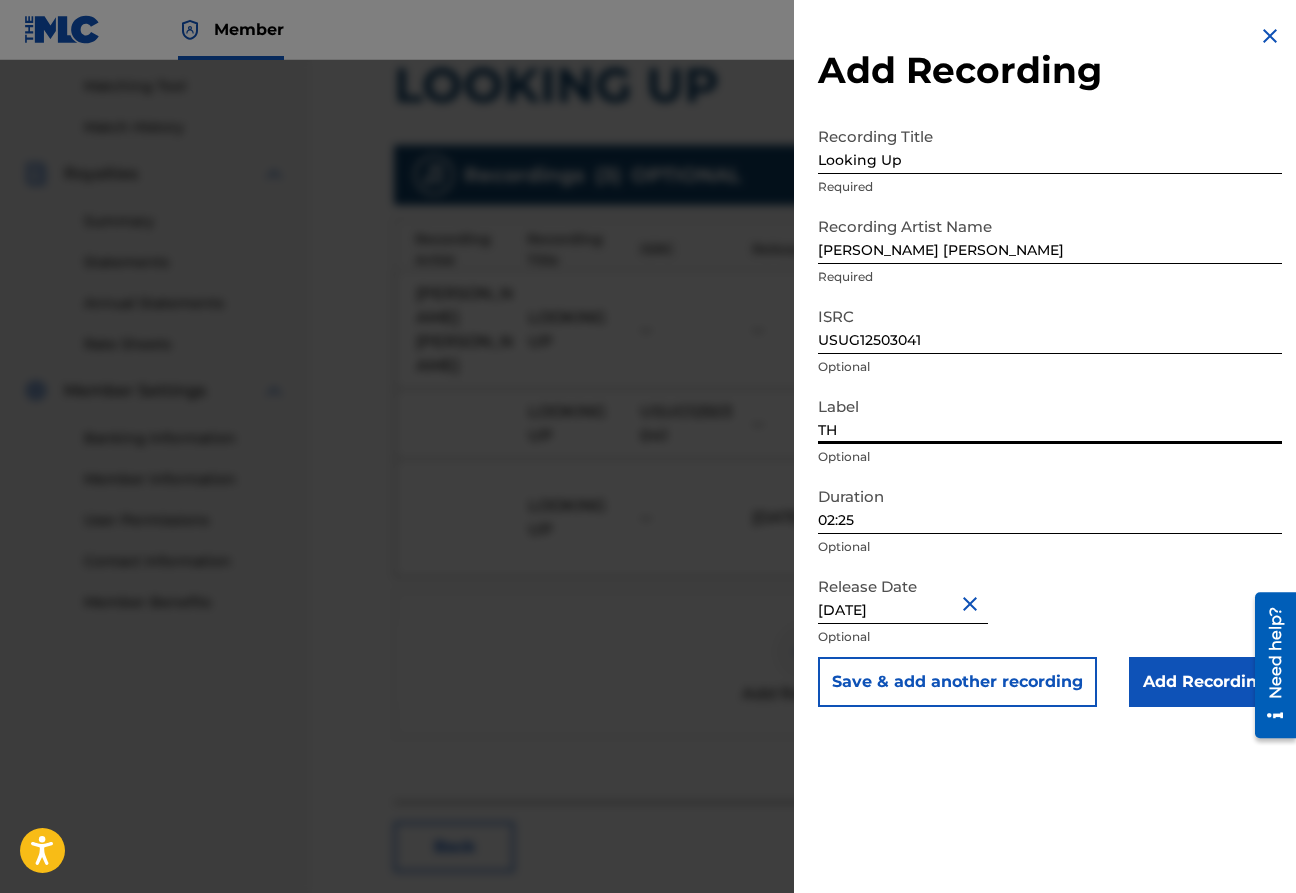 type on "T" 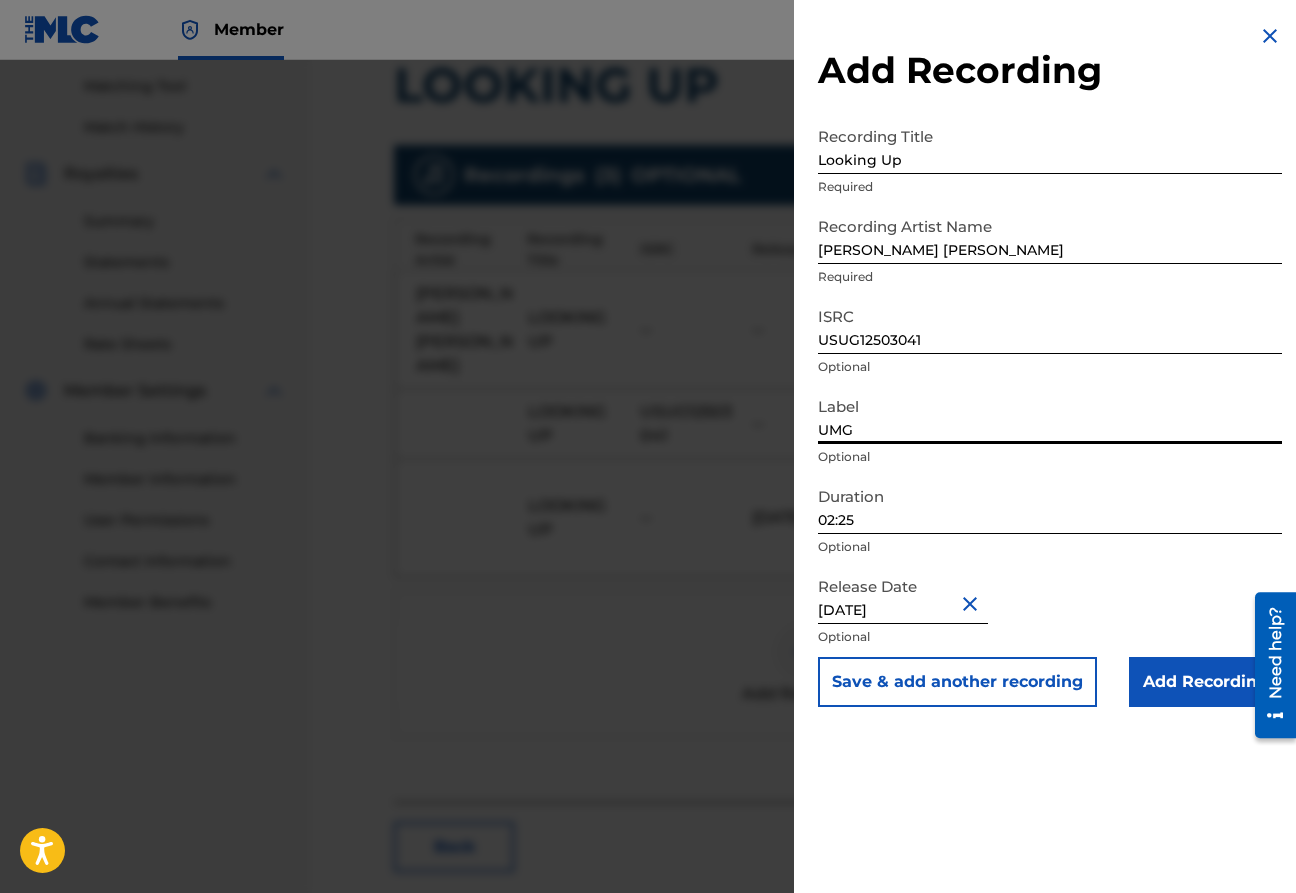 type on "UMG Recordings, Inc." 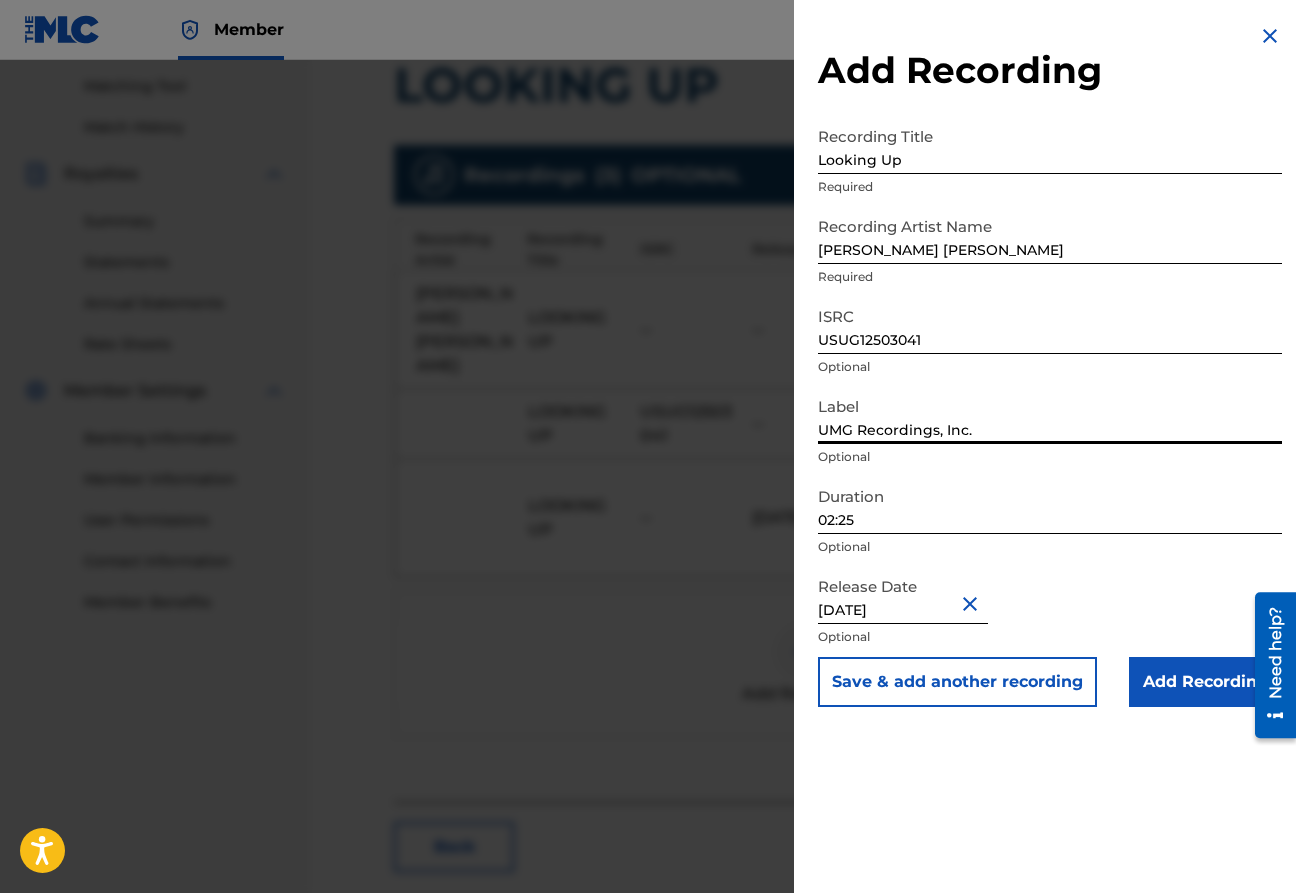 click on "Add Recording" at bounding box center (1205, 682) 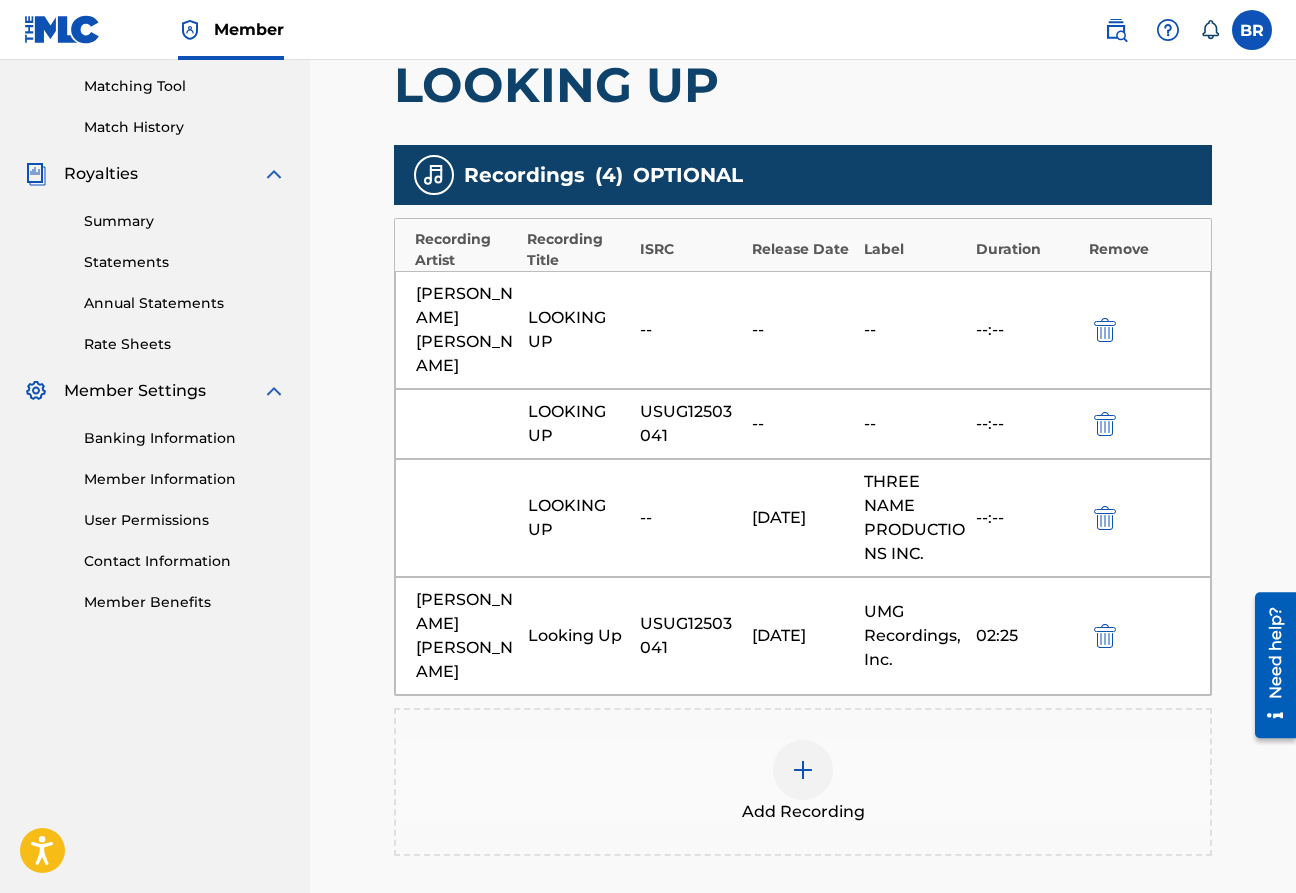 scroll, scrollTop: 682, scrollLeft: 0, axis: vertical 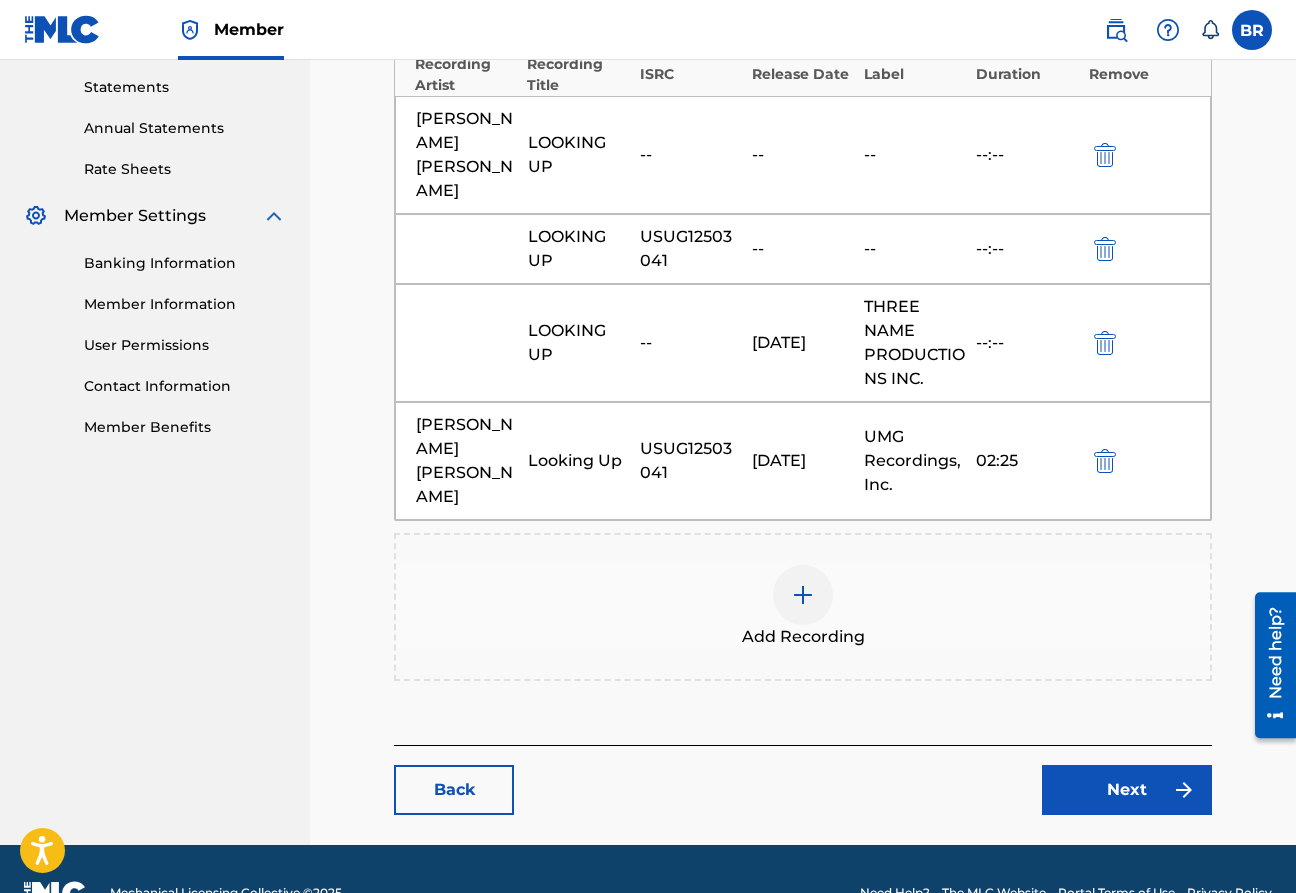 click on "Next" at bounding box center (1127, 790) 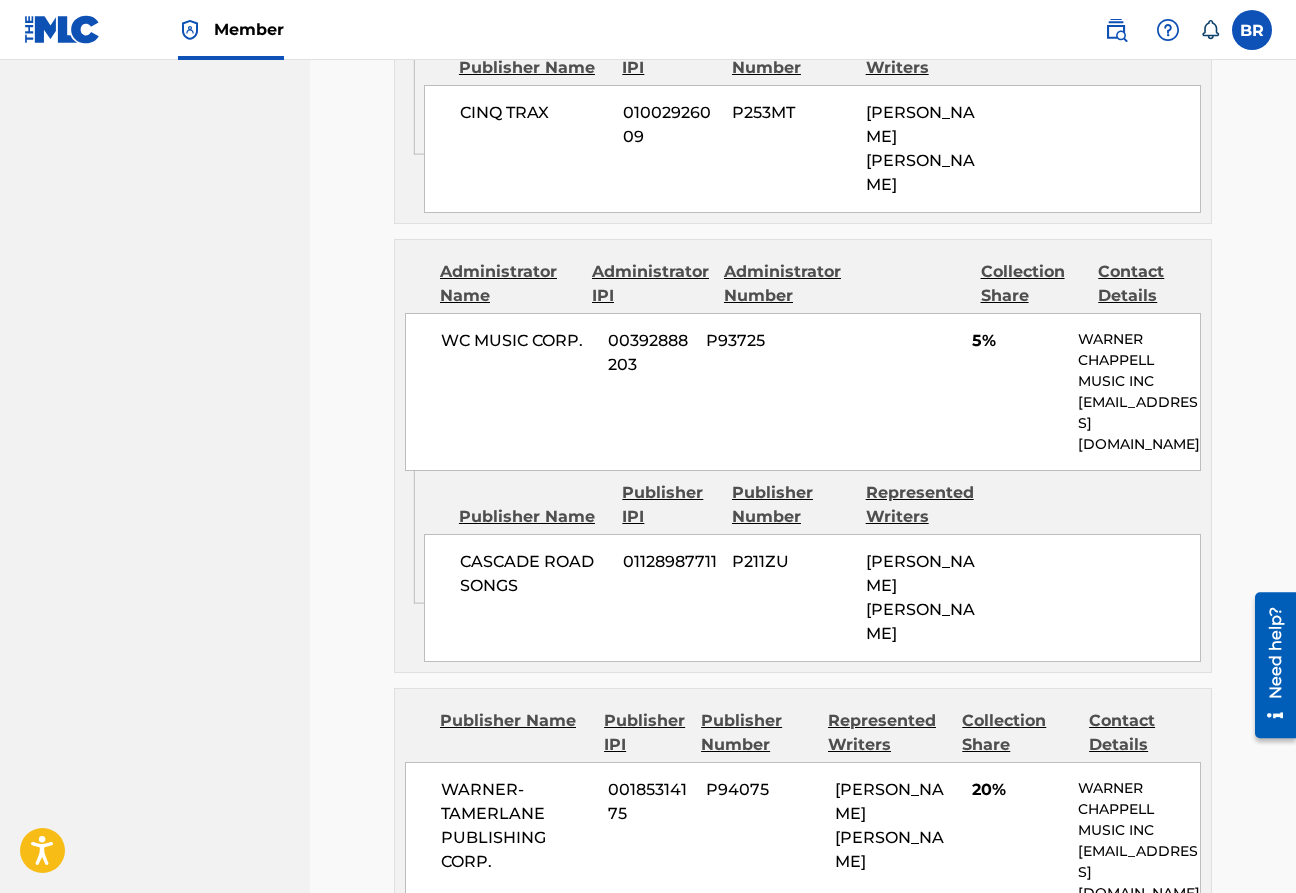scroll, scrollTop: 4223, scrollLeft: 0, axis: vertical 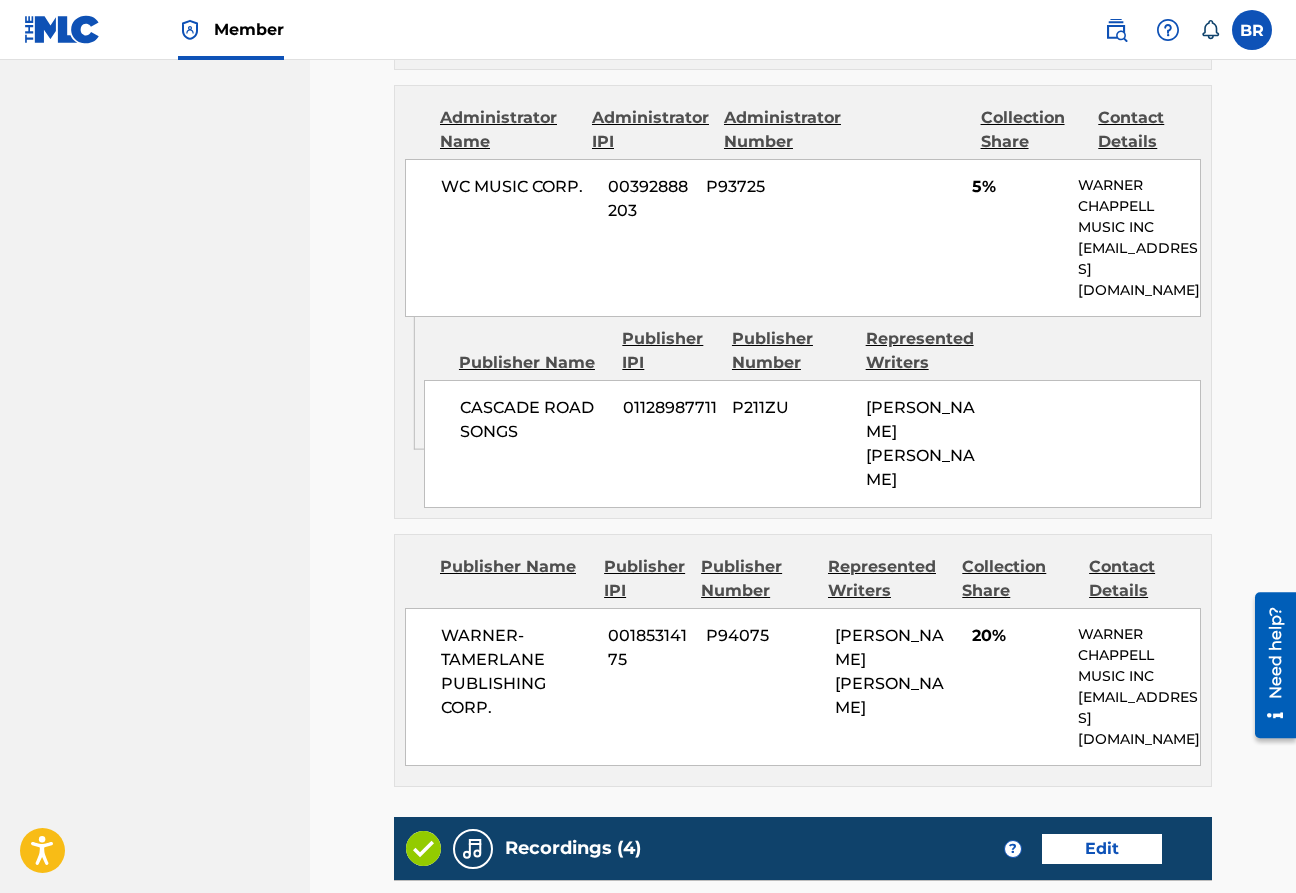 click on "Submit" at bounding box center (1127, 1258) 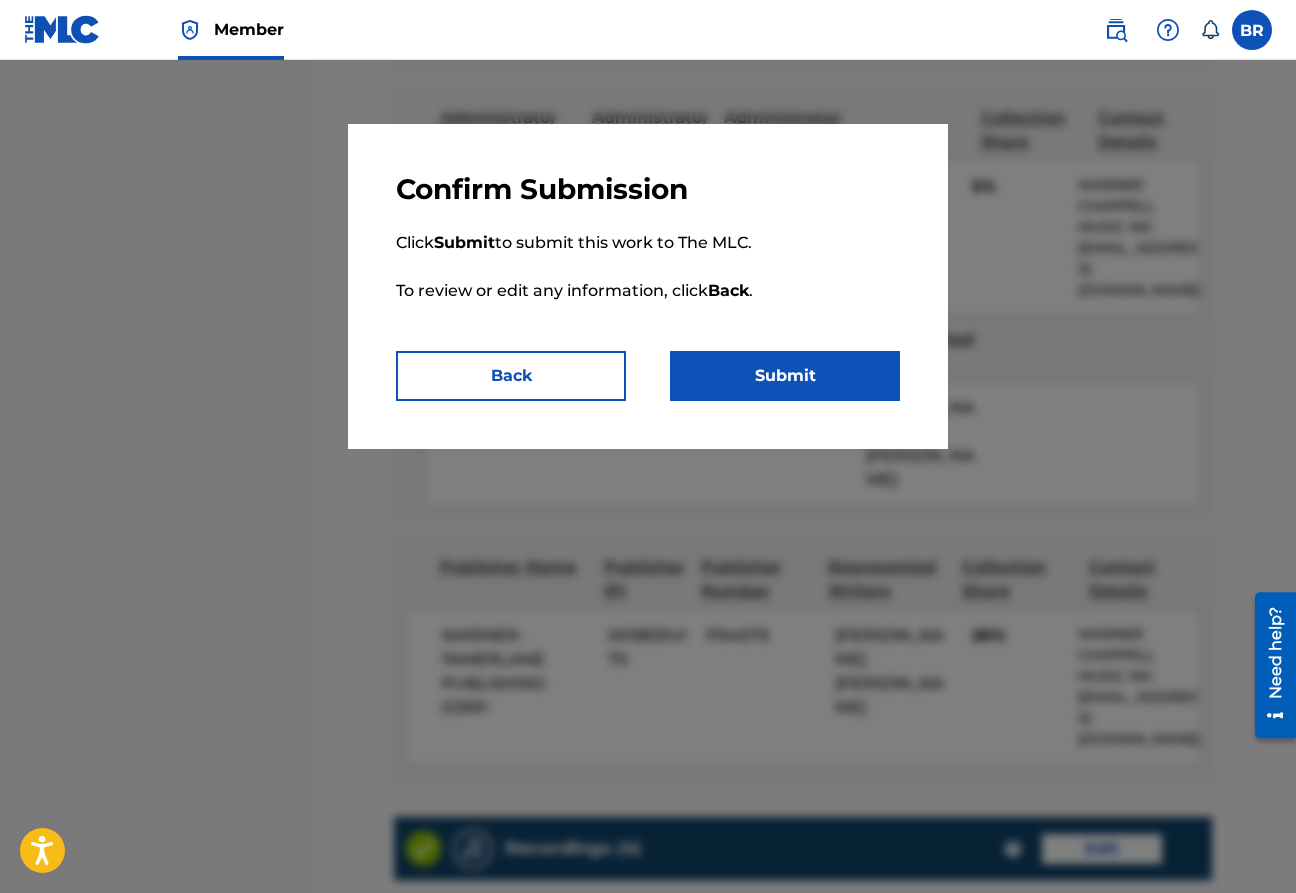 click on "Submit" at bounding box center [785, 376] 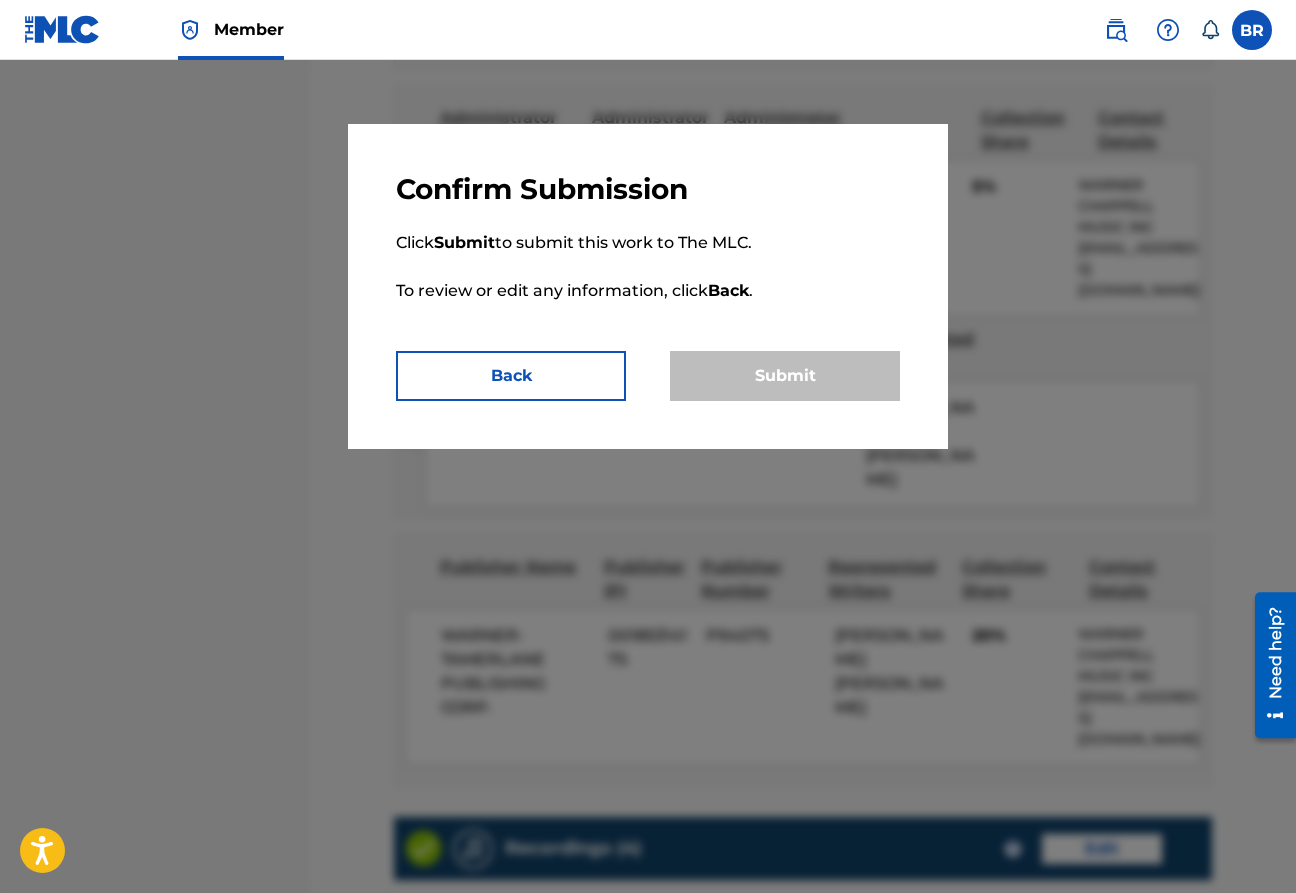 scroll, scrollTop: 0, scrollLeft: 0, axis: both 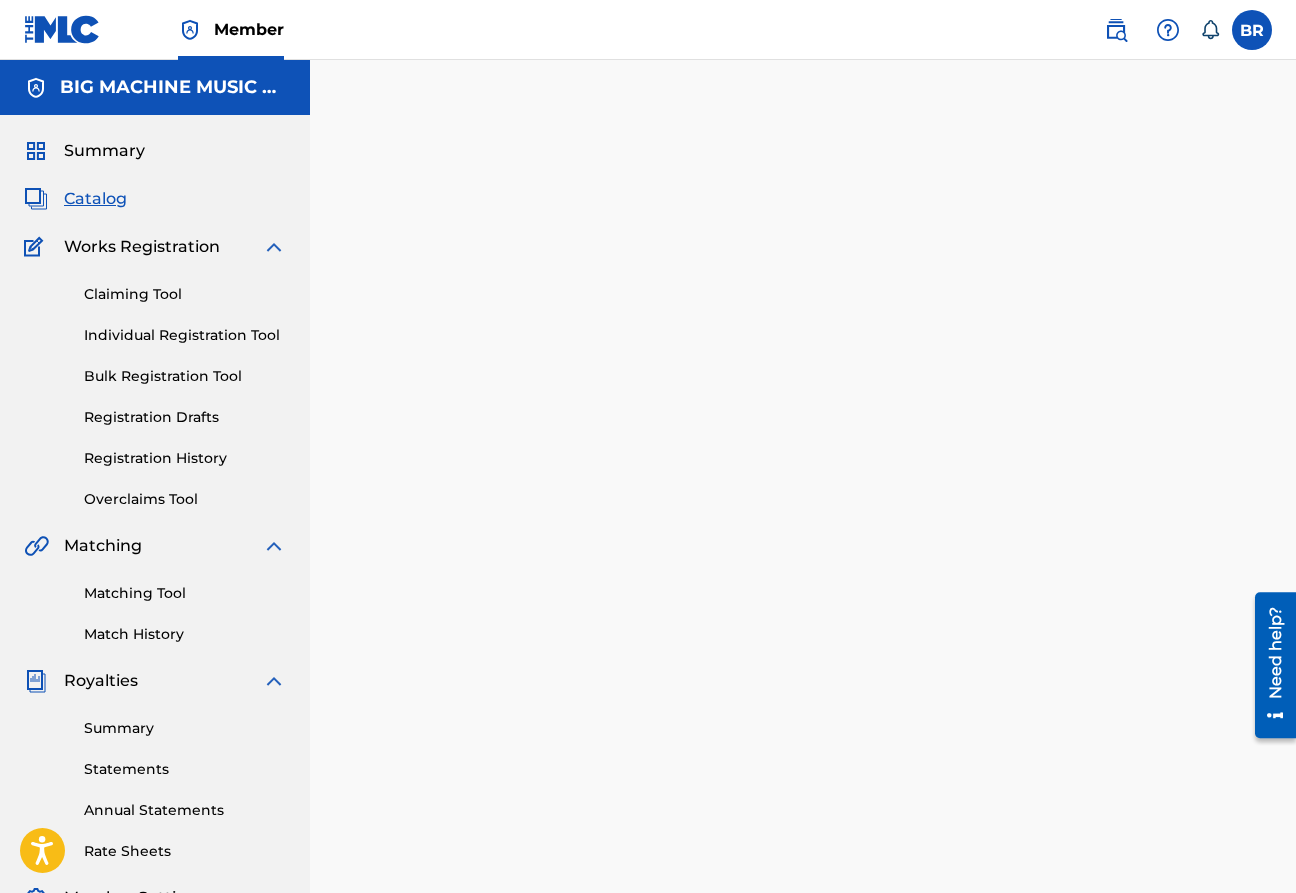 click on "Catalog" at bounding box center (95, 199) 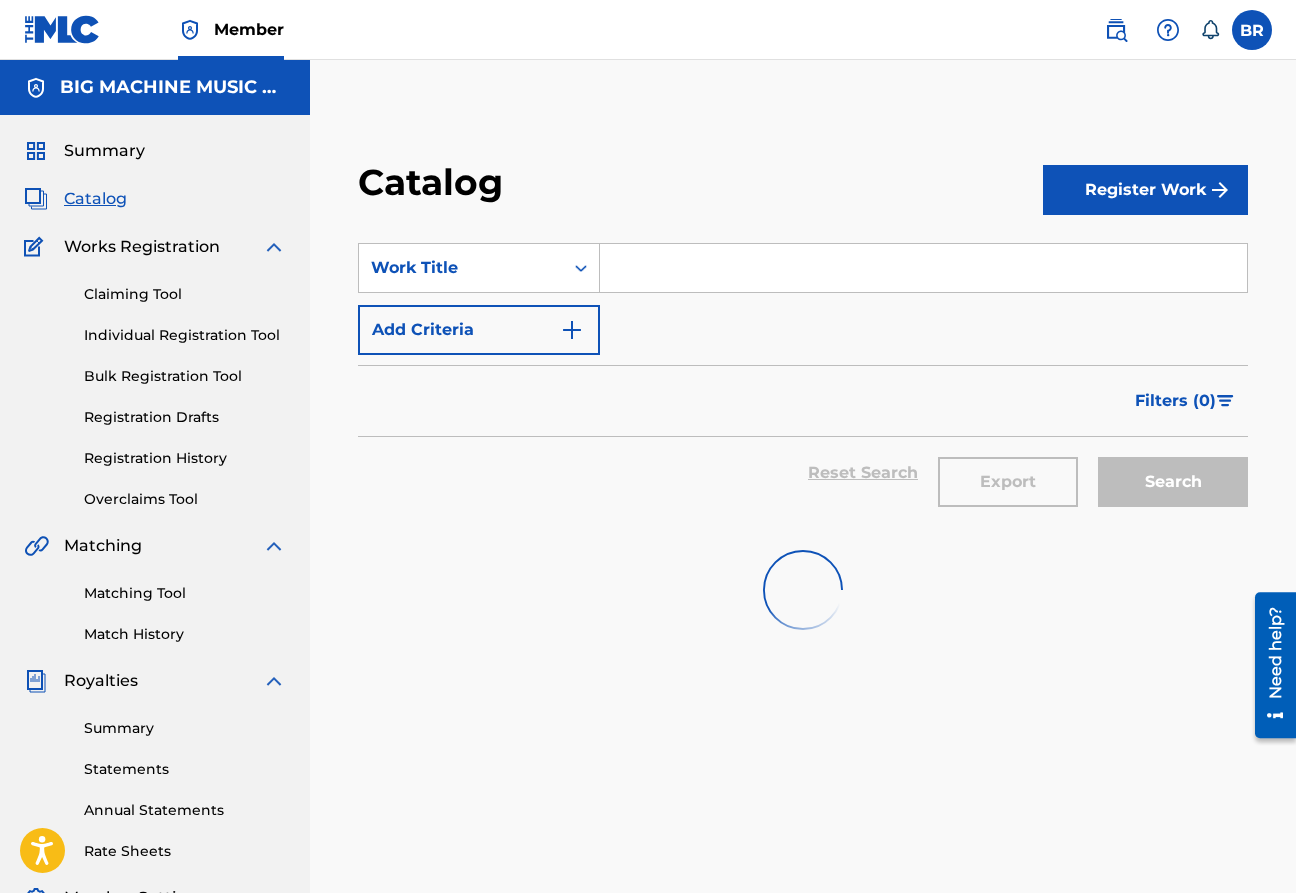 click at bounding box center (923, 268) 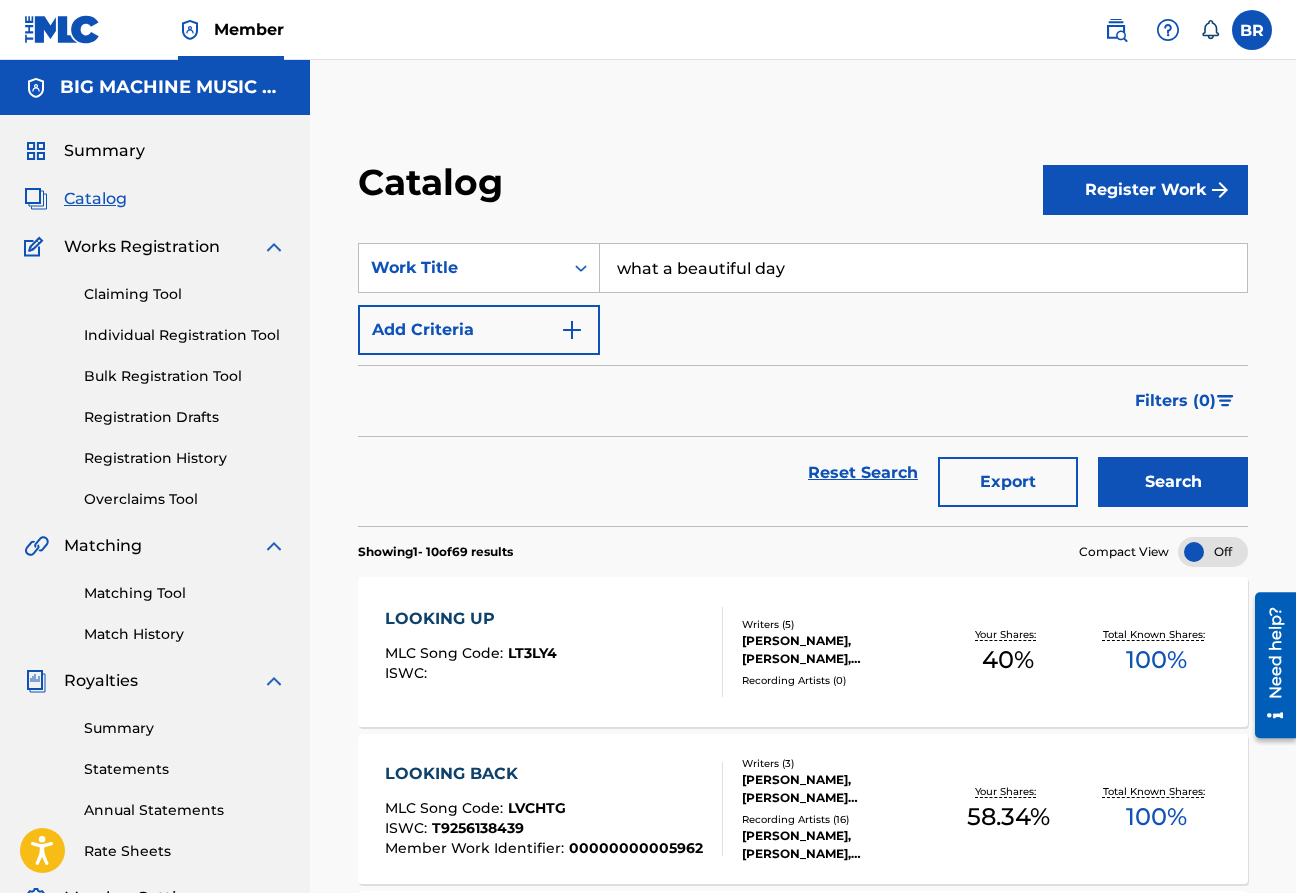 type on "what a beautiful day" 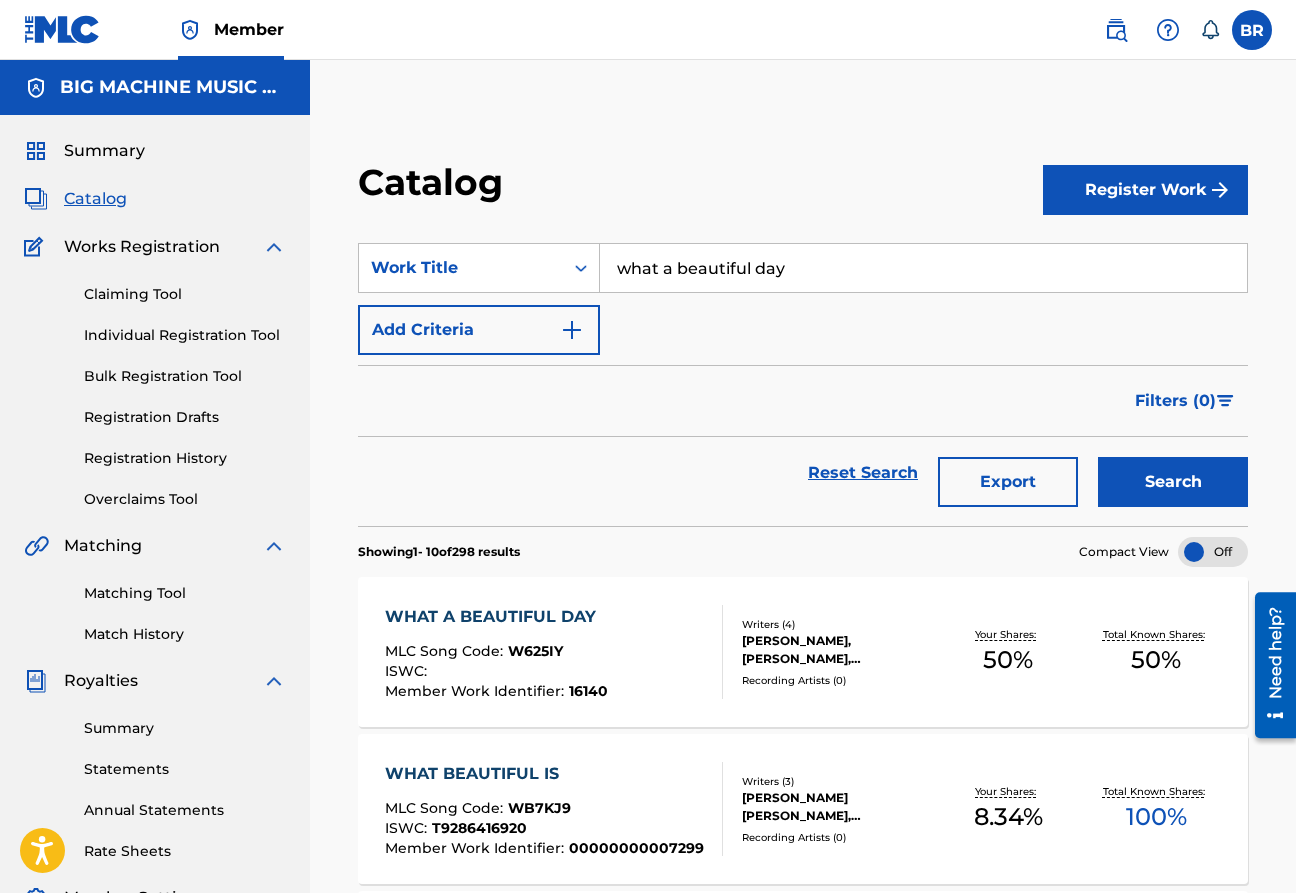 click on "WHAT A BEAUTIFUL DAY" at bounding box center (496, 617) 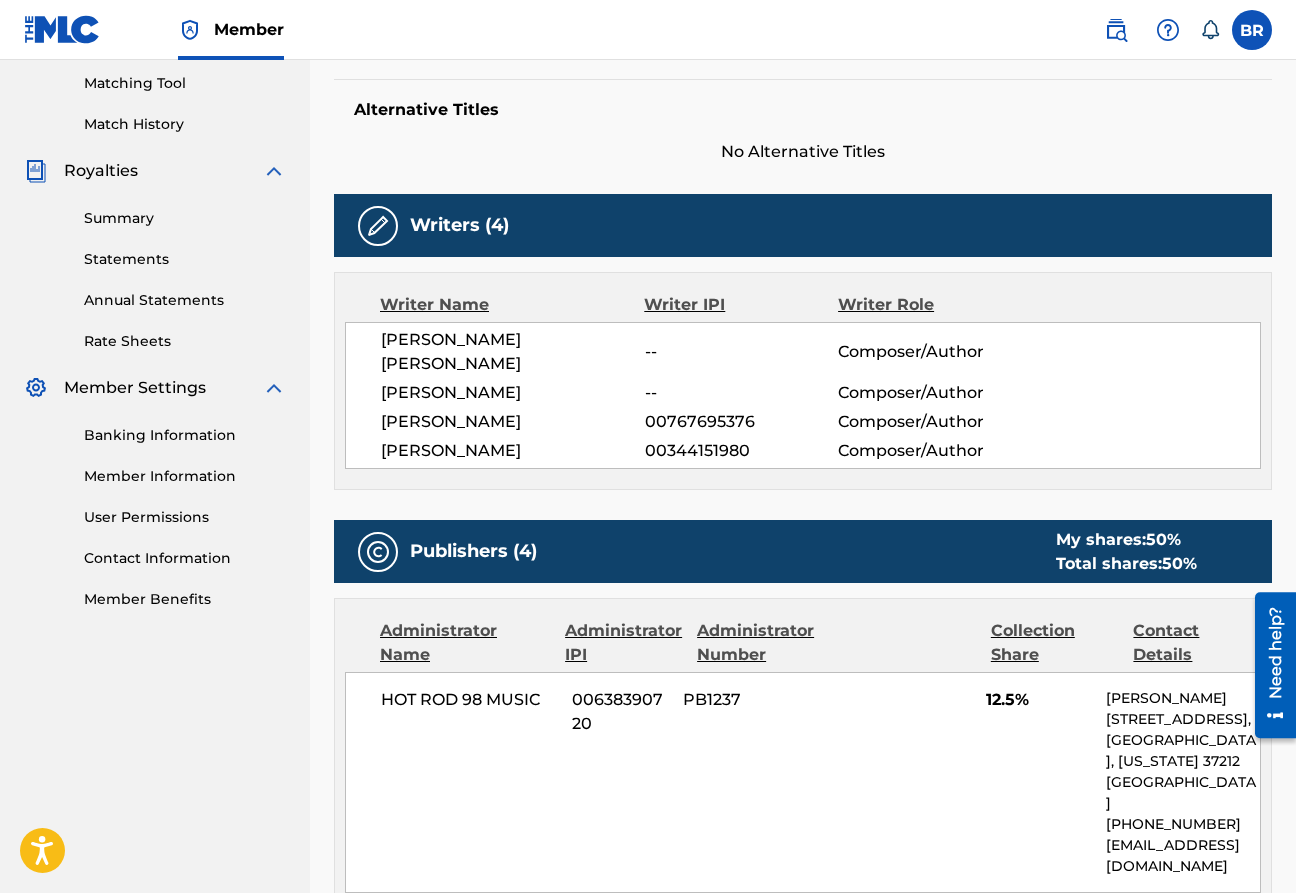 scroll, scrollTop: 0, scrollLeft: 0, axis: both 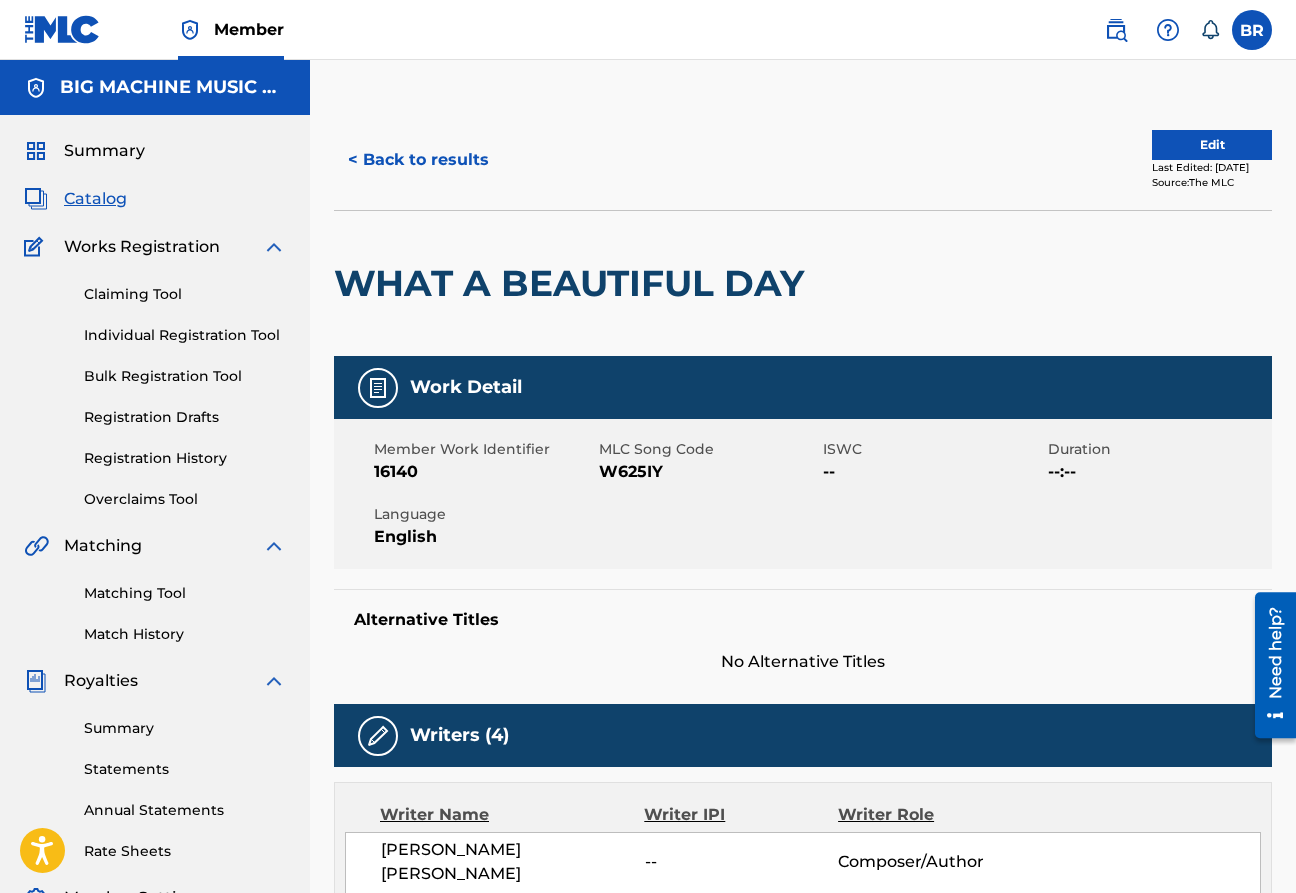 click on "< Back to results" at bounding box center (418, 160) 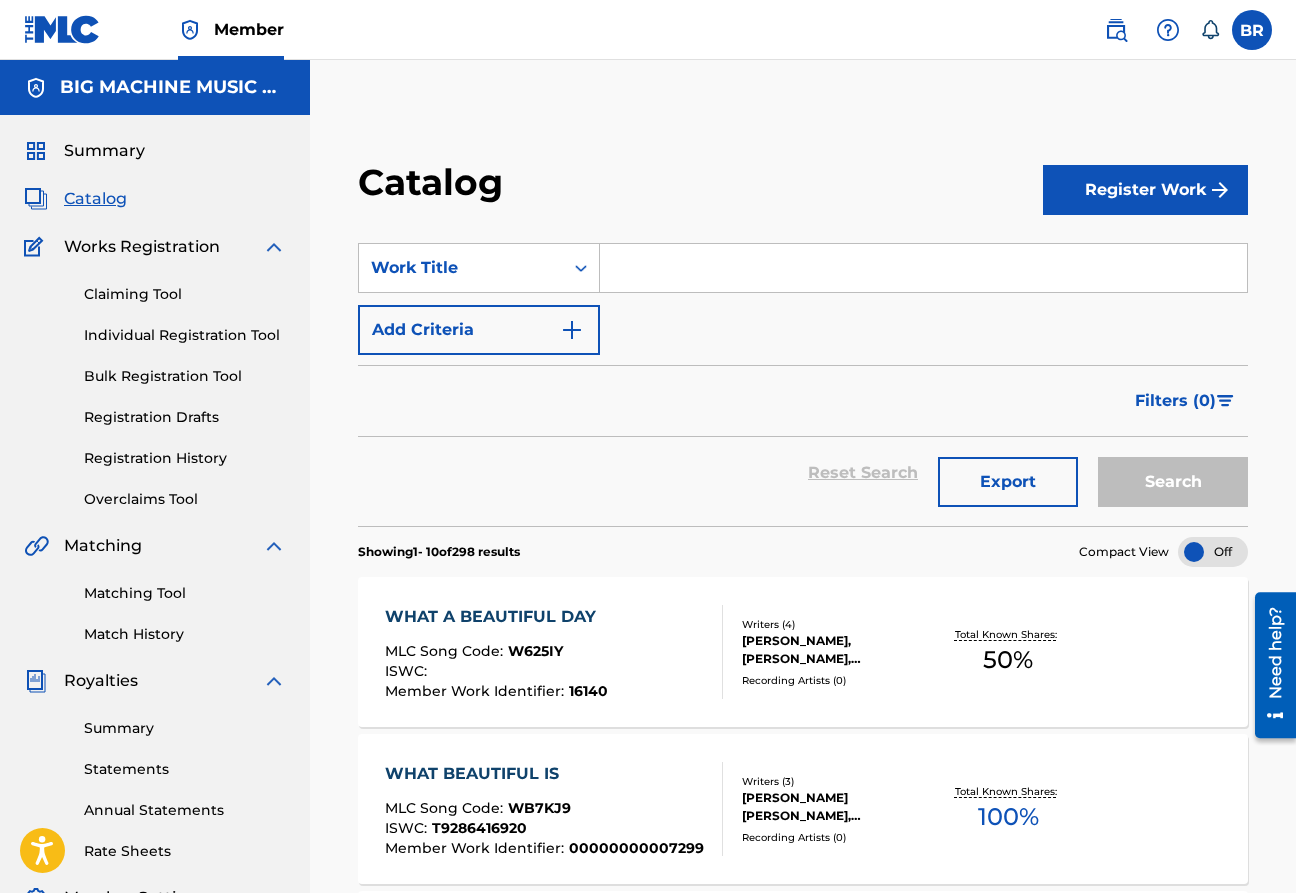 click at bounding box center (923, 268) 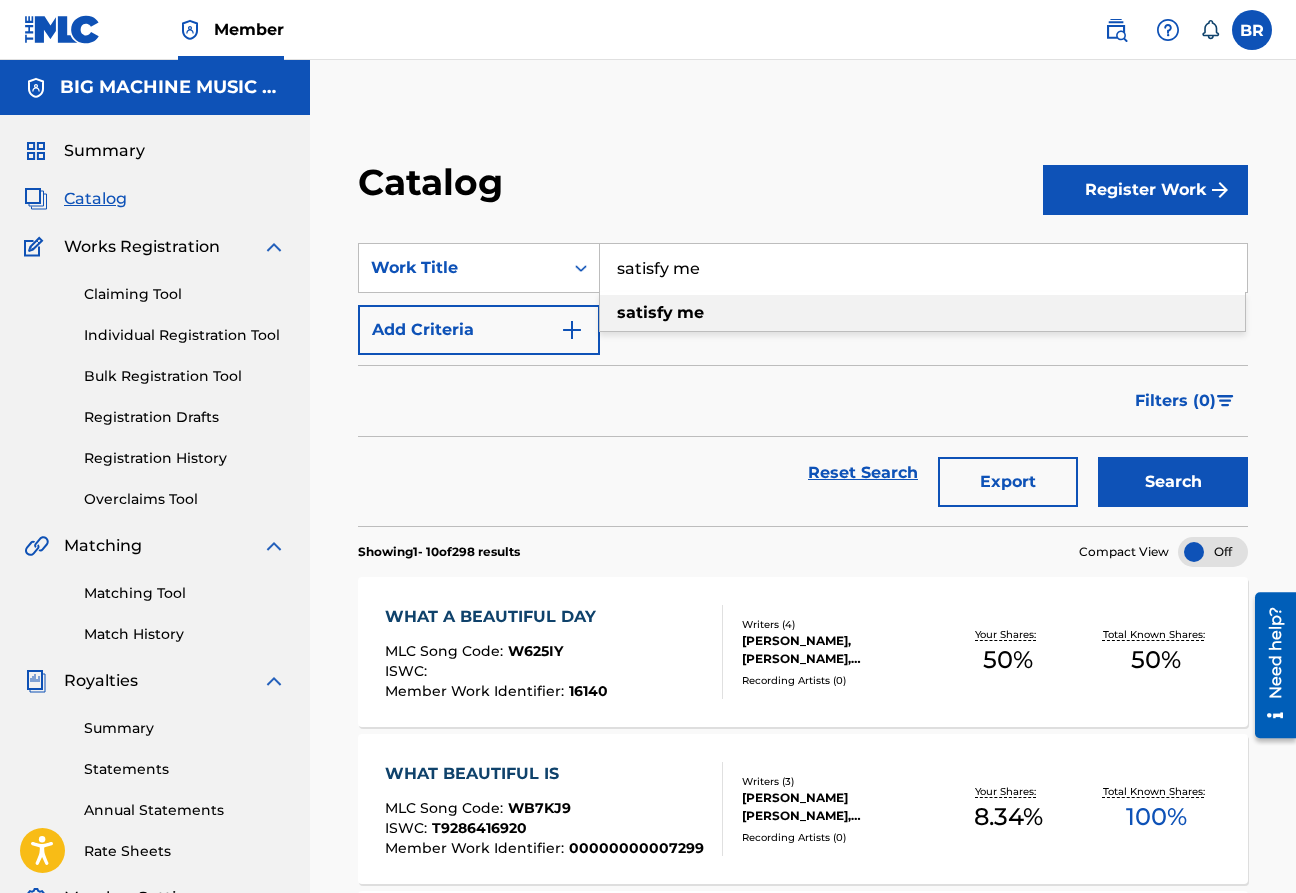 type on "satisfy me" 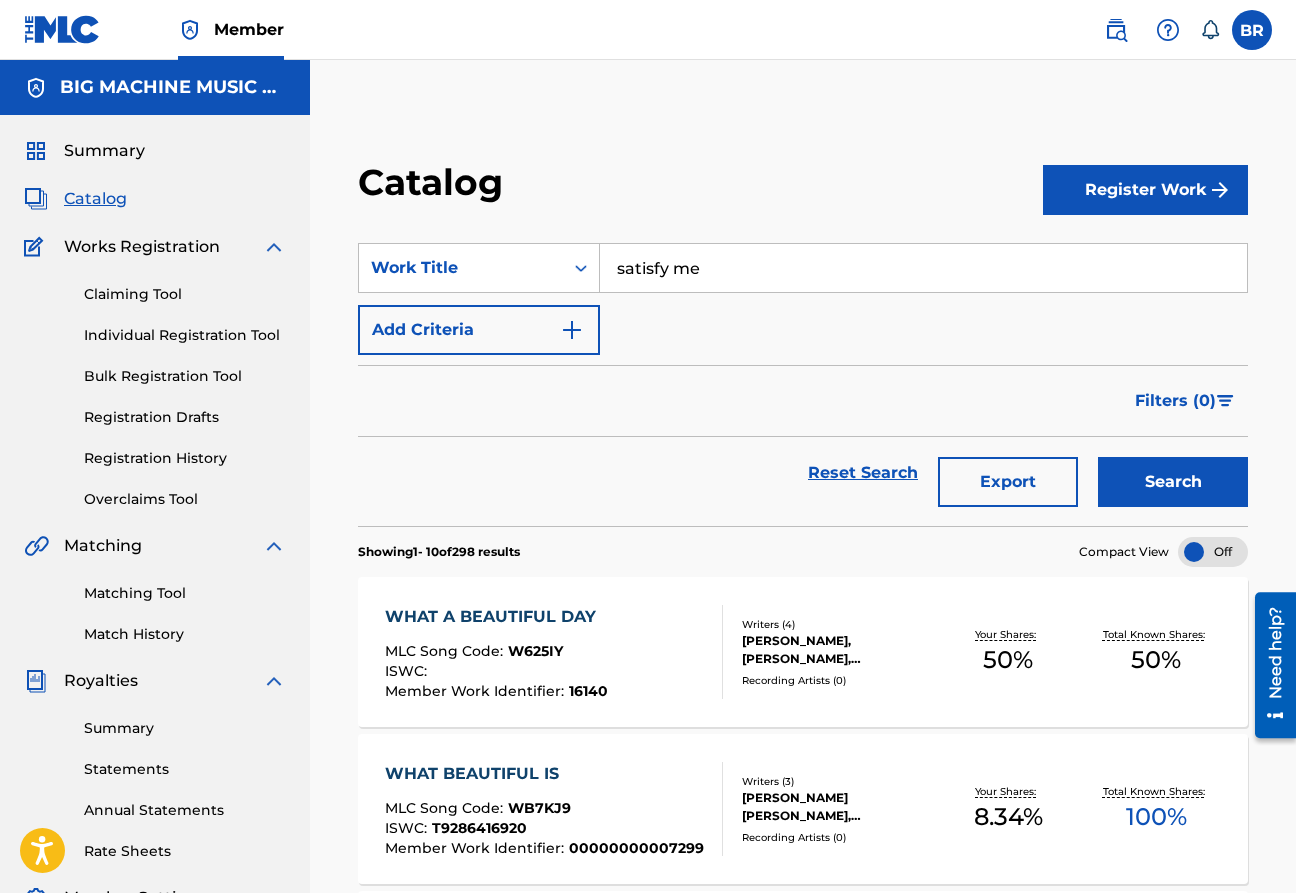 click on "Search" at bounding box center [1173, 482] 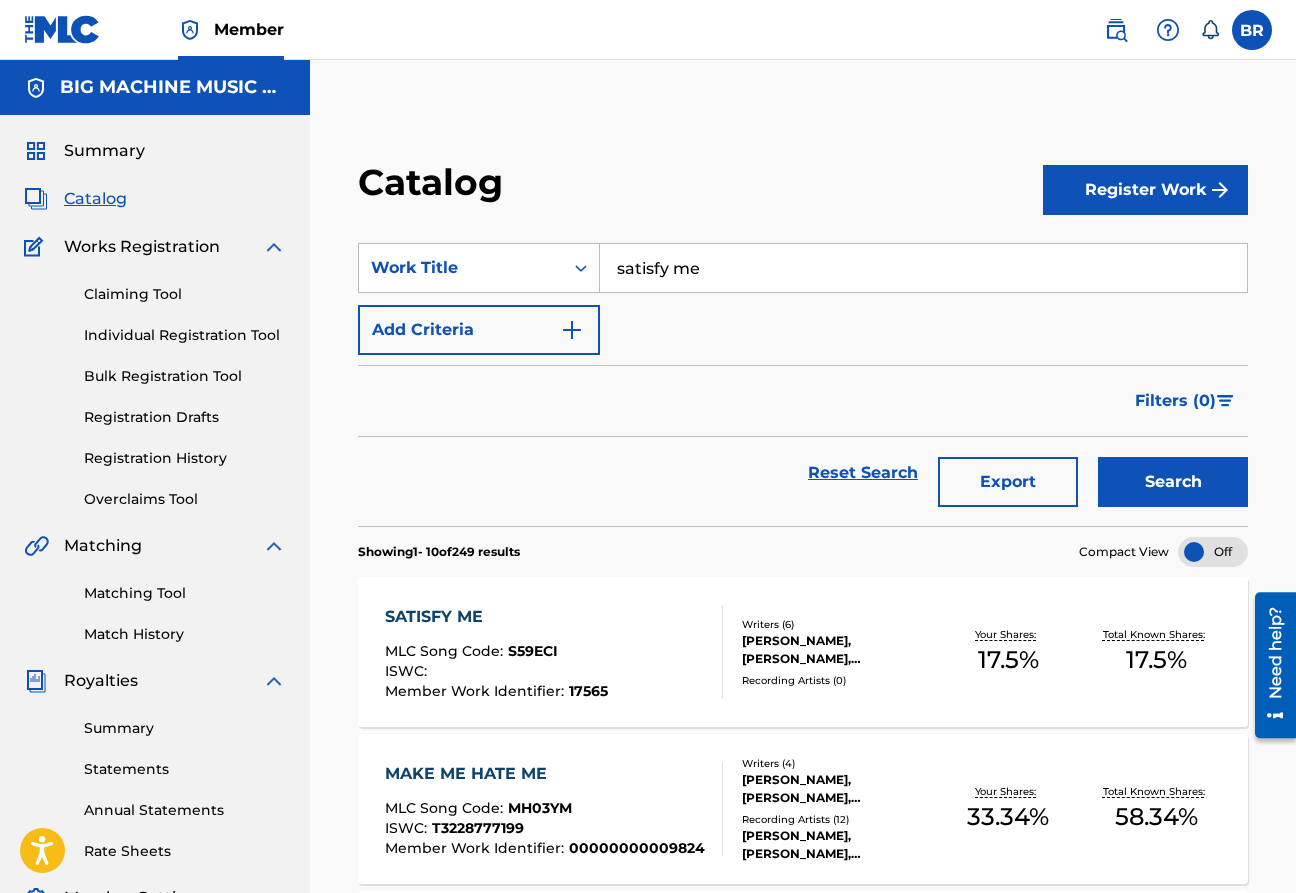 click on "SATISFY ME MLC Song Code : S59ECI ISWC : Member Work Identifier : 17565 Writers ( 6 ) MICAH ROSS GORDON, CHRIS LAKE, LEVEN KALI, MARTIN IKIN, TIM RANDOLF, CHRISTIAN ALEXANDER Recording Artists ( 0 ) Your Shares: 17.5 % Total Known Shares: 17.5 %" at bounding box center [803, 652] 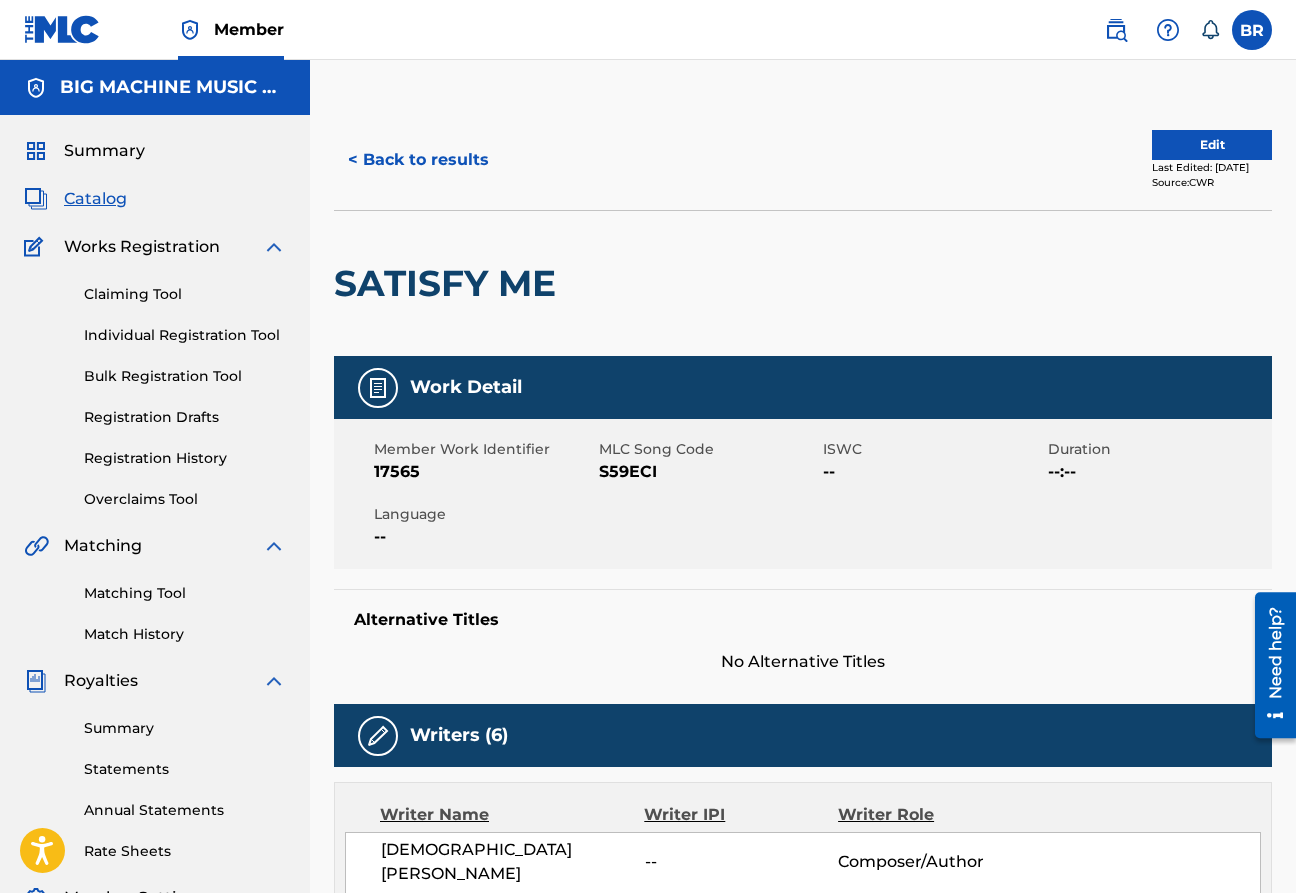 click on "Edit" at bounding box center (1212, 145) 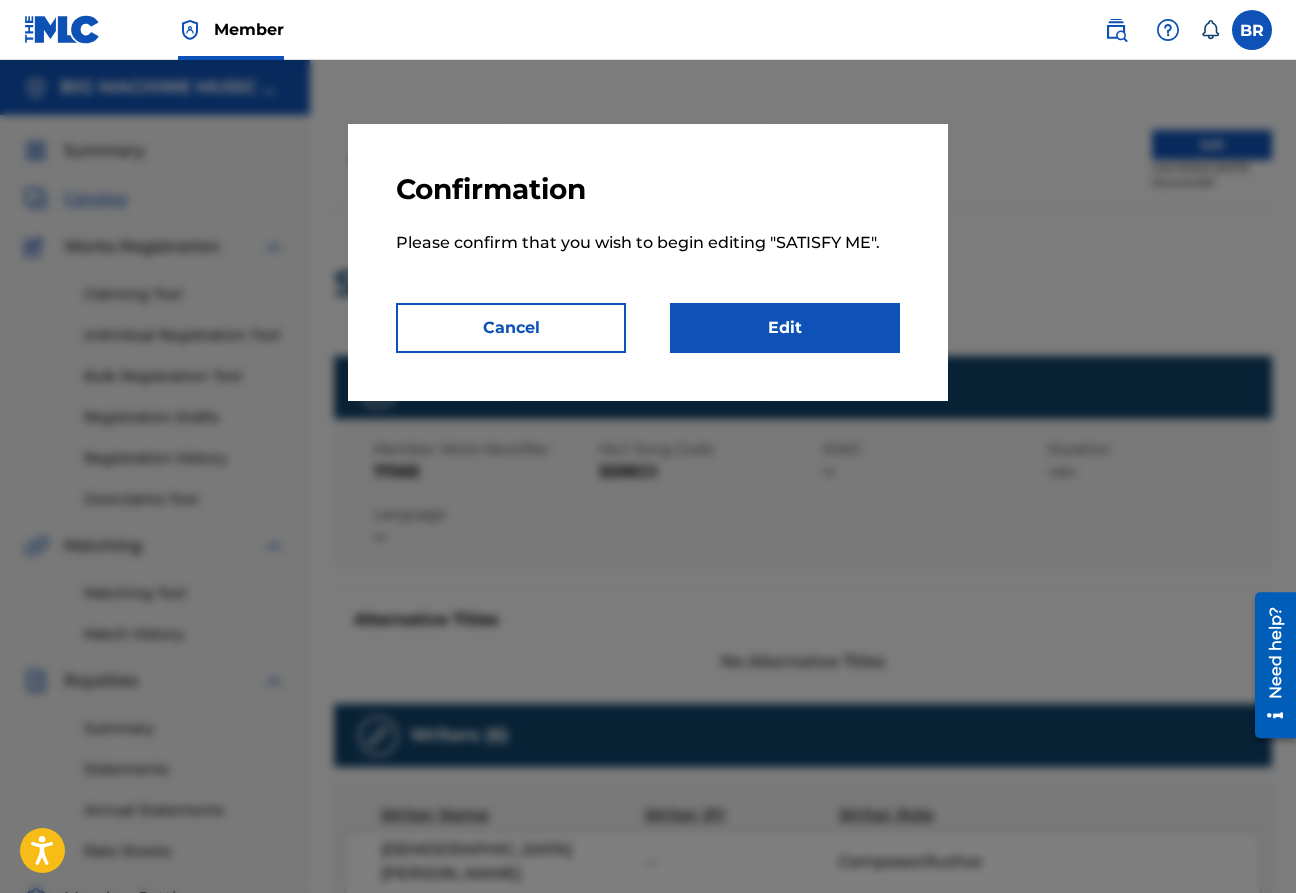 click on "Edit" at bounding box center (785, 328) 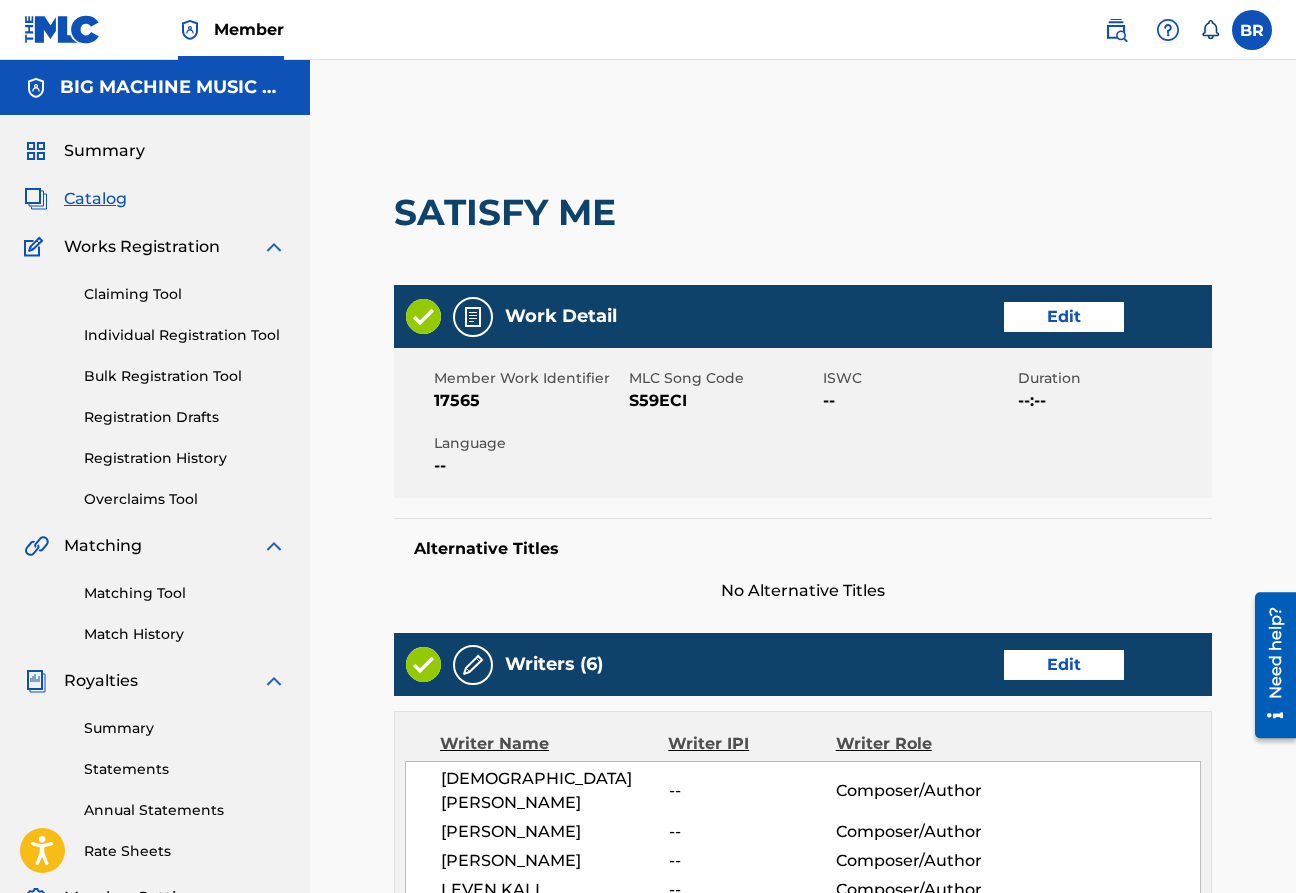 click on "Edit" at bounding box center [1064, 665] 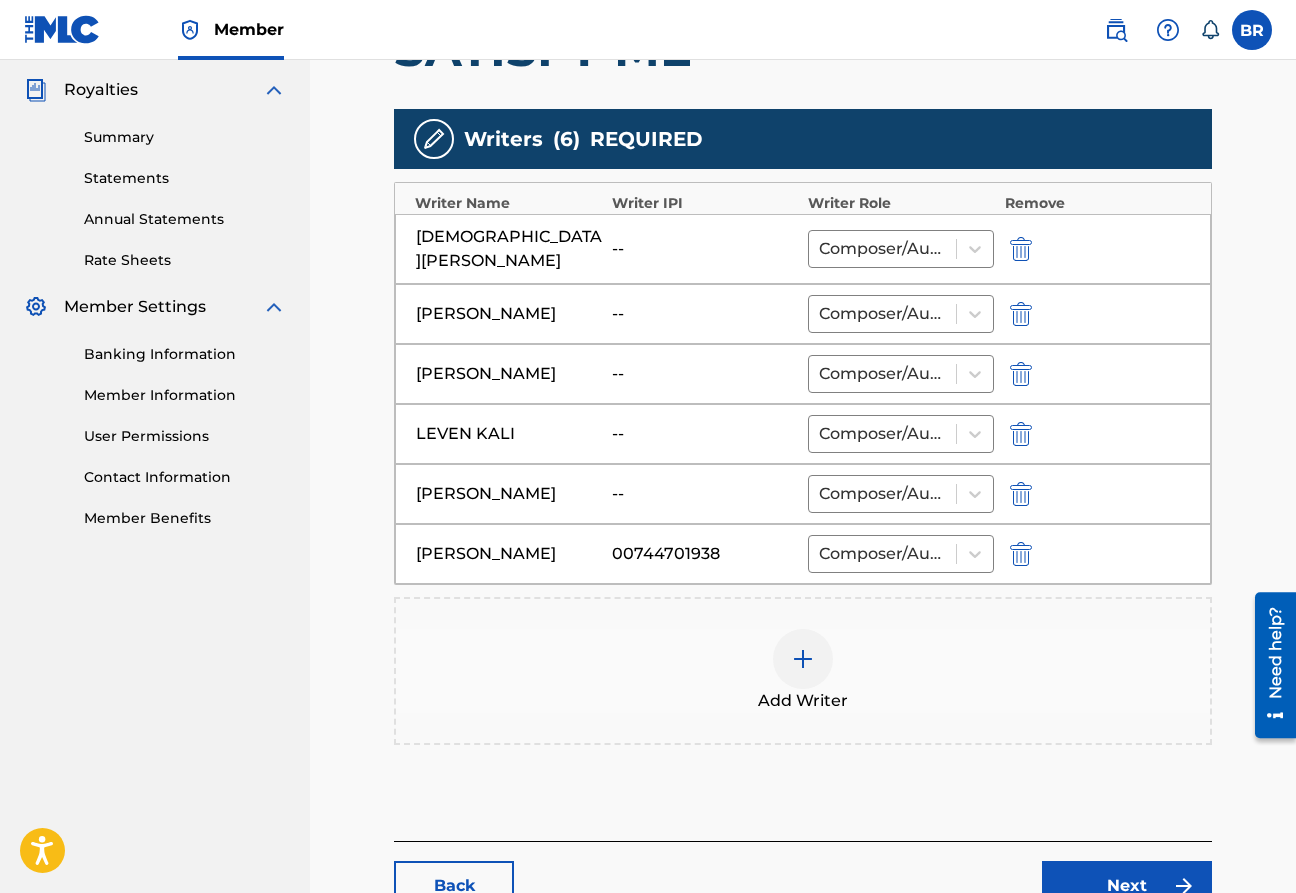 scroll, scrollTop: 745, scrollLeft: 0, axis: vertical 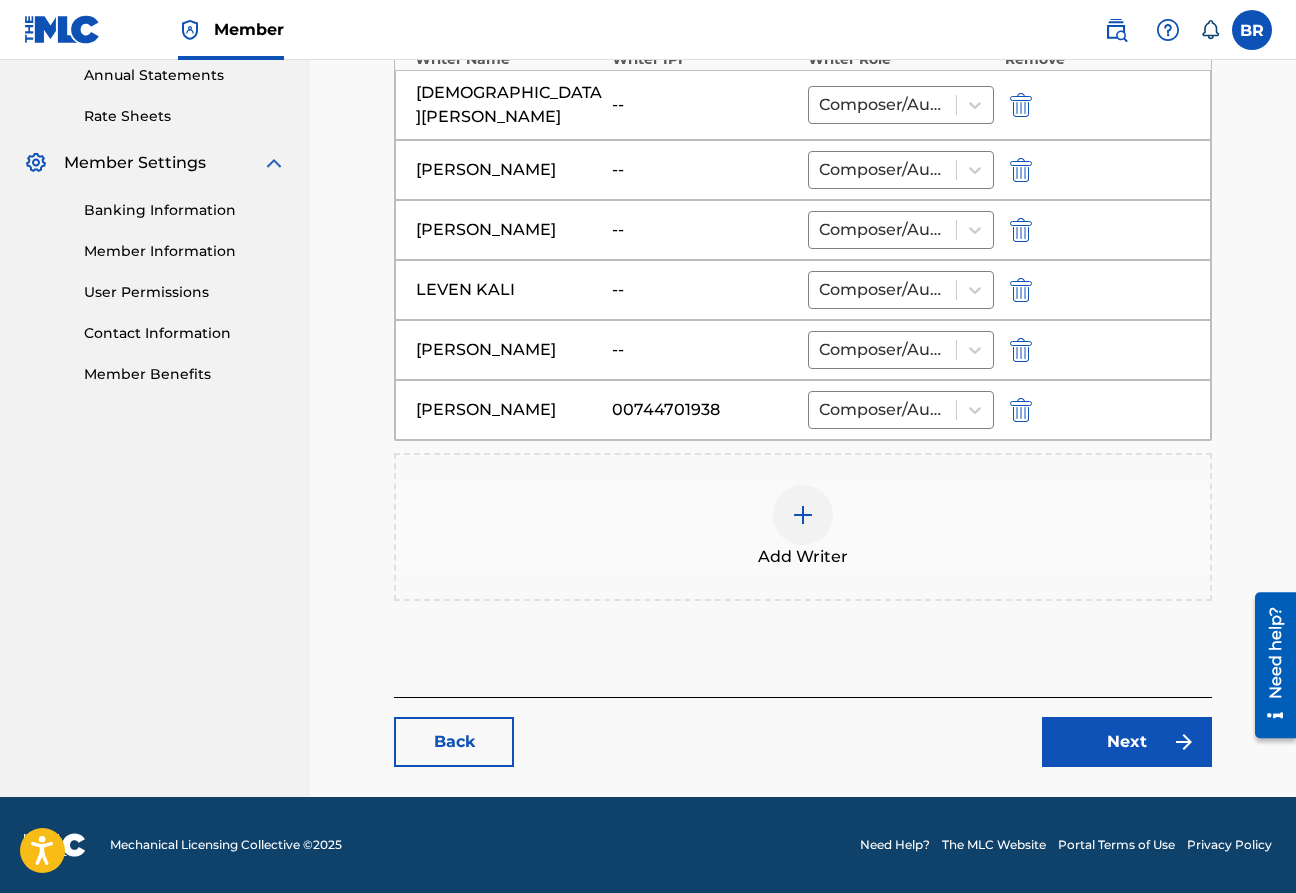 click on "Next" at bounding box center (1127, 742) 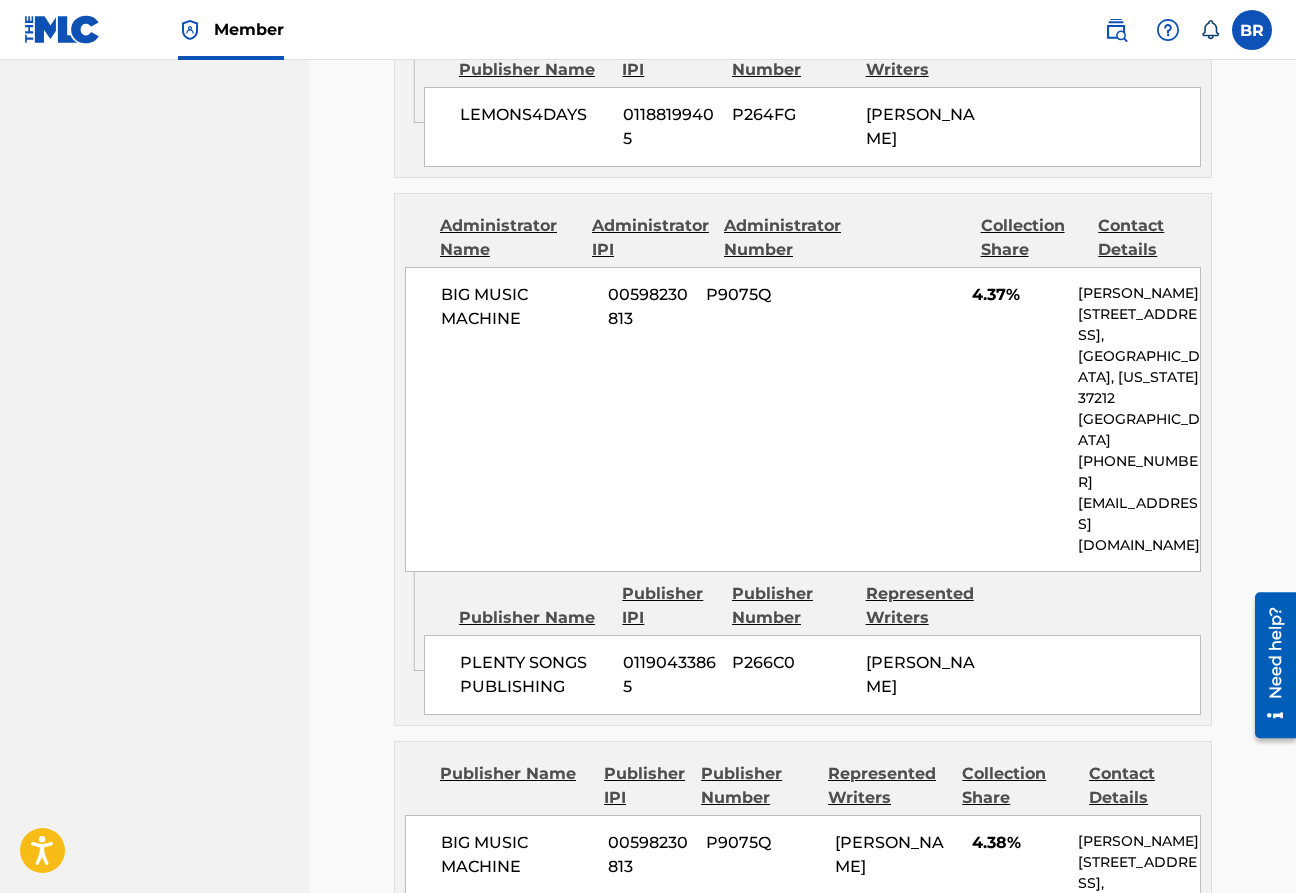 scroll, scrollTop: 1871, scrollLeft: 0, axis: vertical 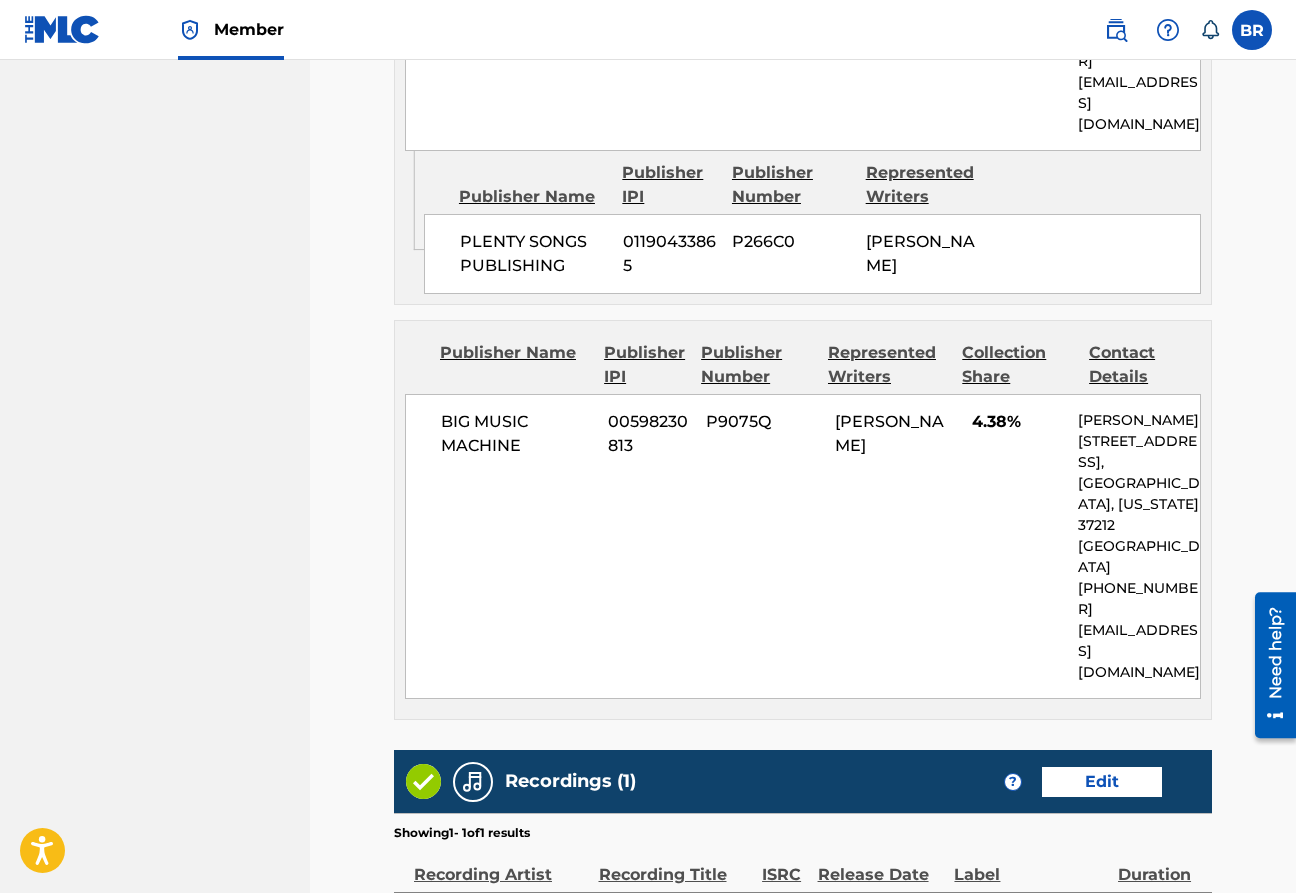 click on "Edit" at bounding box center [1102, 782] 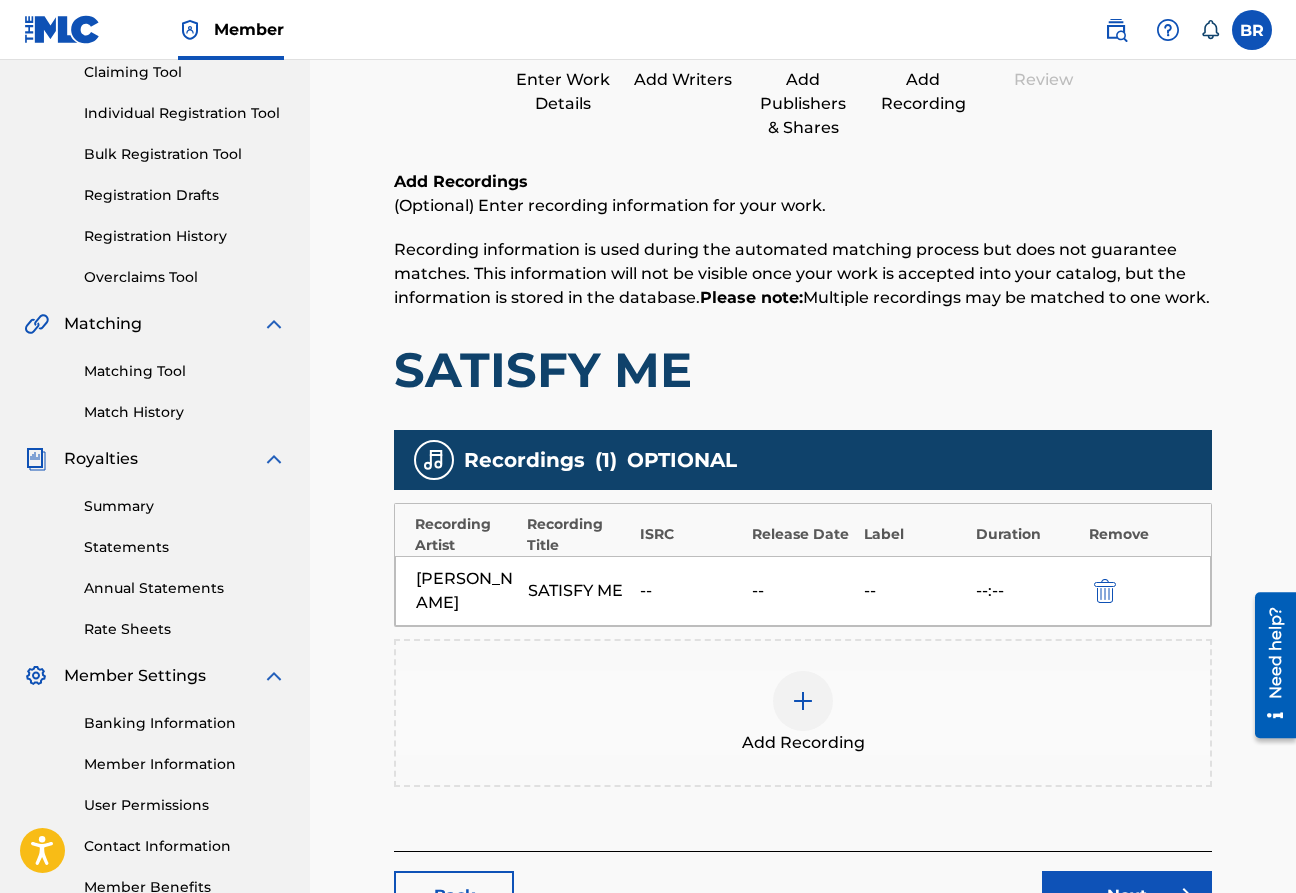 scroll, scrollTop: 352, scrollLeft: 0, axis: vertical 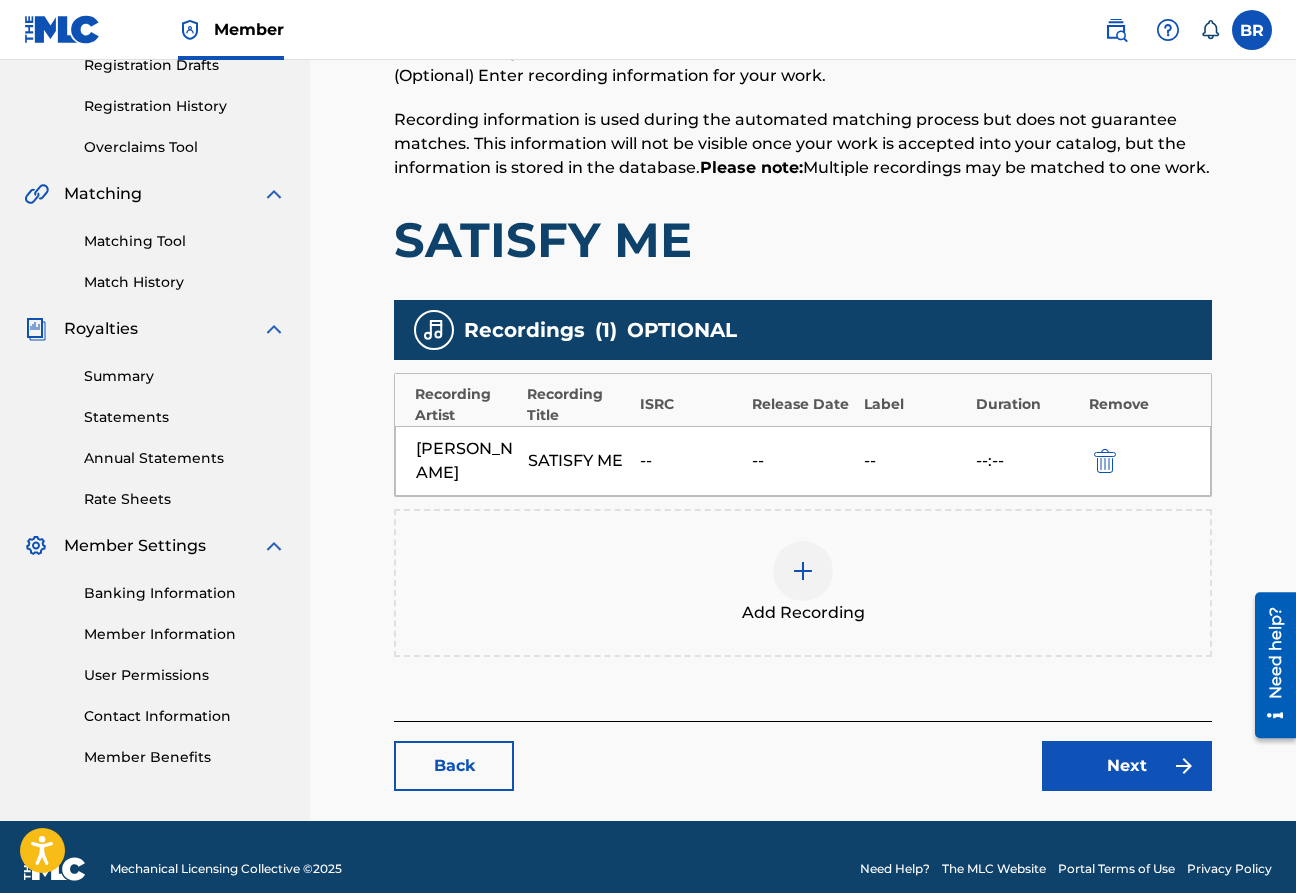 click at bounding box center (803, 571) 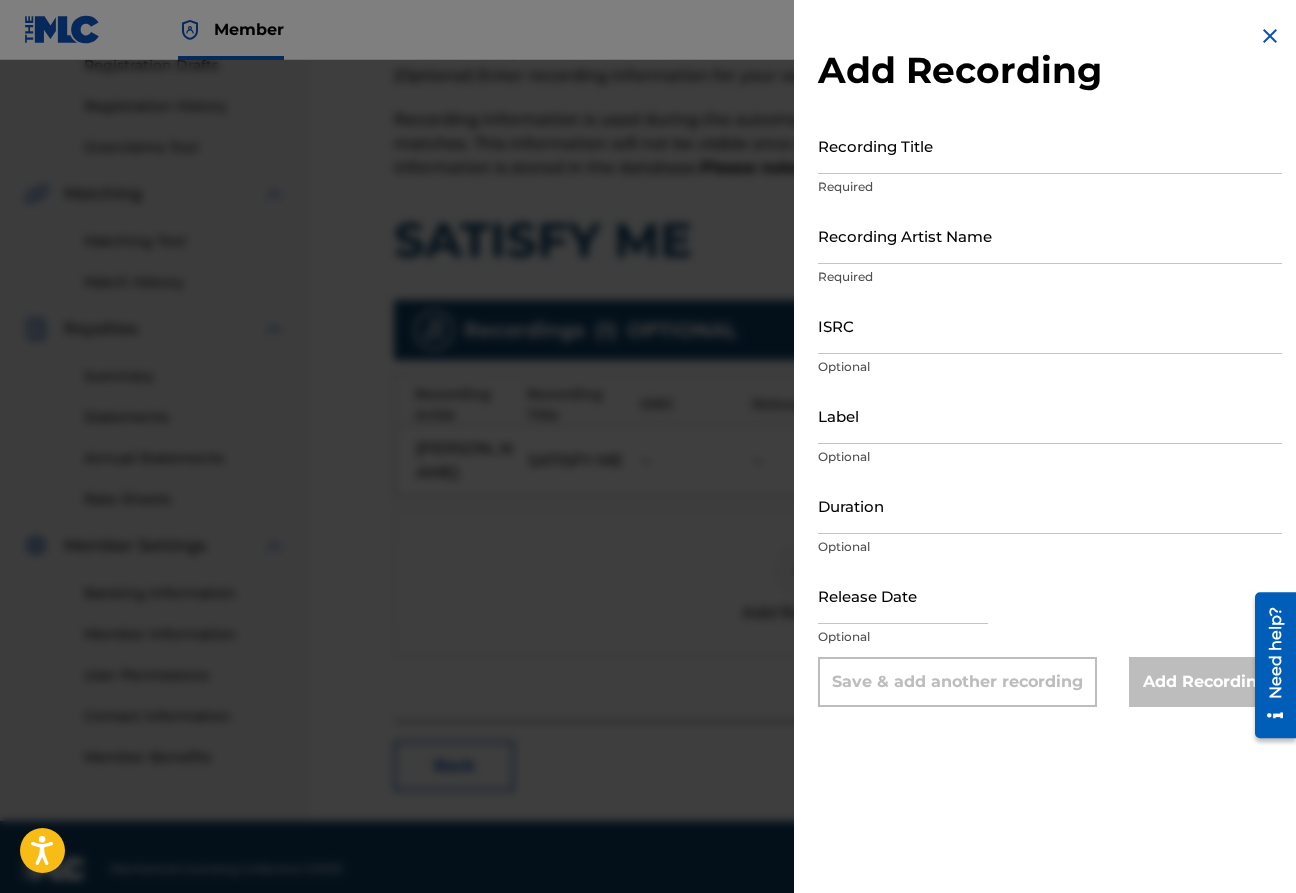 click on "Recording Title" at bounding box center [1050, 145] 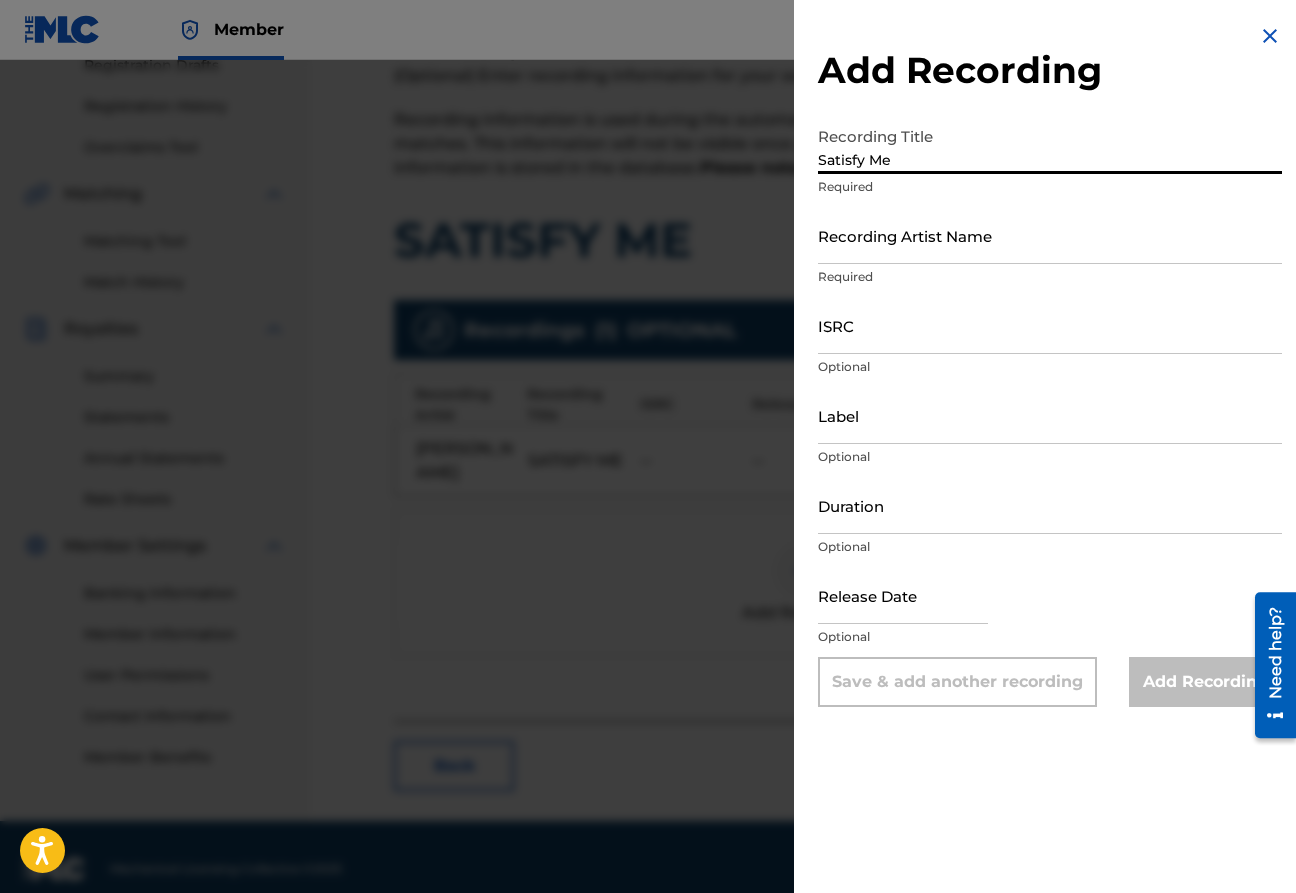 type on "Satisfy Me" 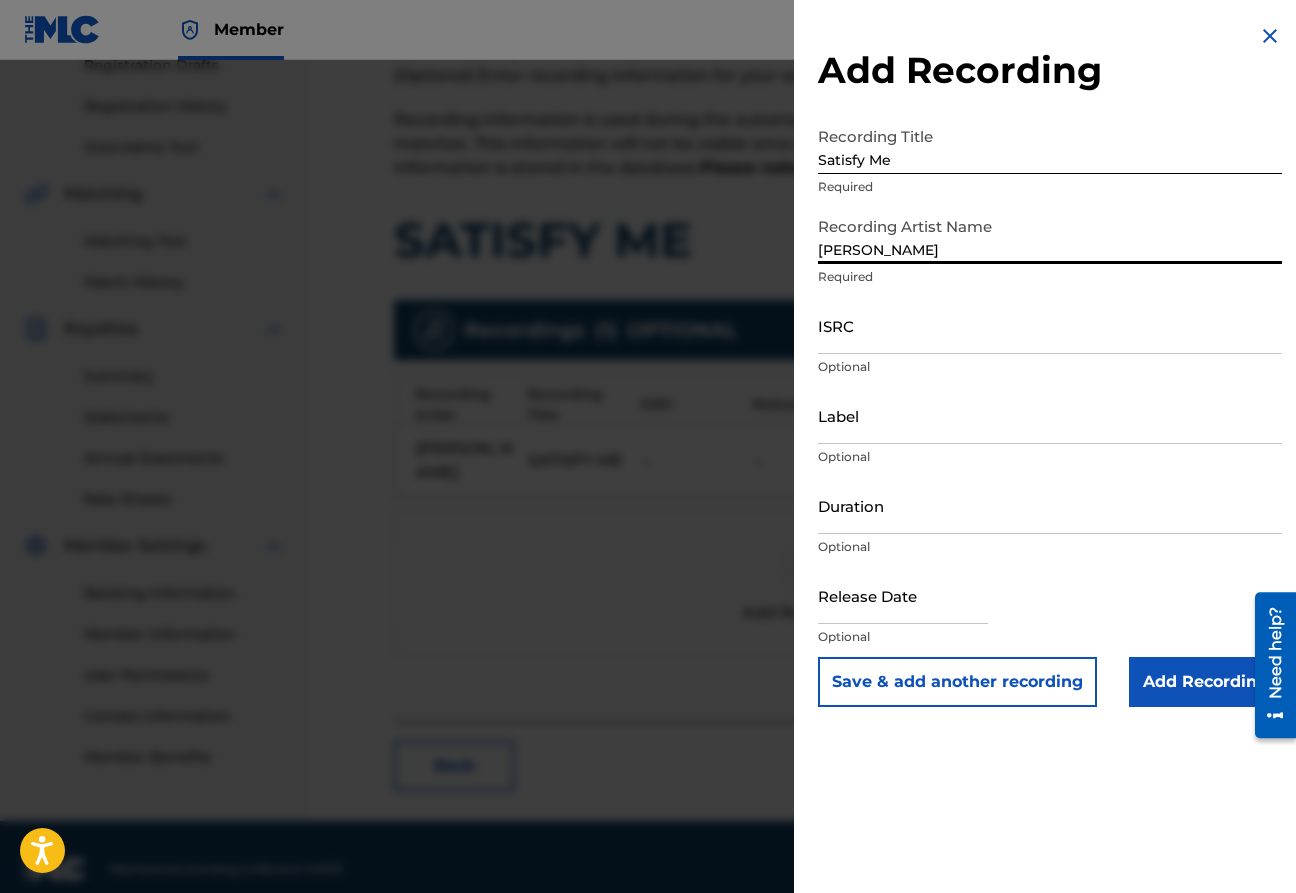type on "Chris Lake" 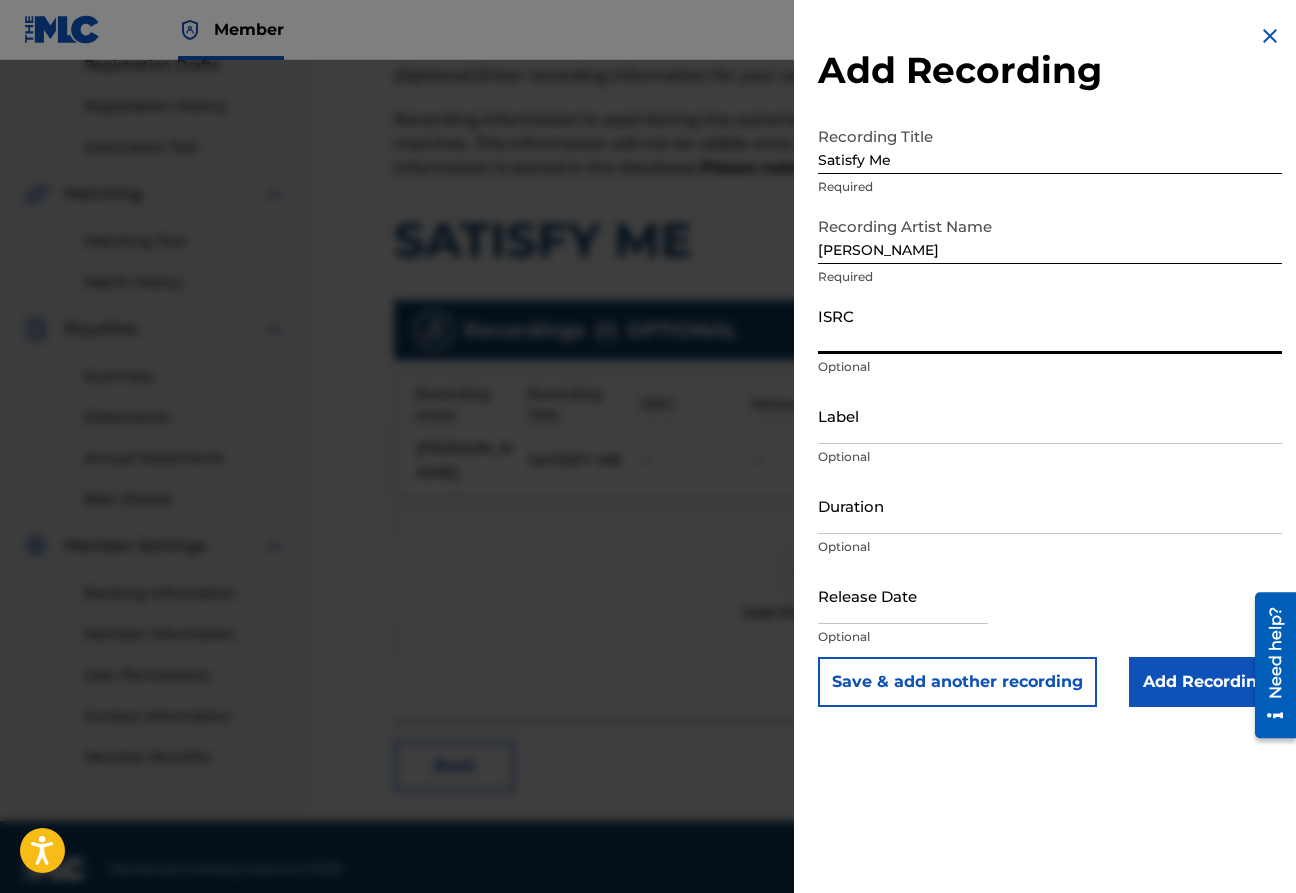 paste on "GXFCP2500089" 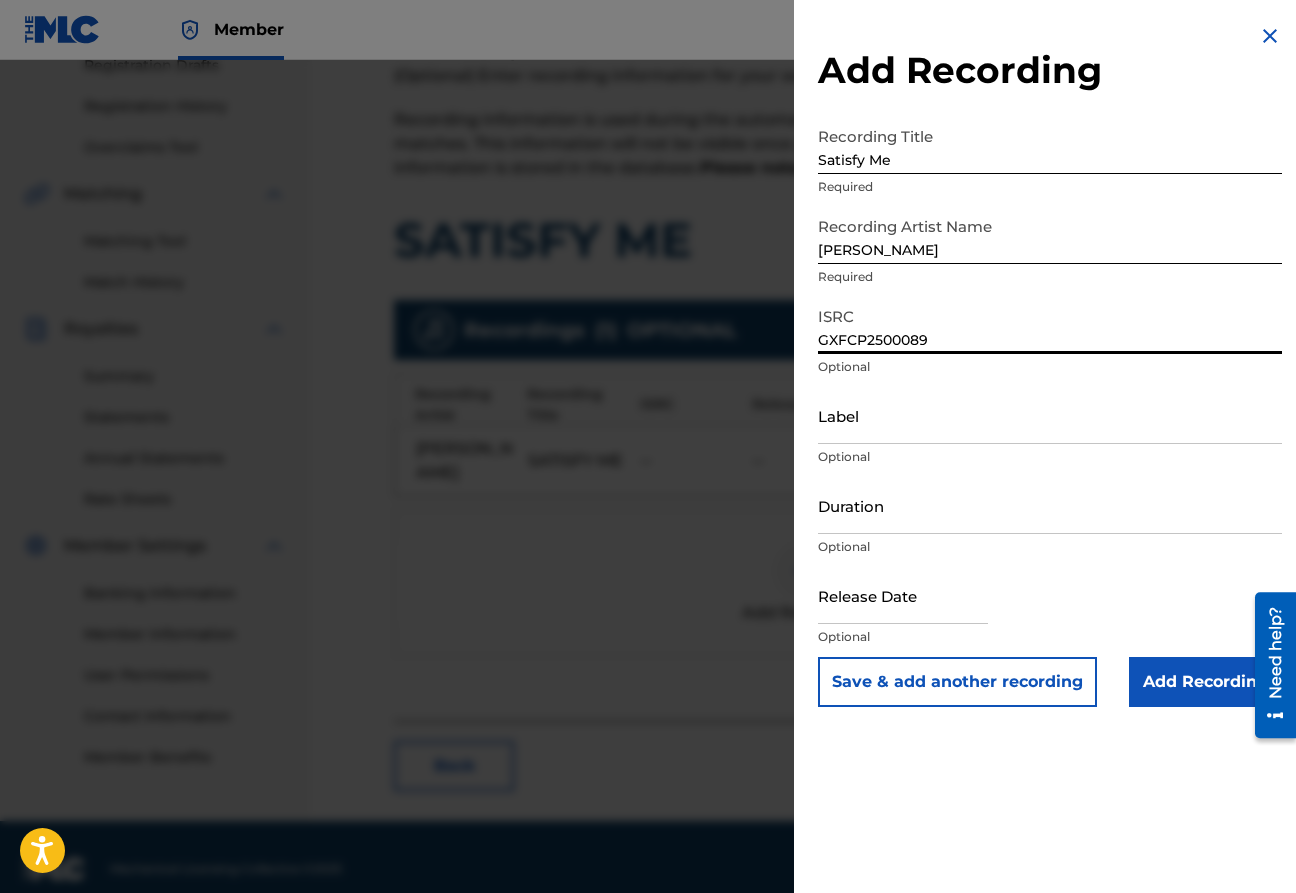 type on "GXFCP2500089" 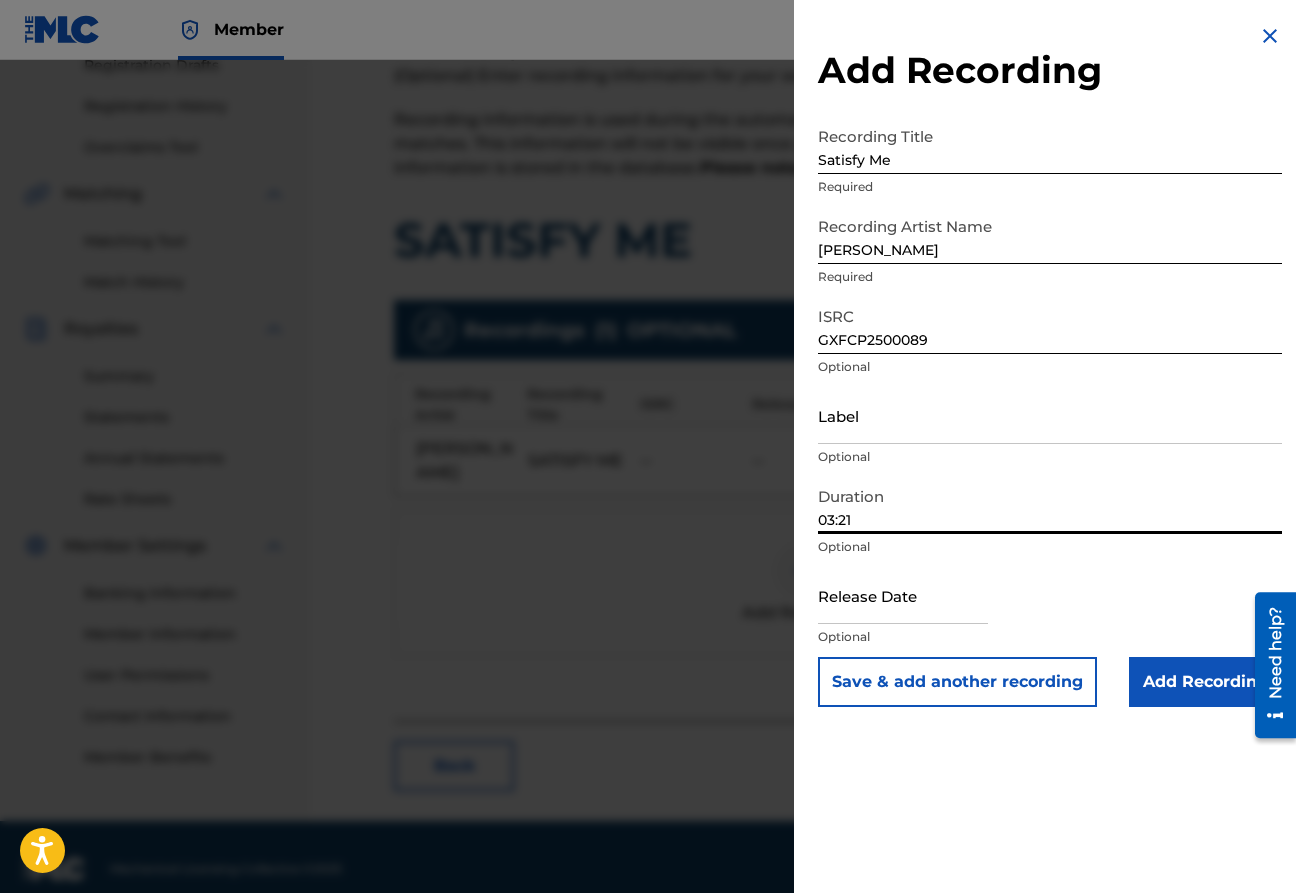 type on "03:21" 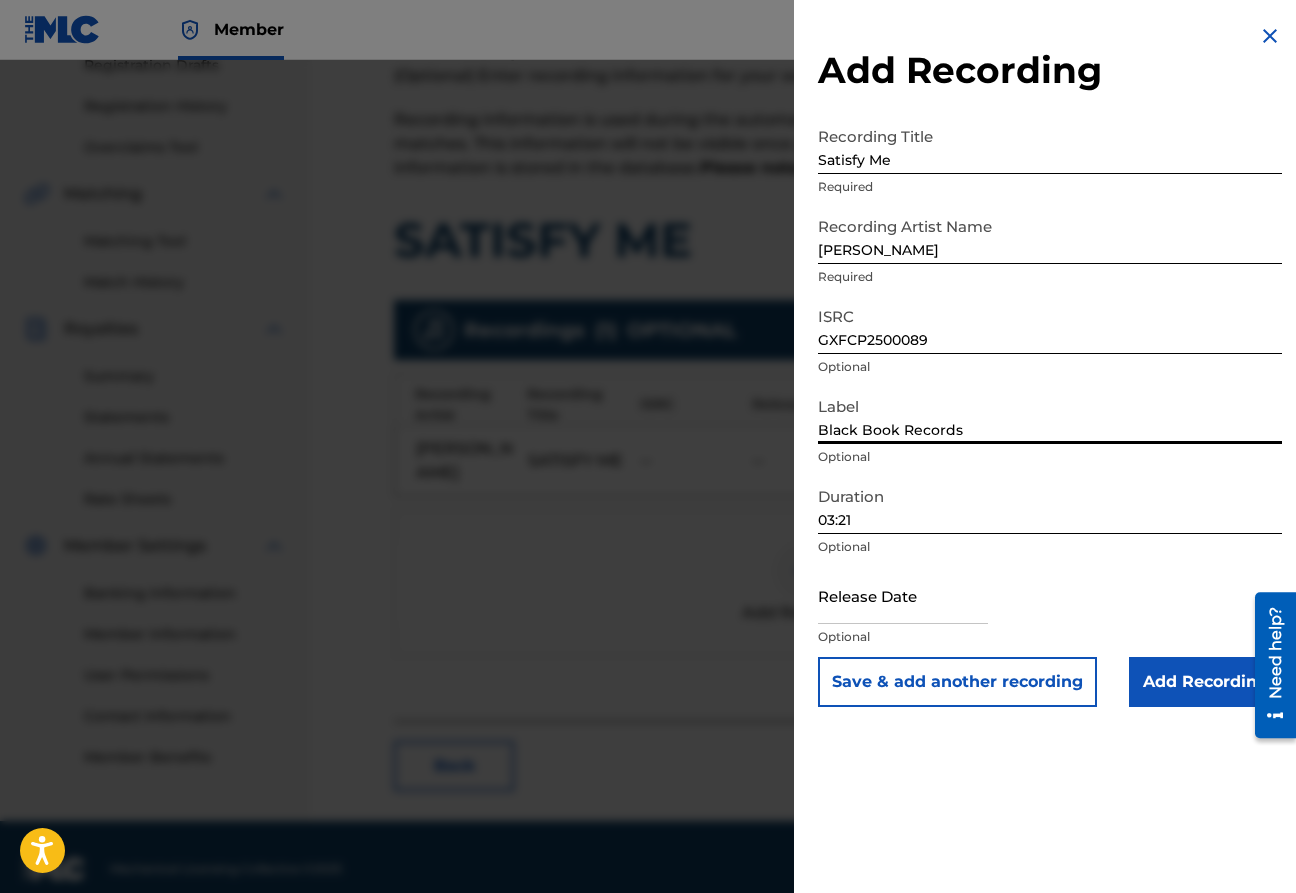 type on "Black Book Records" 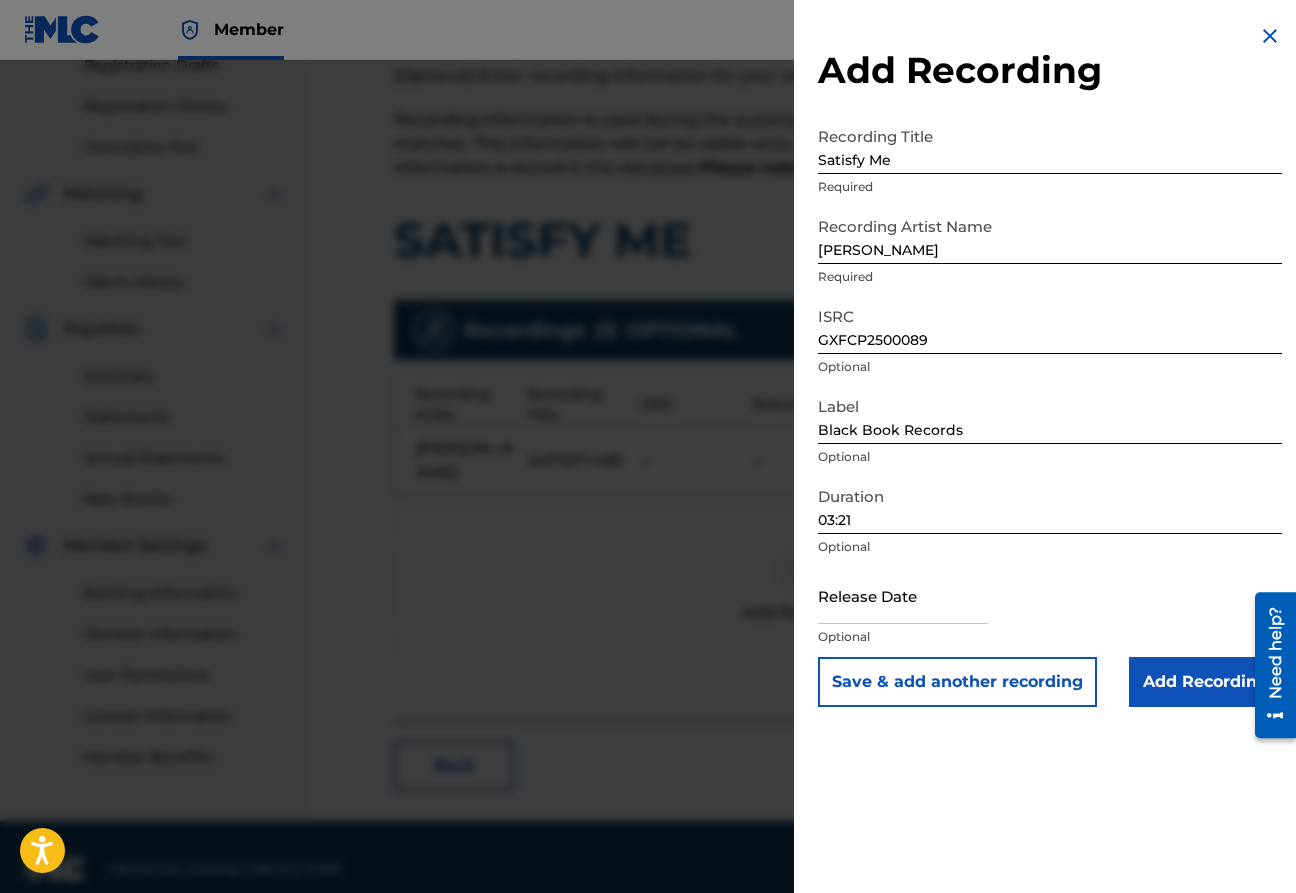 click at bounding box center (903, 595) 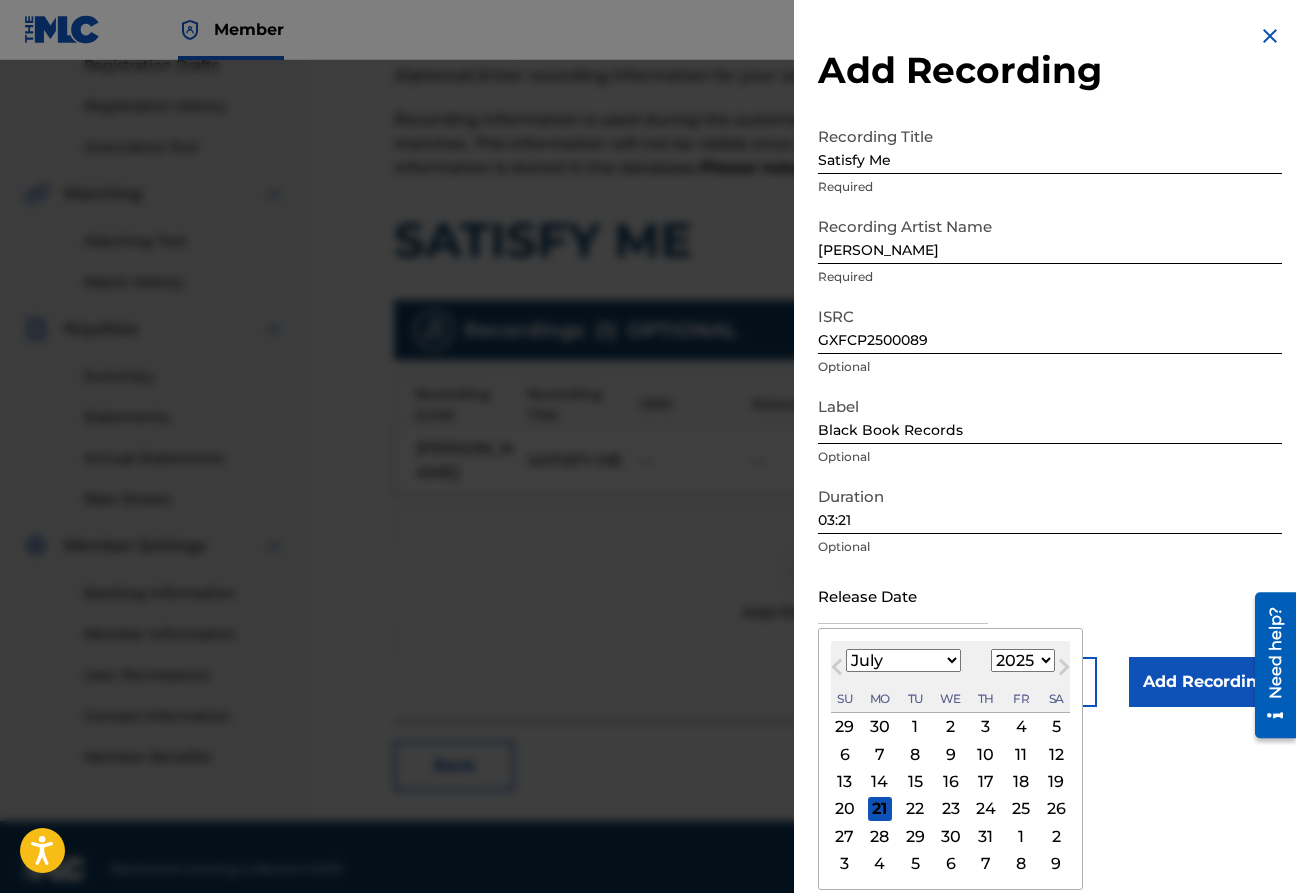 click on "12" at bounding box center [1056, 754] 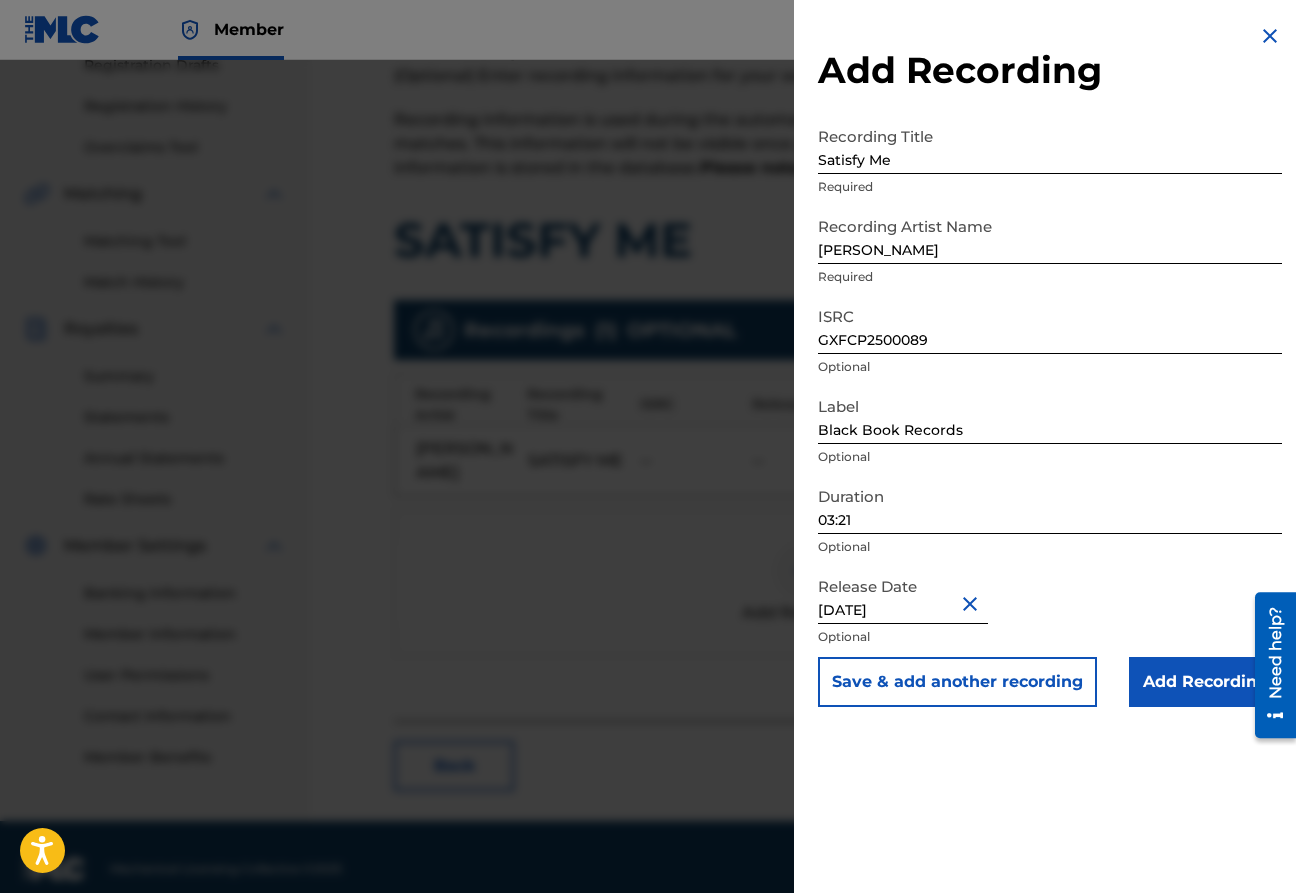 click on "July 12 2025" at bounding box center (903, 595) 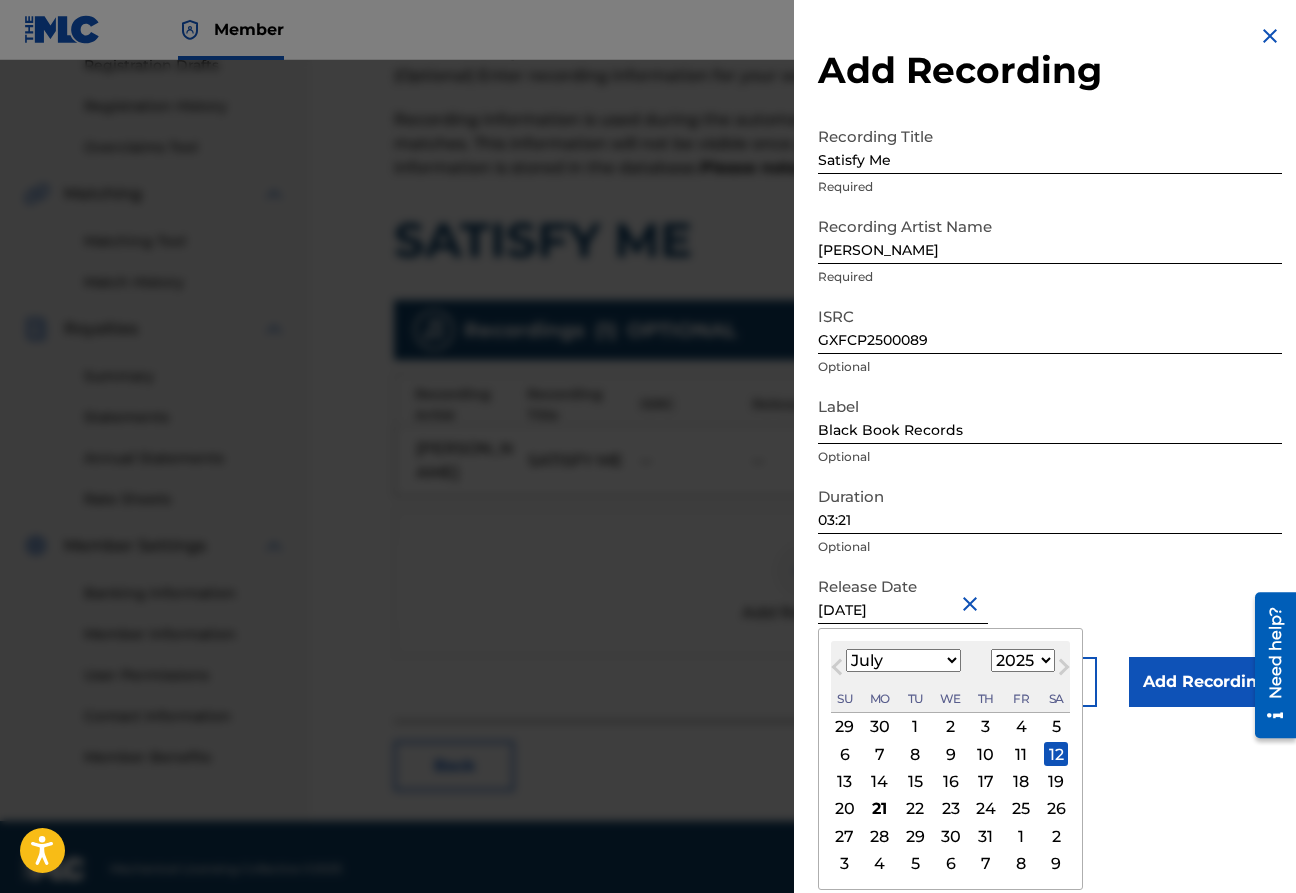 click on "11" at bounding box center [1021, 754] 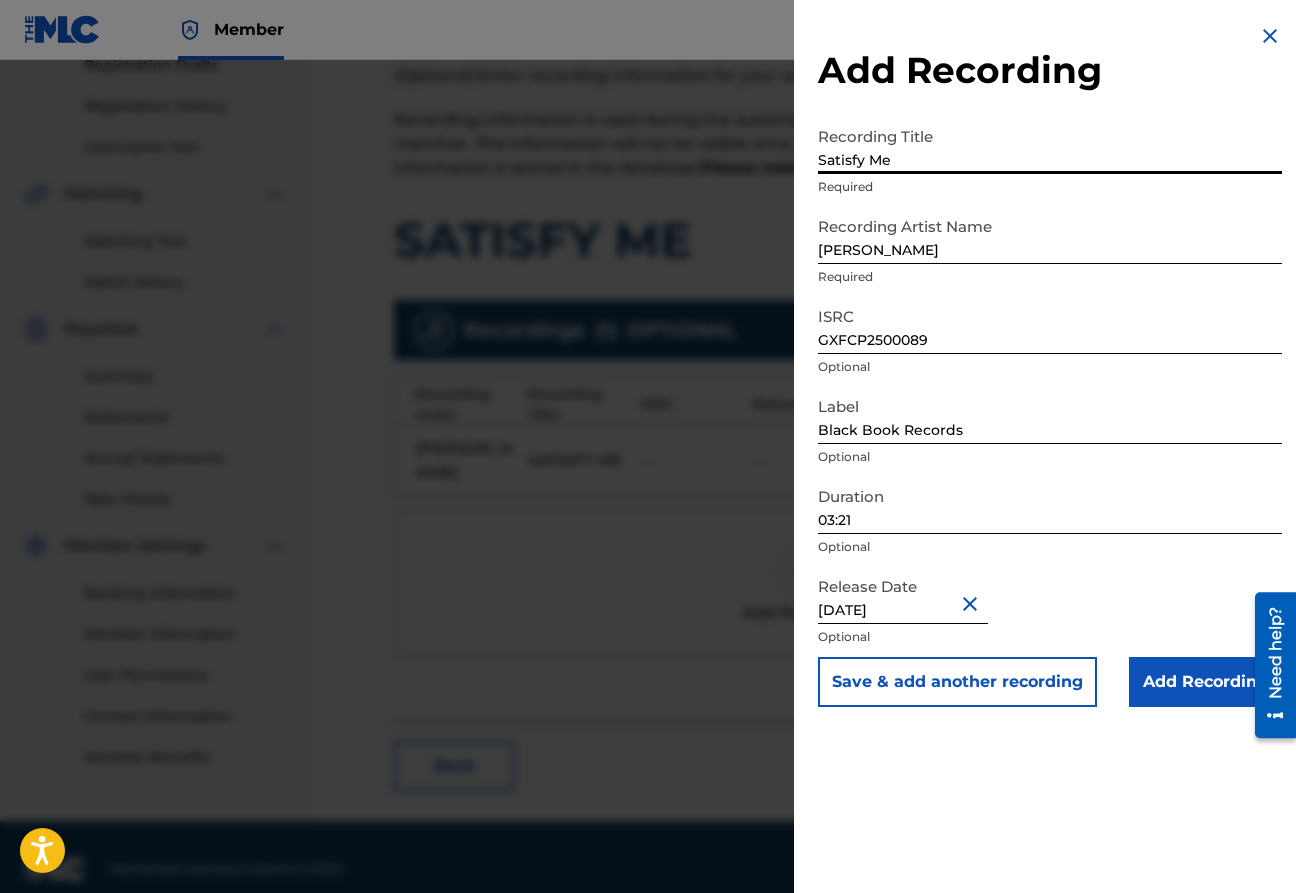 click on "Satisfy Me" at bounding box center [1050, 145] 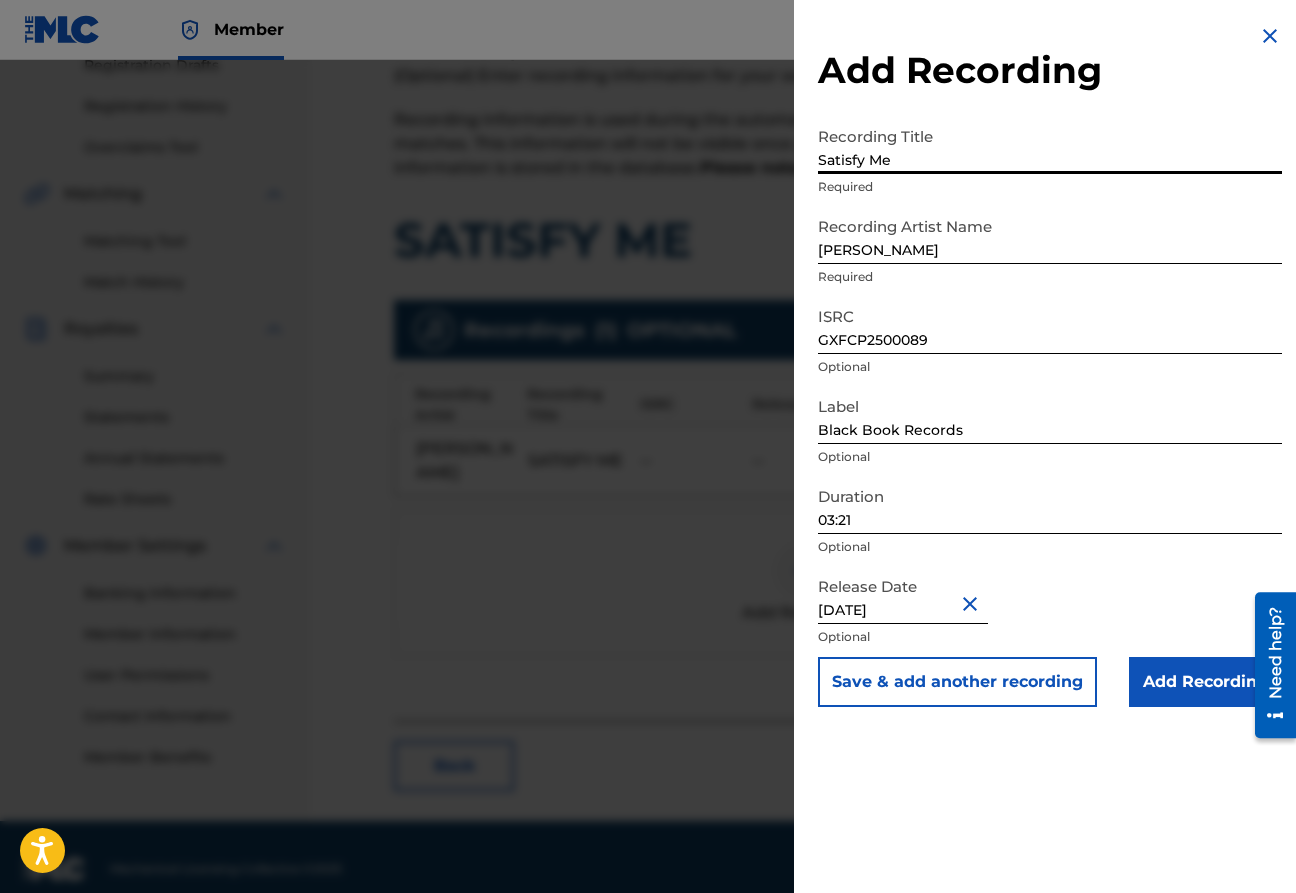 click on "Chris Lake" at bounding box center (1050, 235) 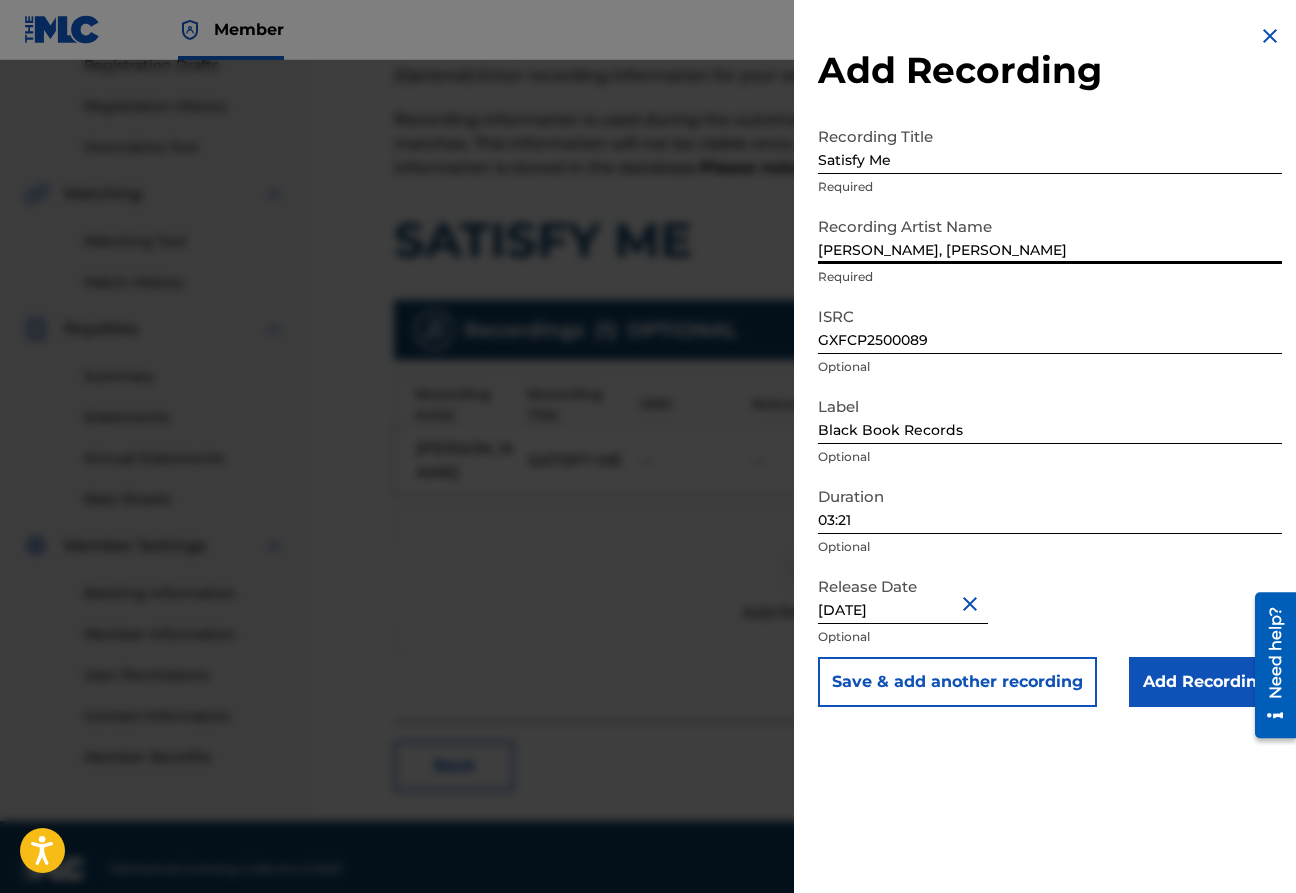type on "Chris Lake, Christian Alexander" 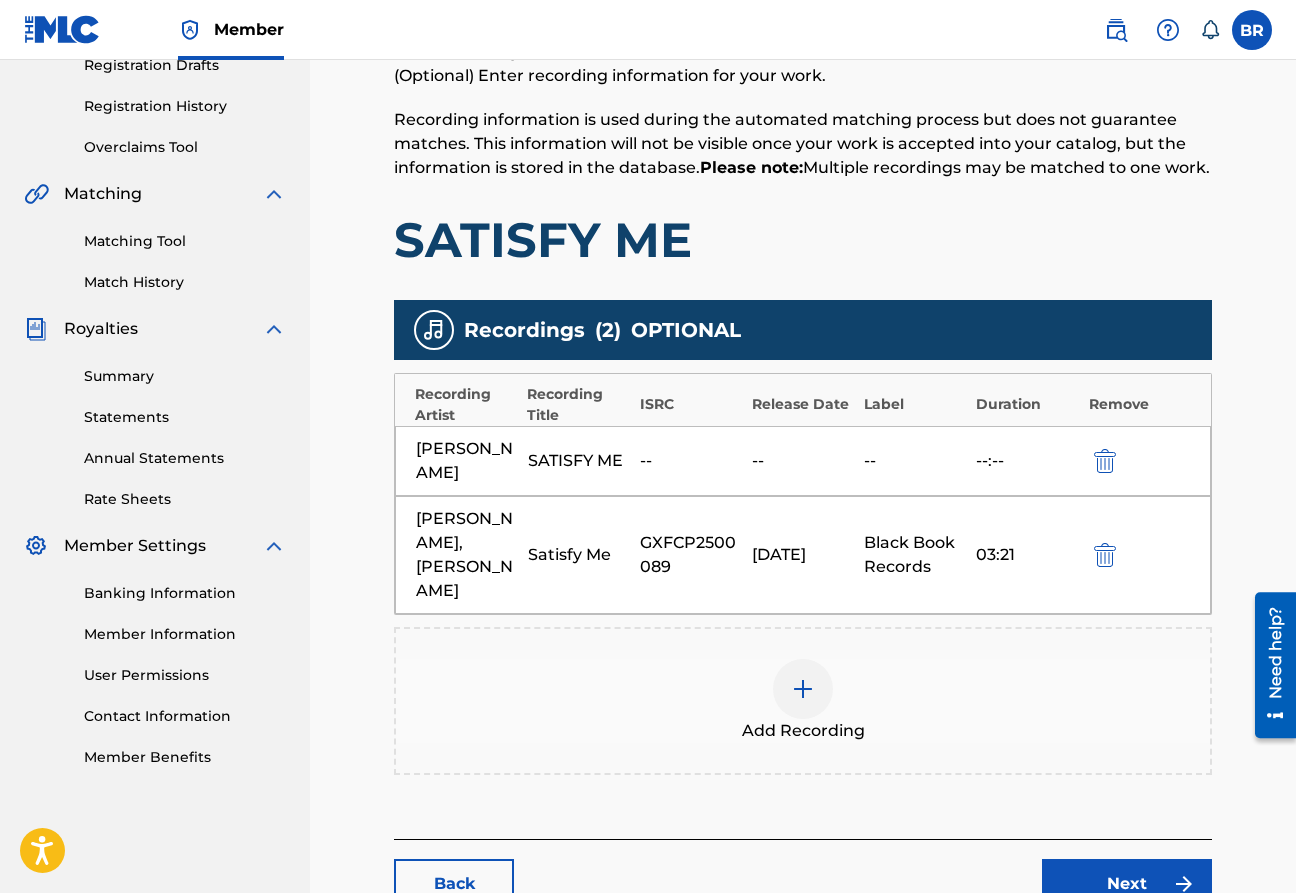 click on "Next" at bounding box center [1127, 884] 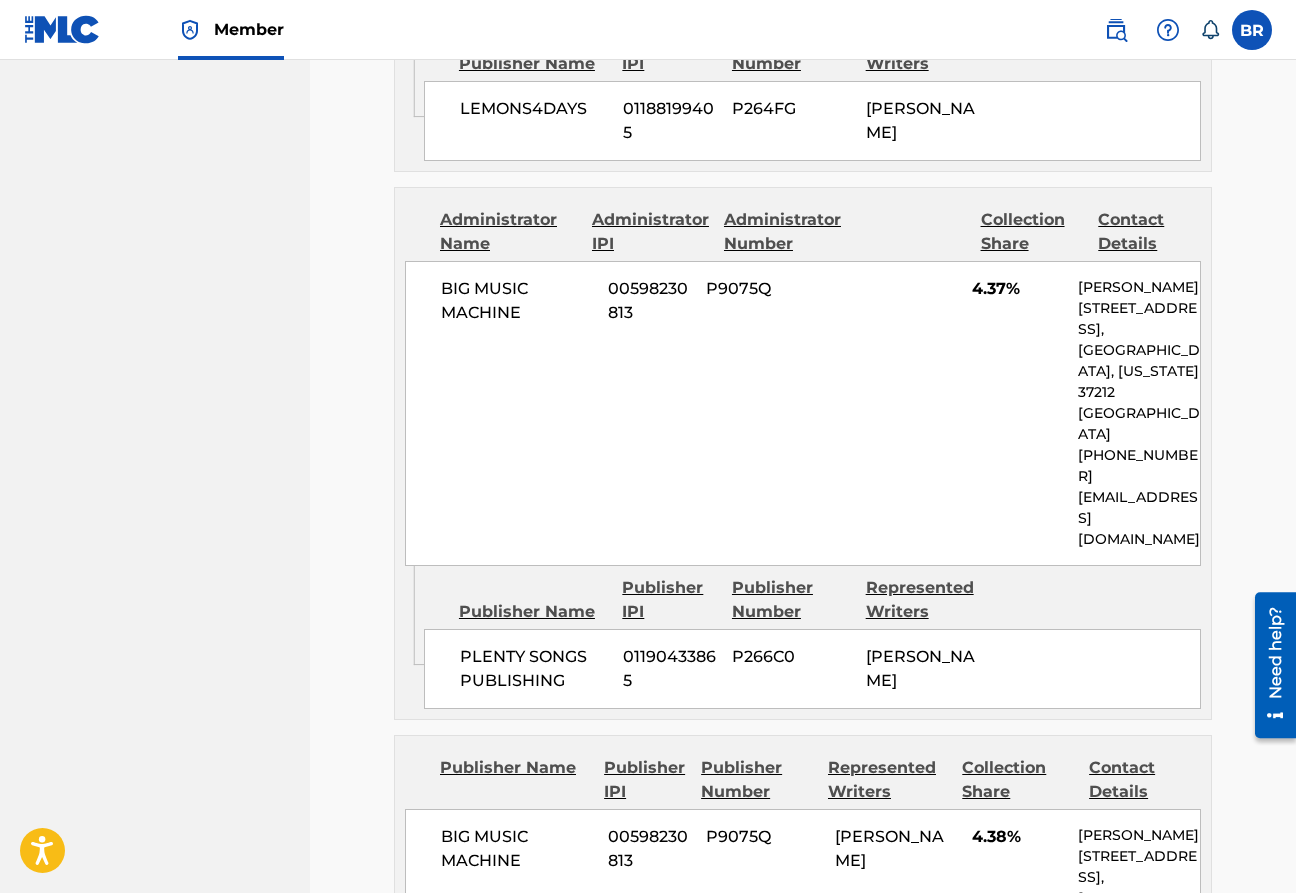scroll, scrollTop: 1921, scrollLeft: 0, axis: vertical 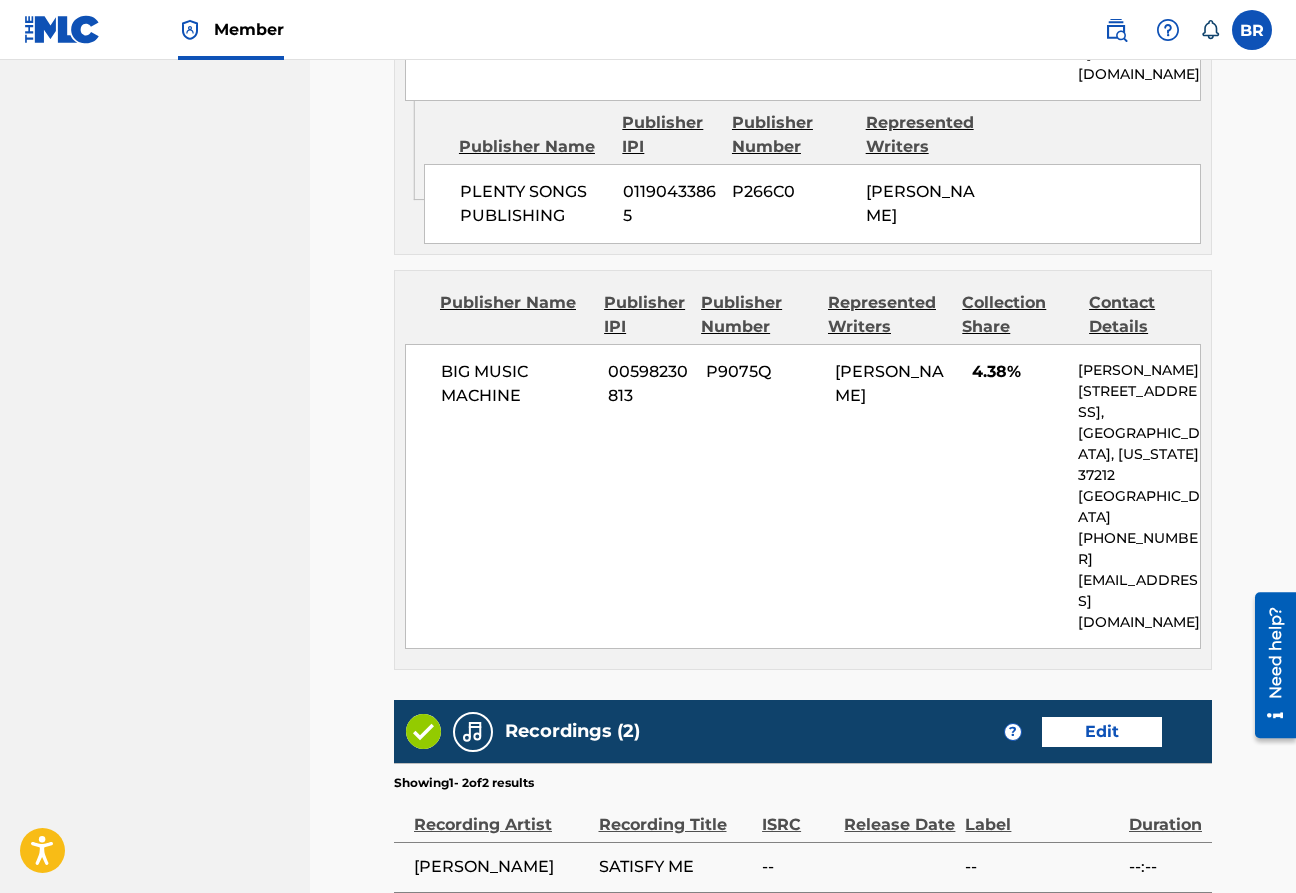 click on "Submit" at bounding box center [1127, 1018] 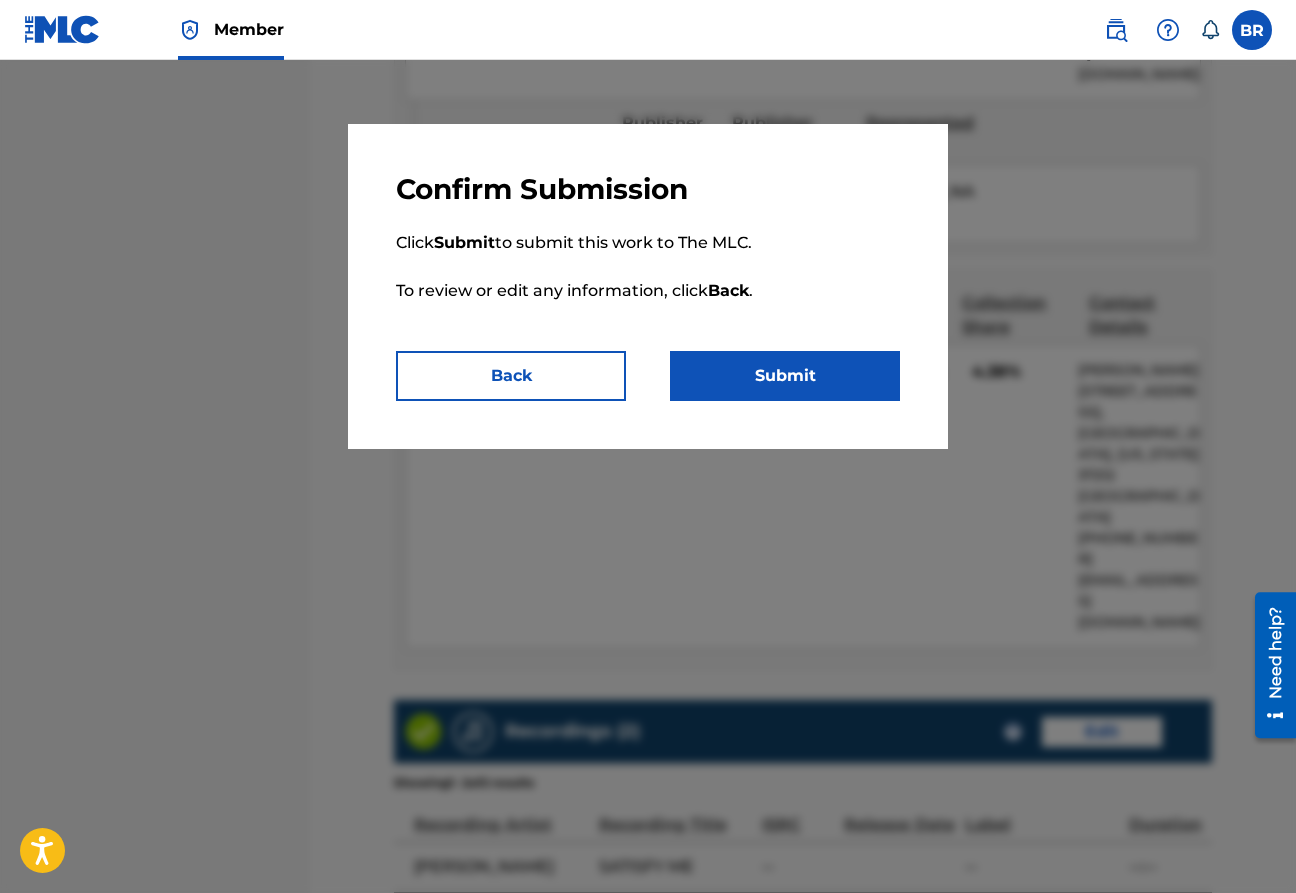 click on "Submit" at bounding box center [785, 376] 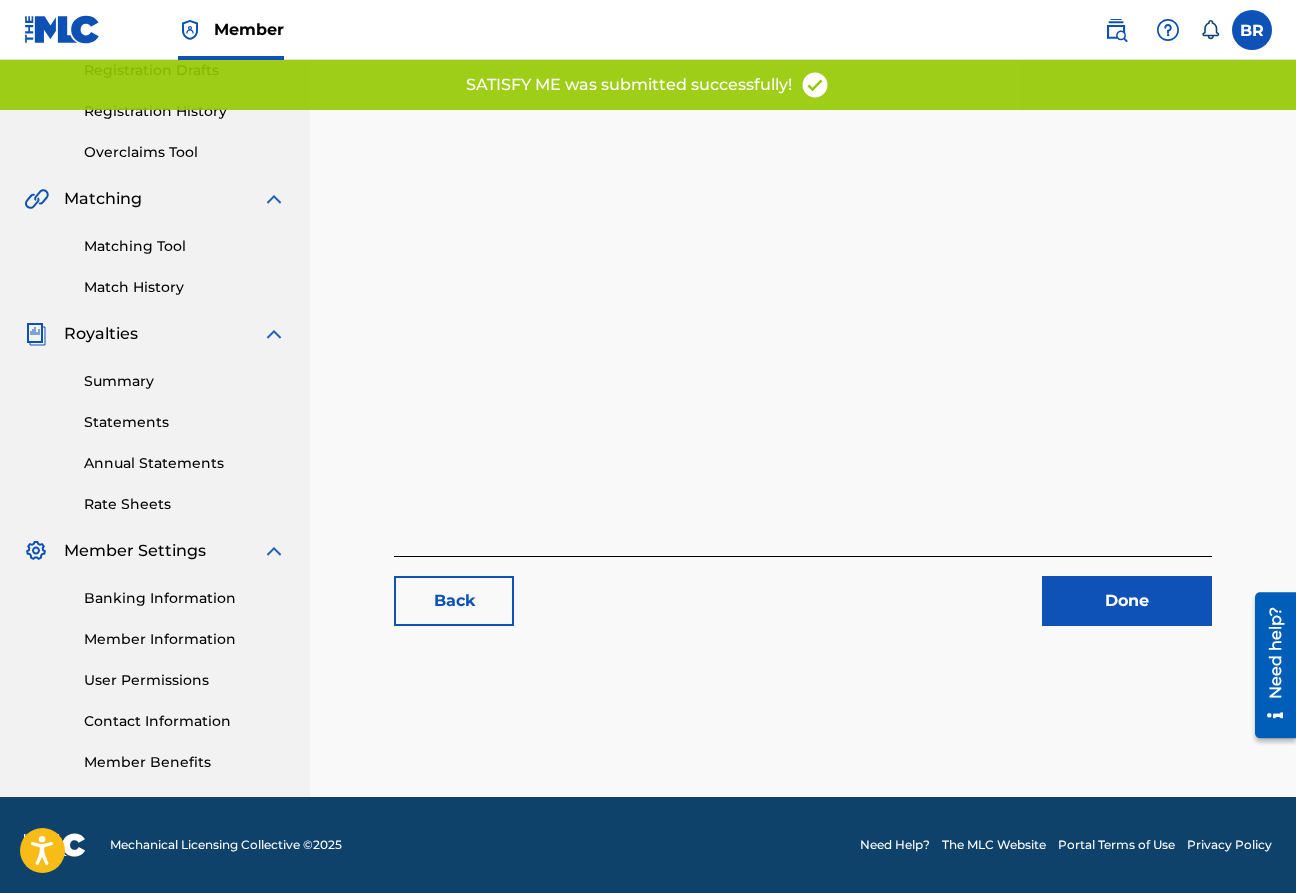 scroll, scrollTop: 0, scrollLeft: 0, axis: both 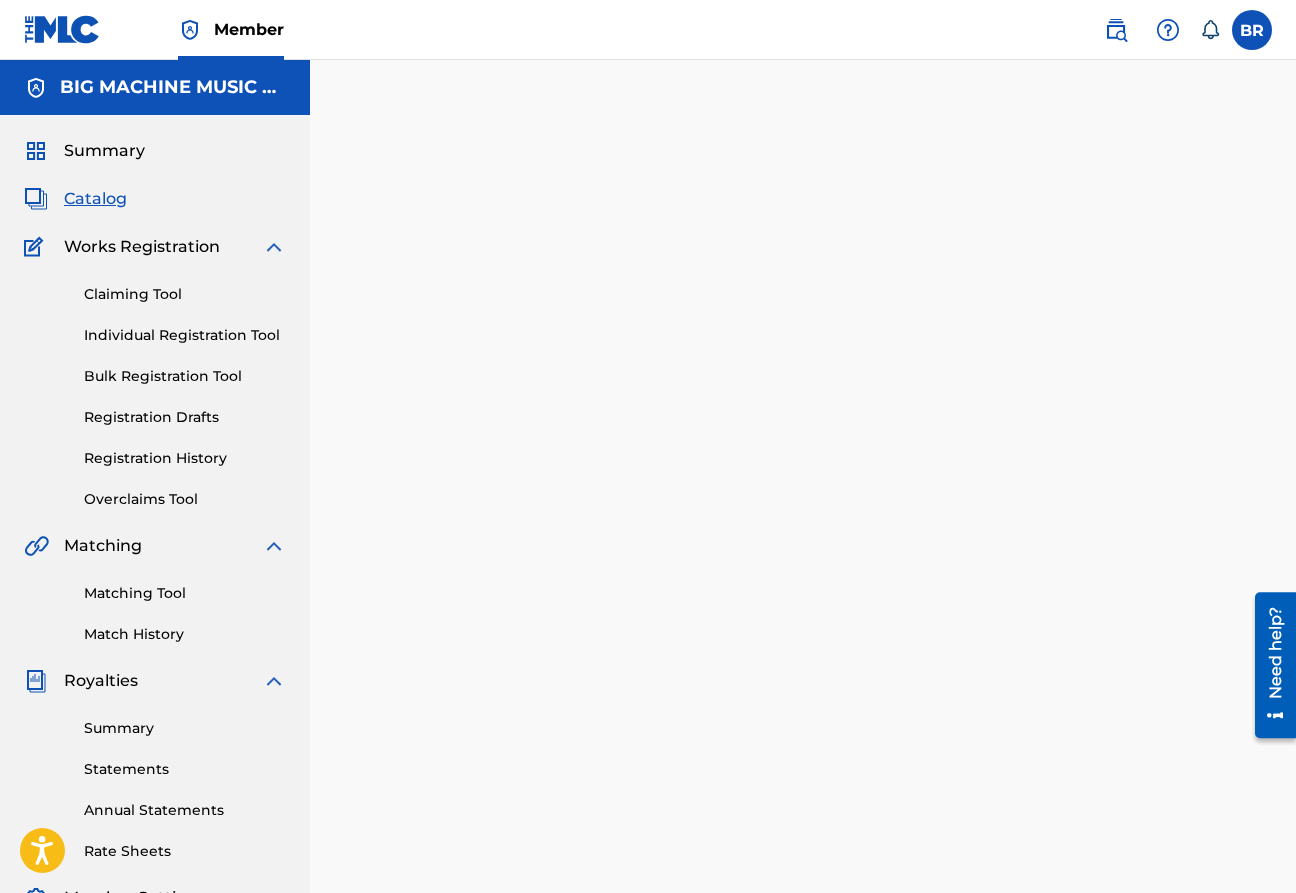 click on "Catalog" at bounding box center [95, 199] 